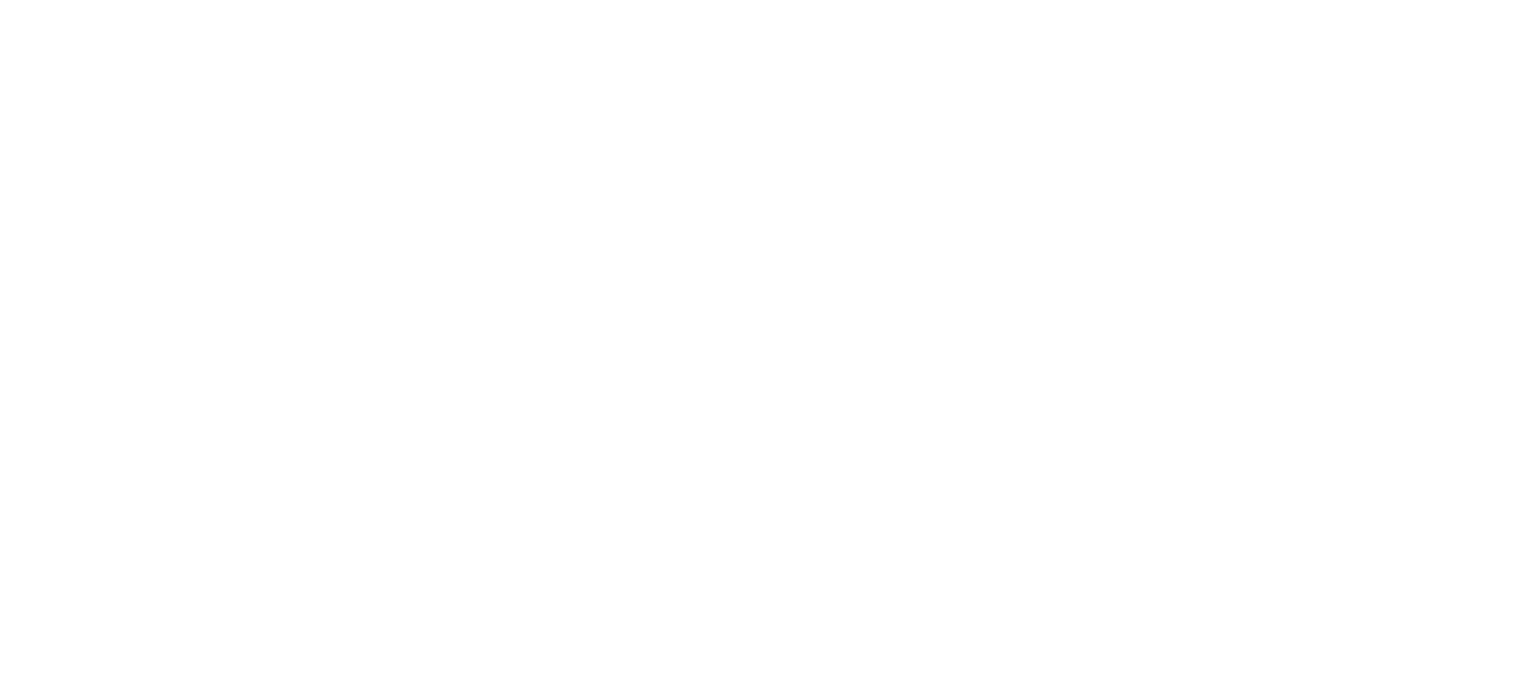 scroll, scrollTop: 0, scrollLeft: 0, axis: both 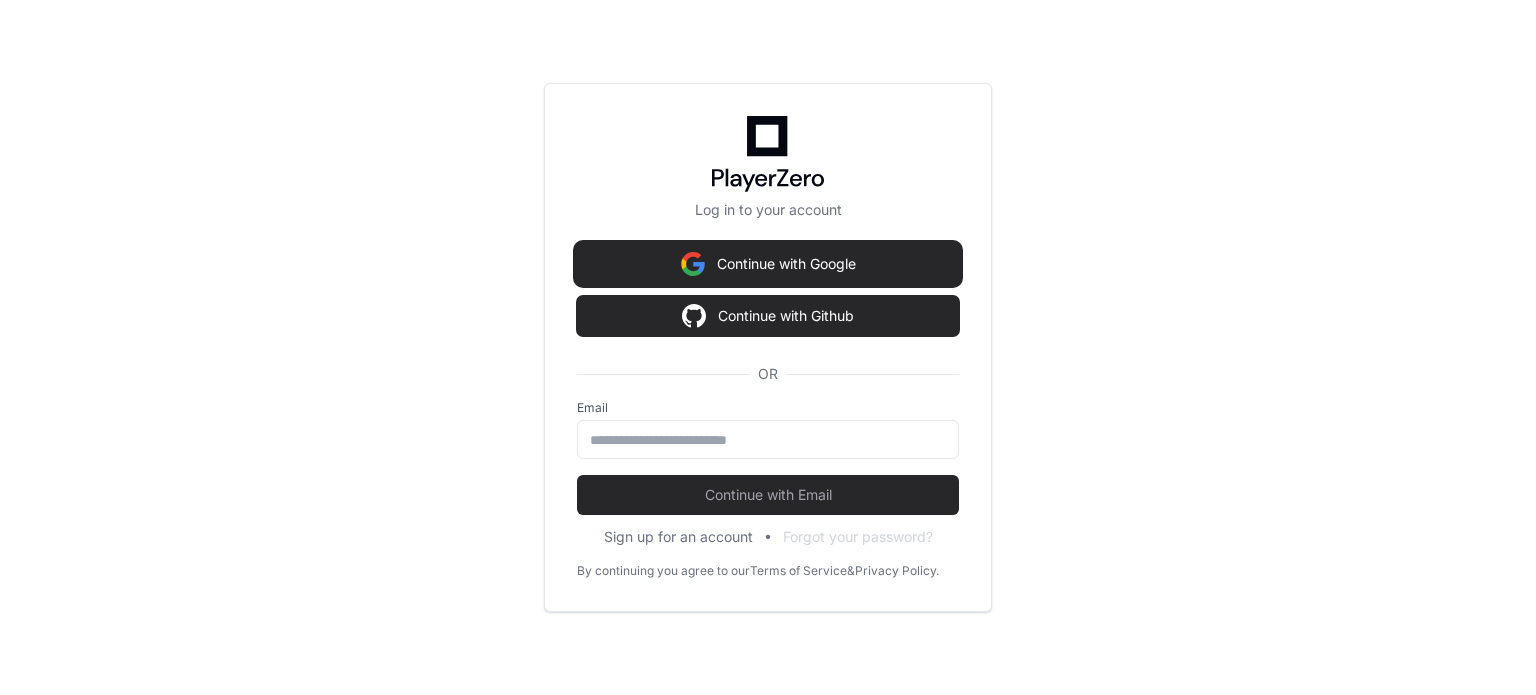 click on "Continue with Google" at bounding box center (768, 264) 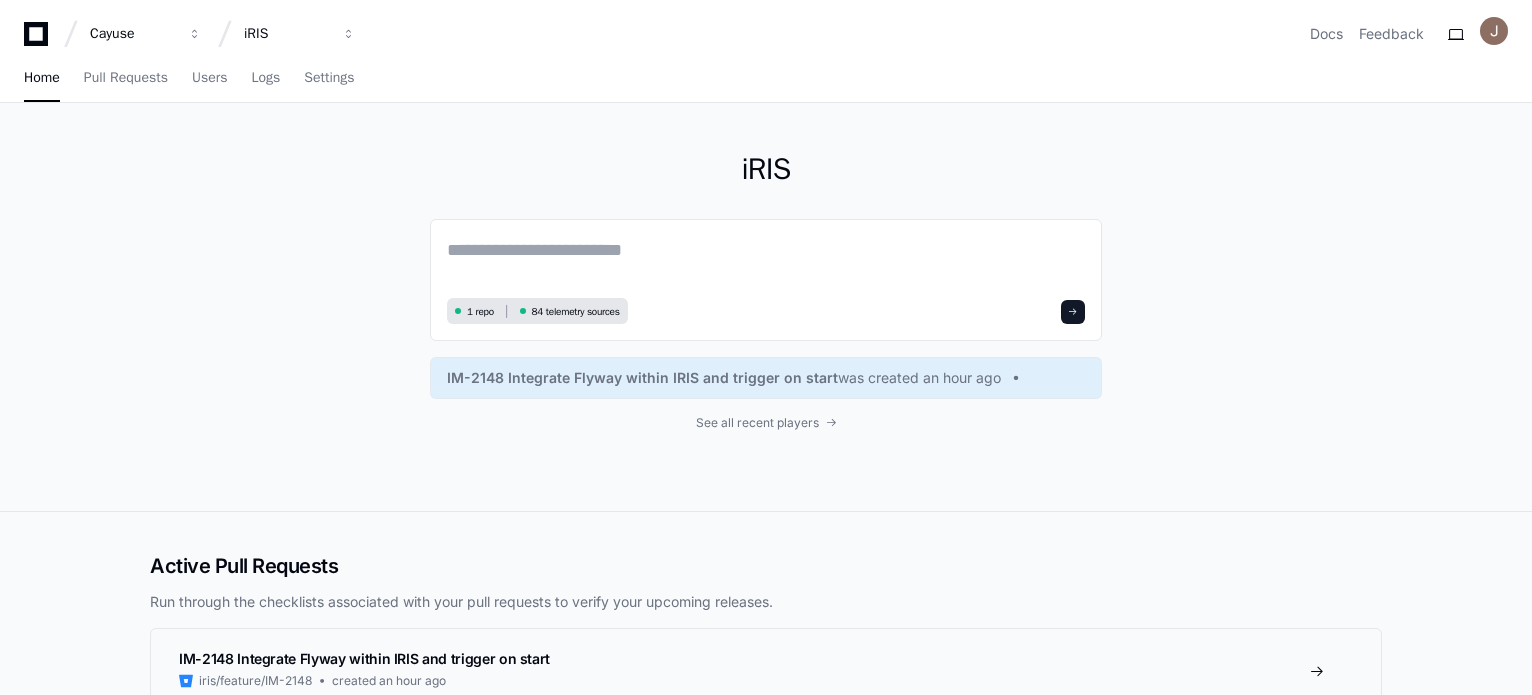 scroll, scrollTop: 0, scrollLeft: 0, axis: both 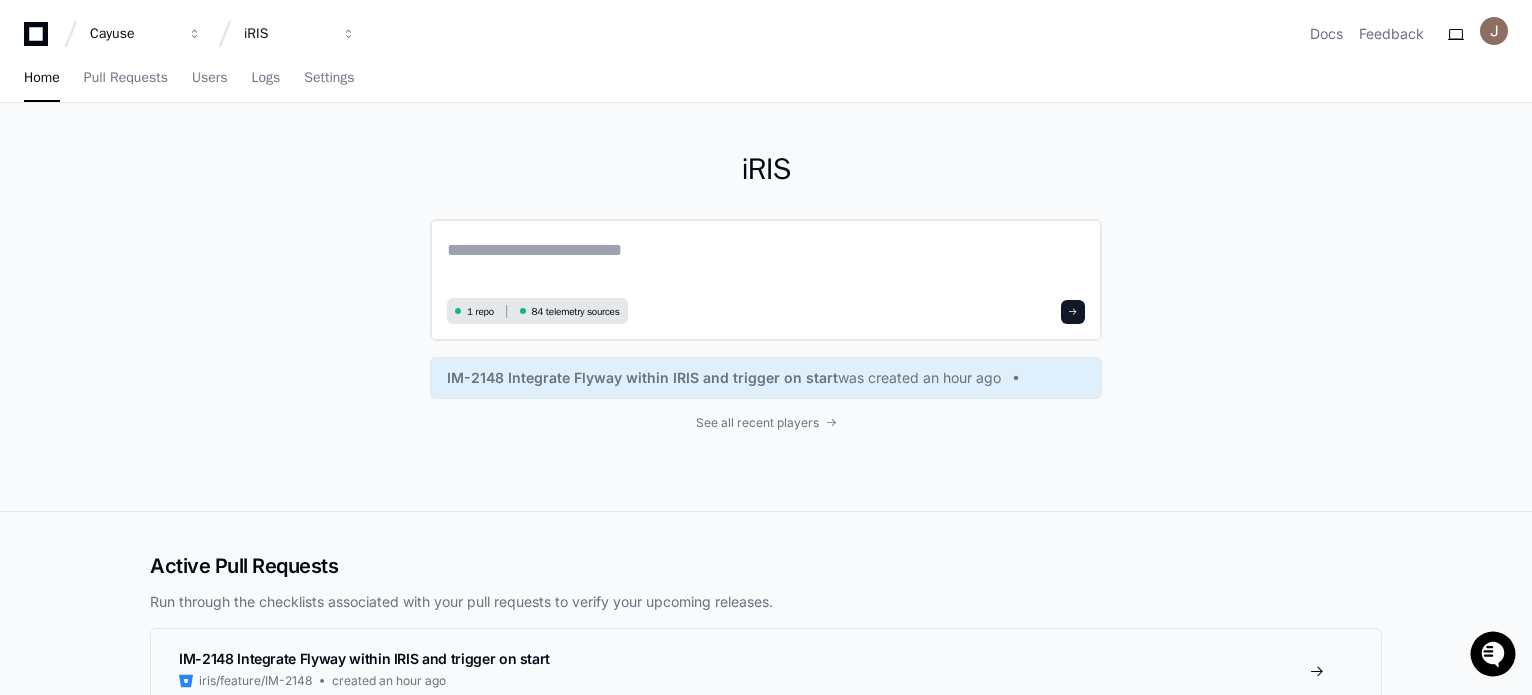 click 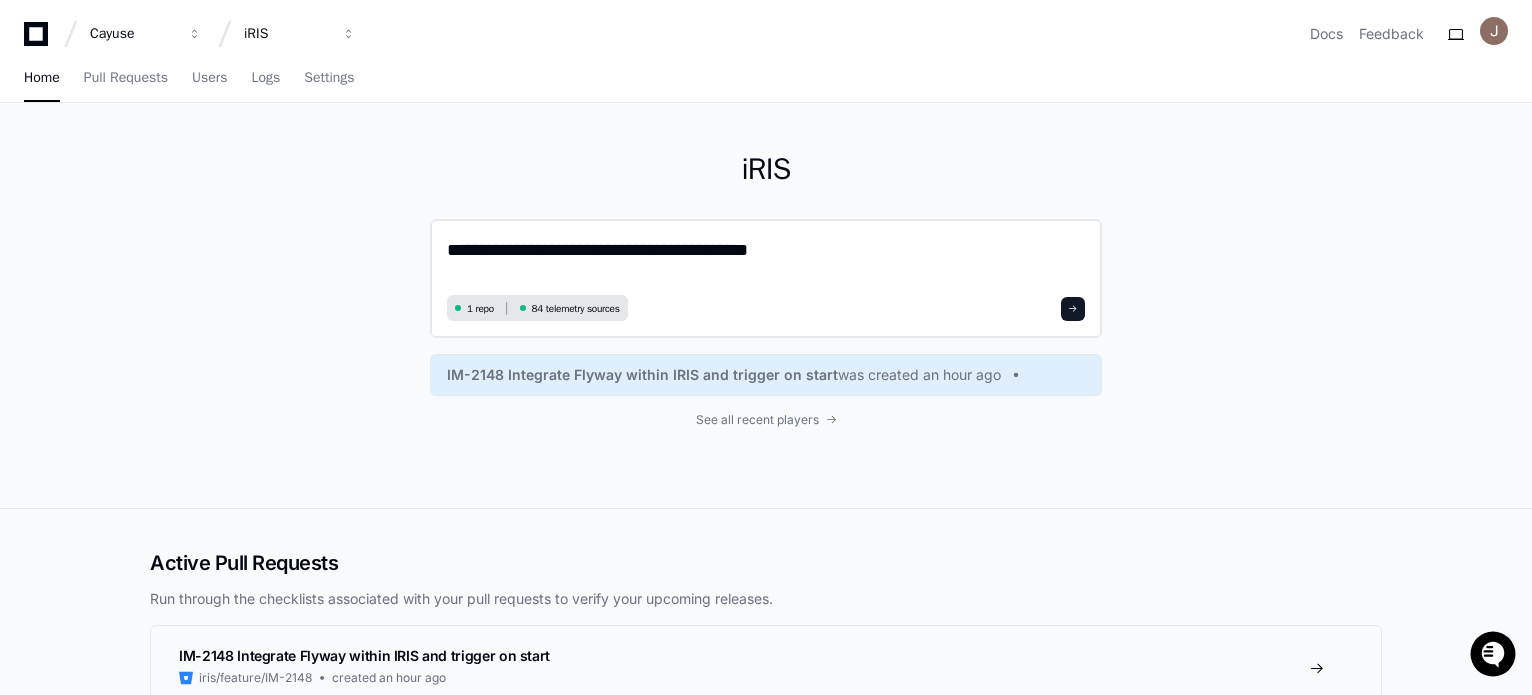 paste on "**********" 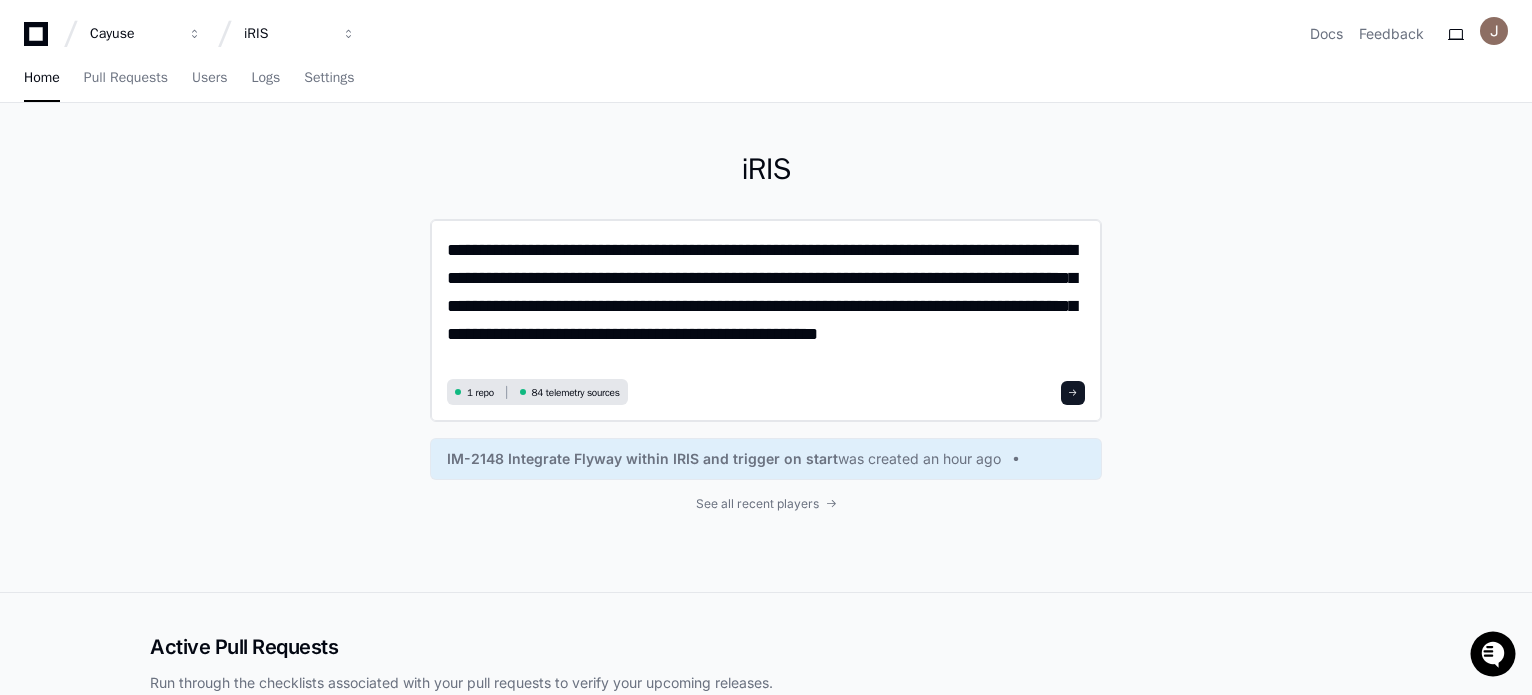 scroll, scrollTop: 0, scrollLeft: 0, axis: both 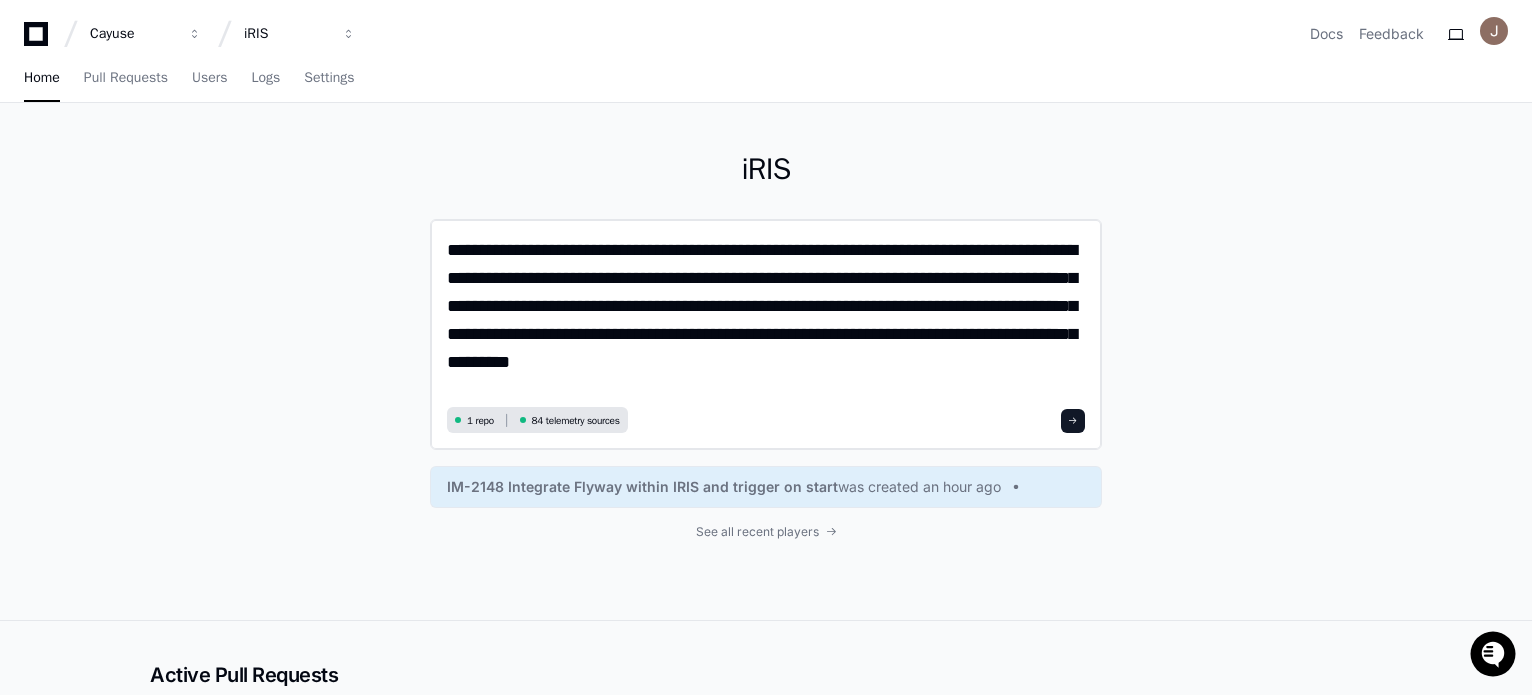 click on "**********" 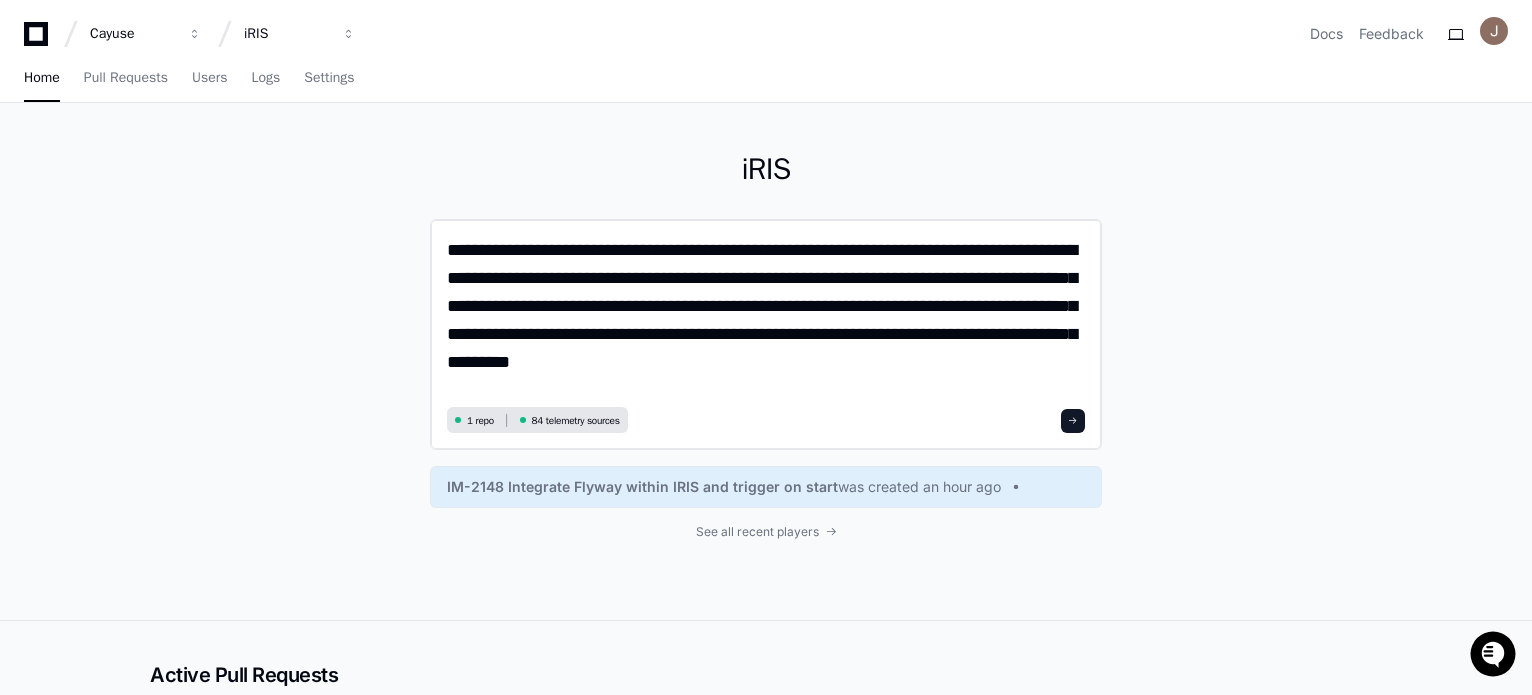 click on "**********" 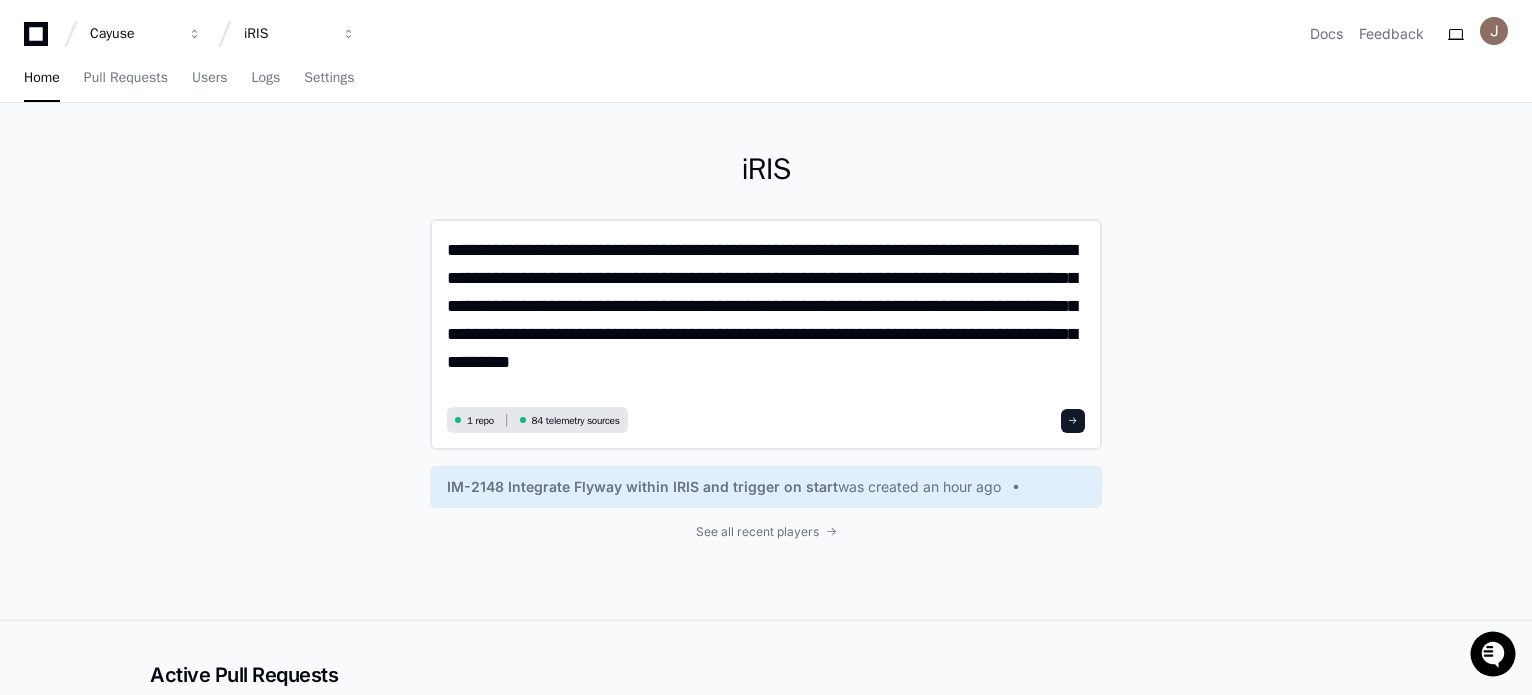 click on "**********" 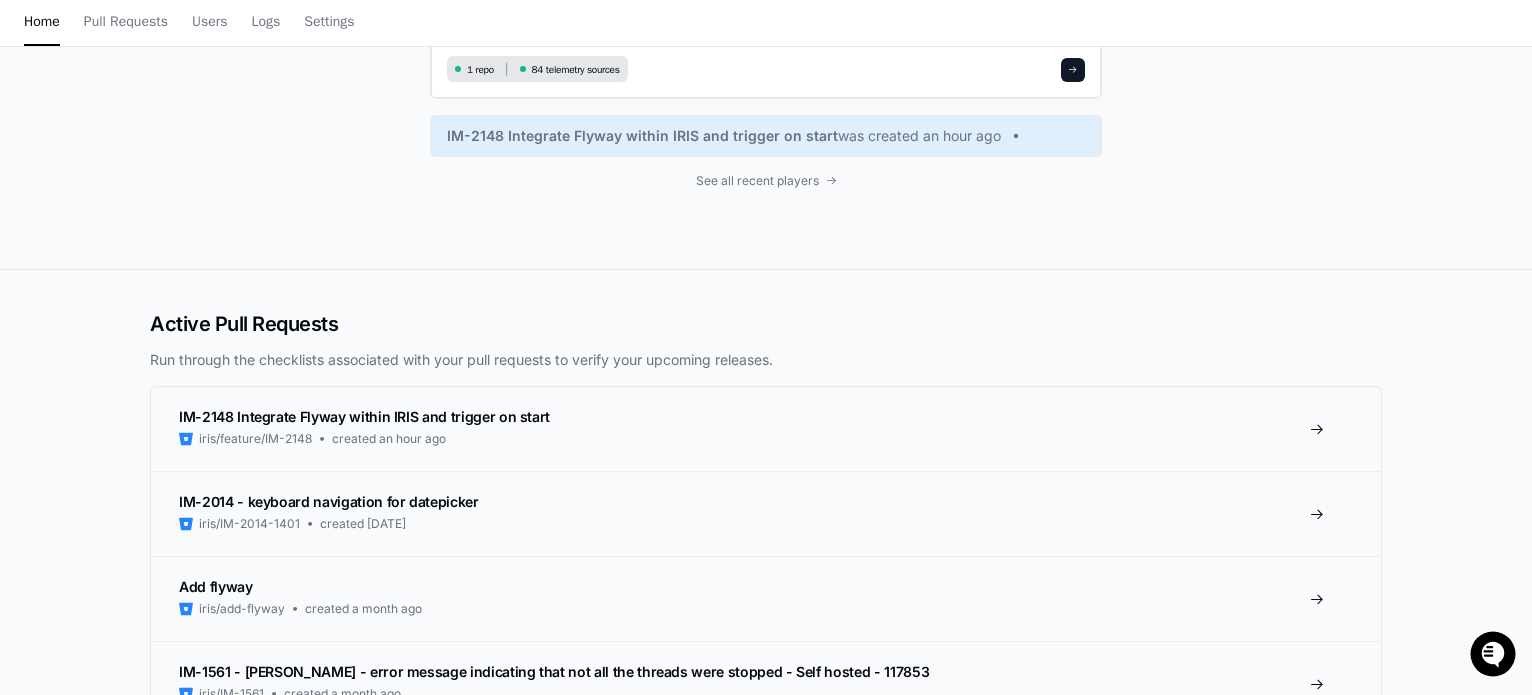 scroll, scrollTop: 0, scrollLeft: 0, axis: both 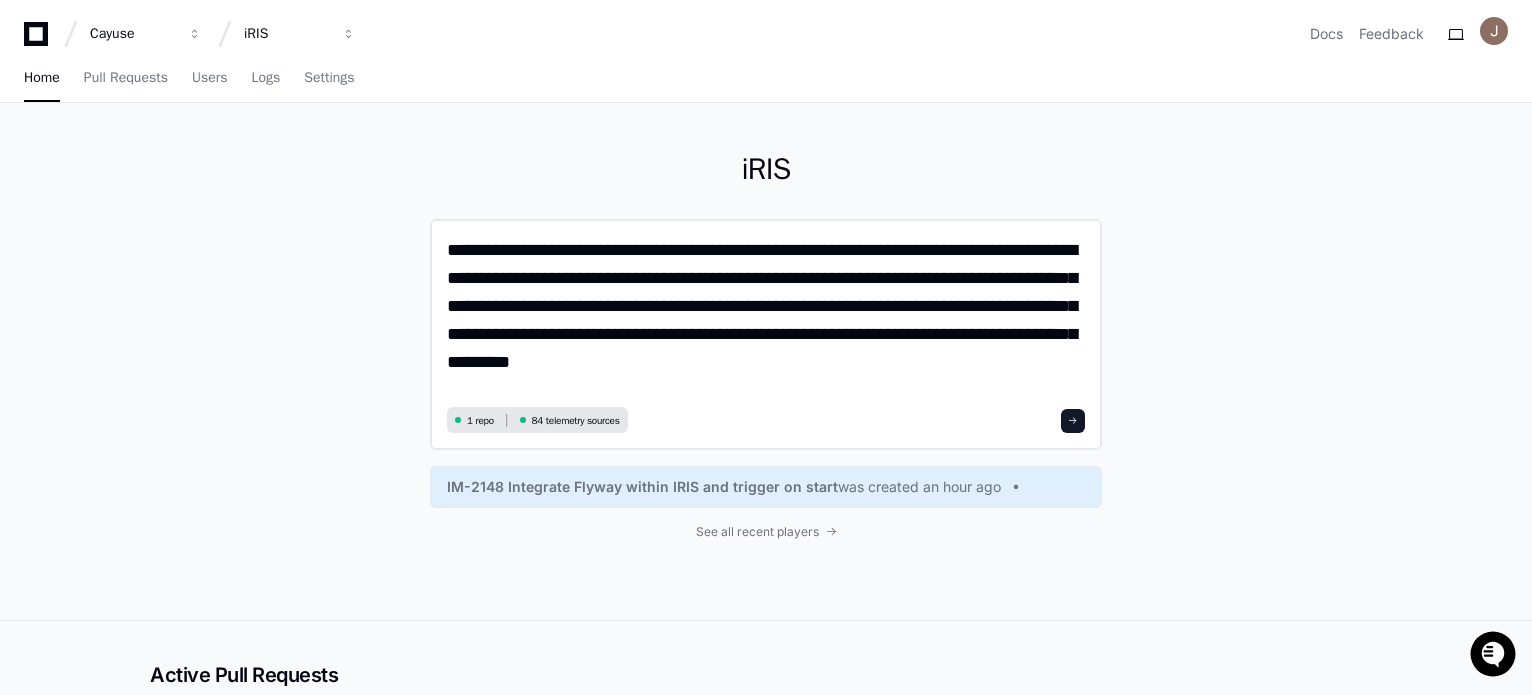 drag, startPoint x: 798, startPoint y: 335, endPoint x: 716, endPoint y: 338, distance: 82.05486 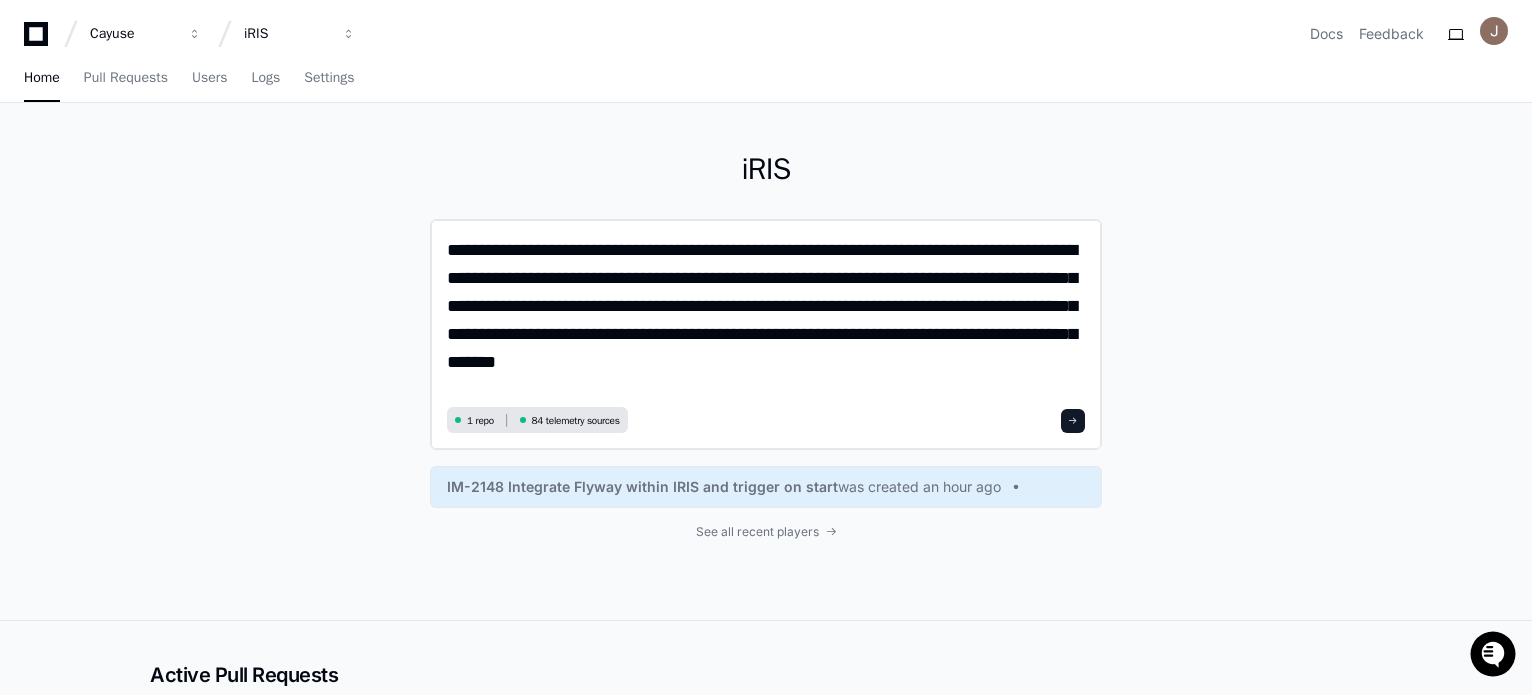 click on "**********" 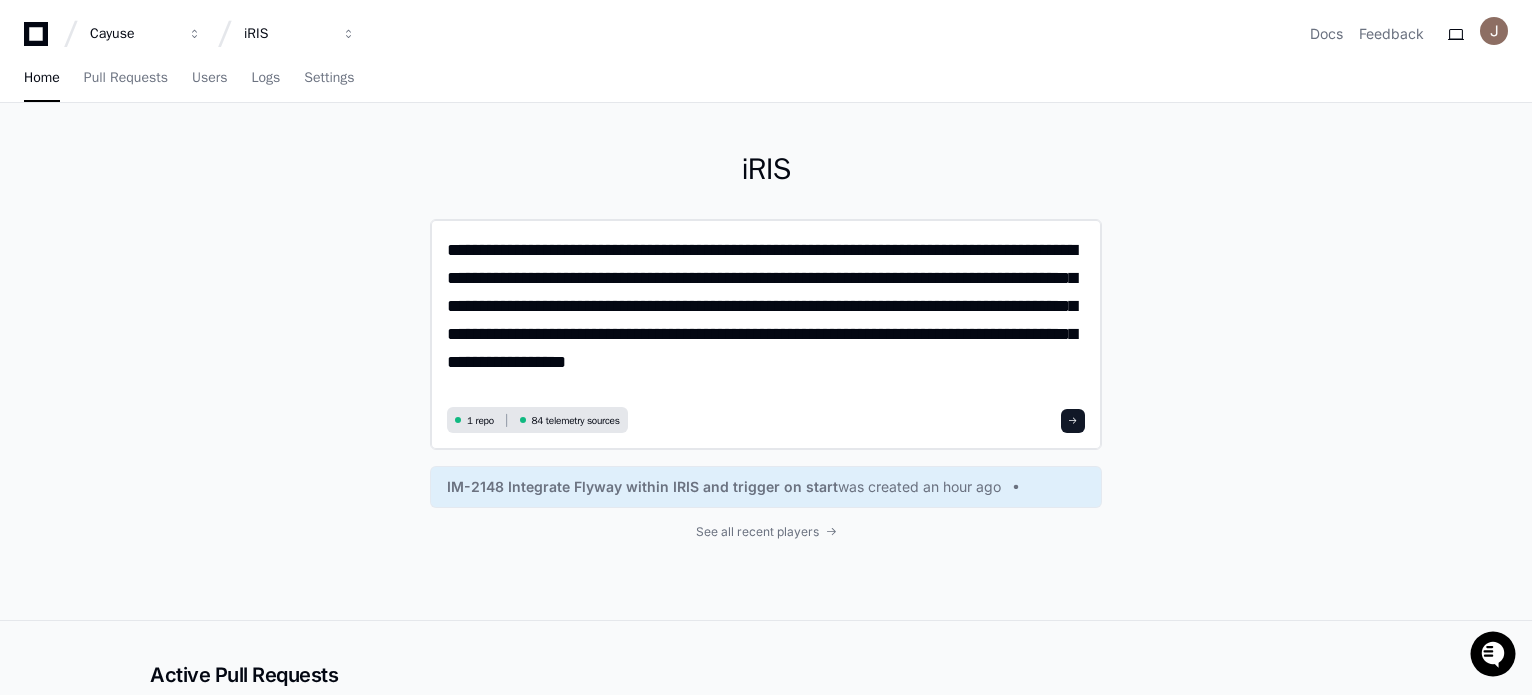 type on "**********" 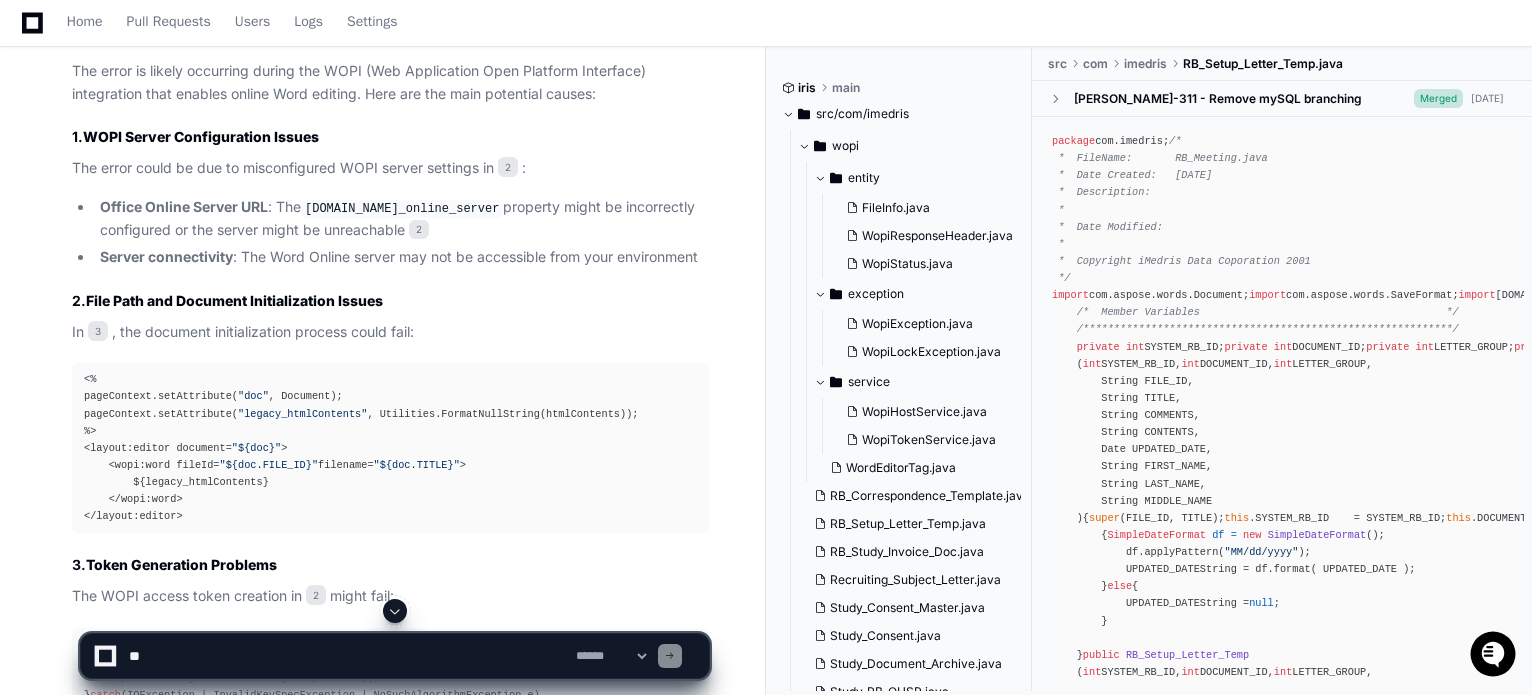 scroll, scrollTop: 1726, scrollLeft: 0, axis: vertical 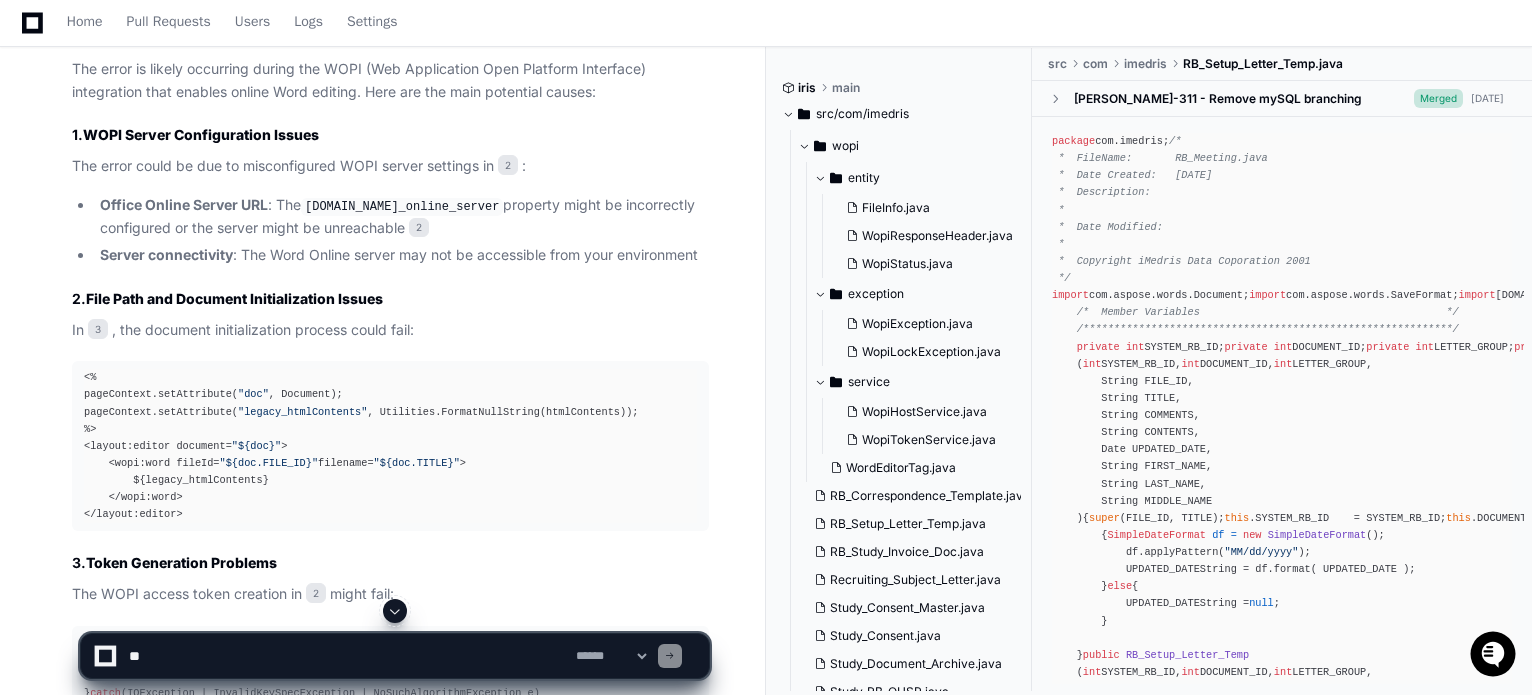click on "[DOMAIN_NAME]_online_server" 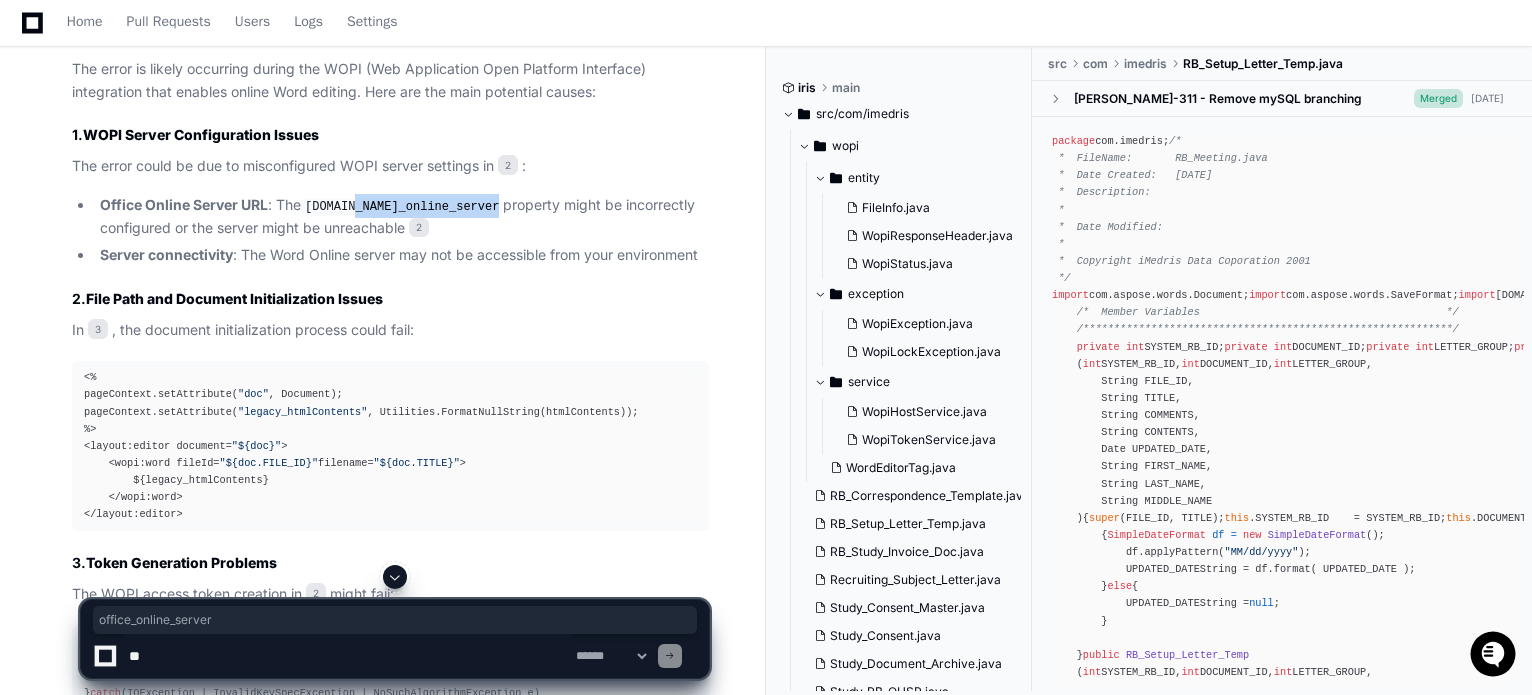 click on "[DOMAIN_NAME]_online_server" 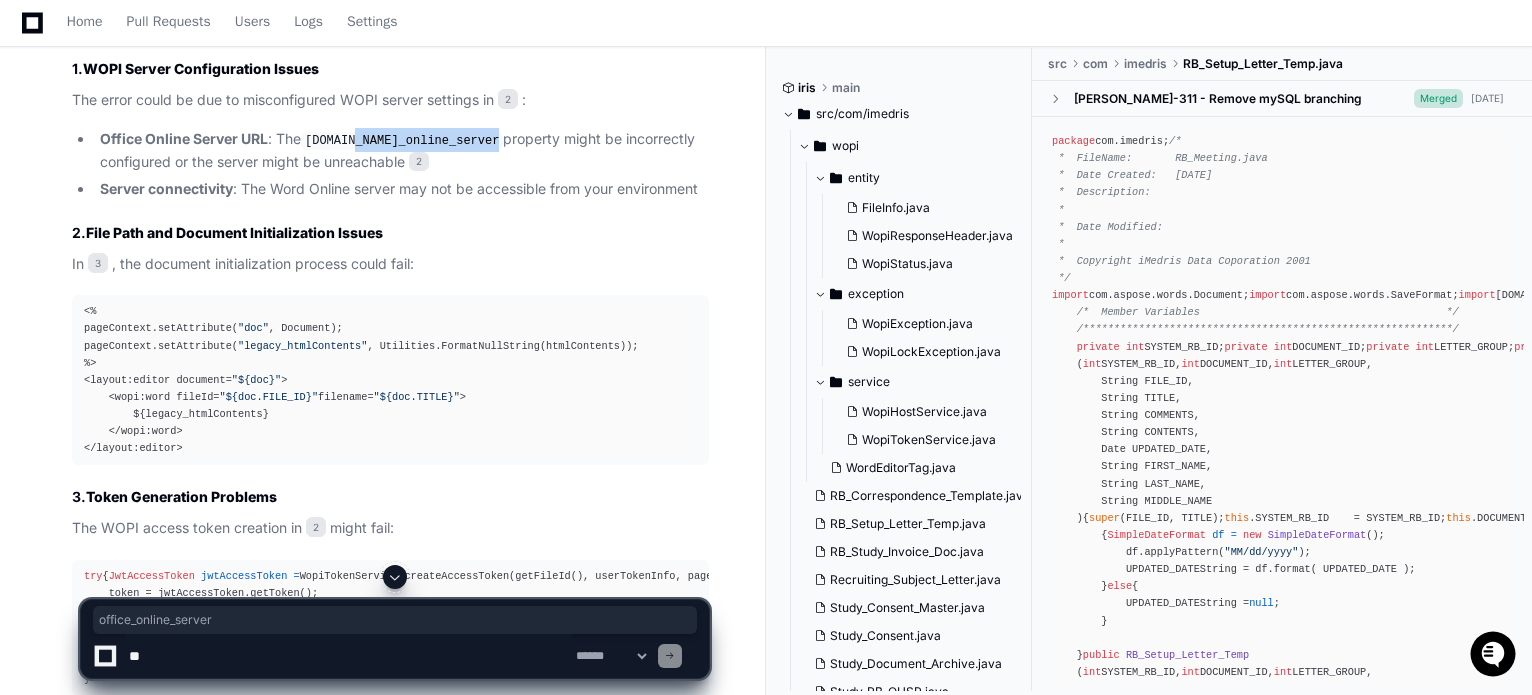 scroll, scrollTop: 1794, scrollLeft: 0, axis: vertical 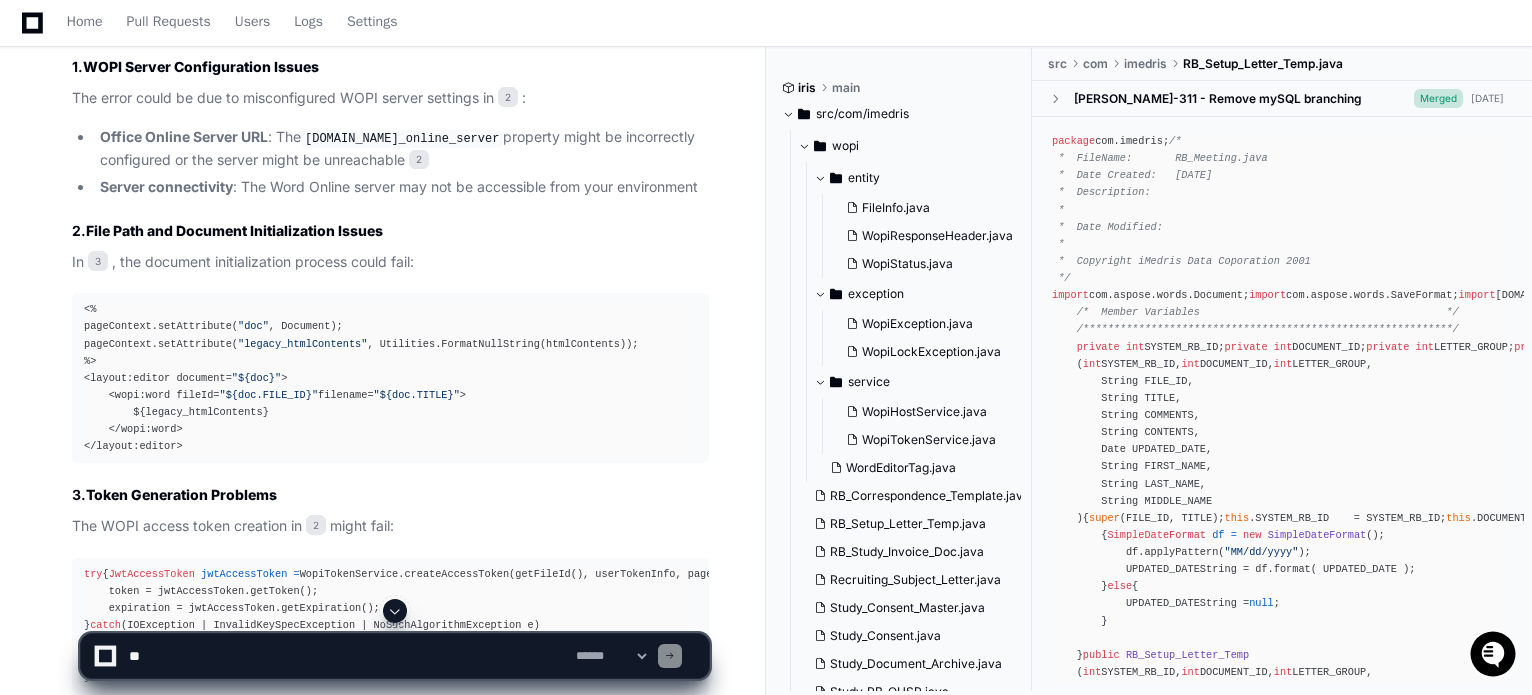 click on "Server connectivity : The Word Online server may not be accessible from your environment" 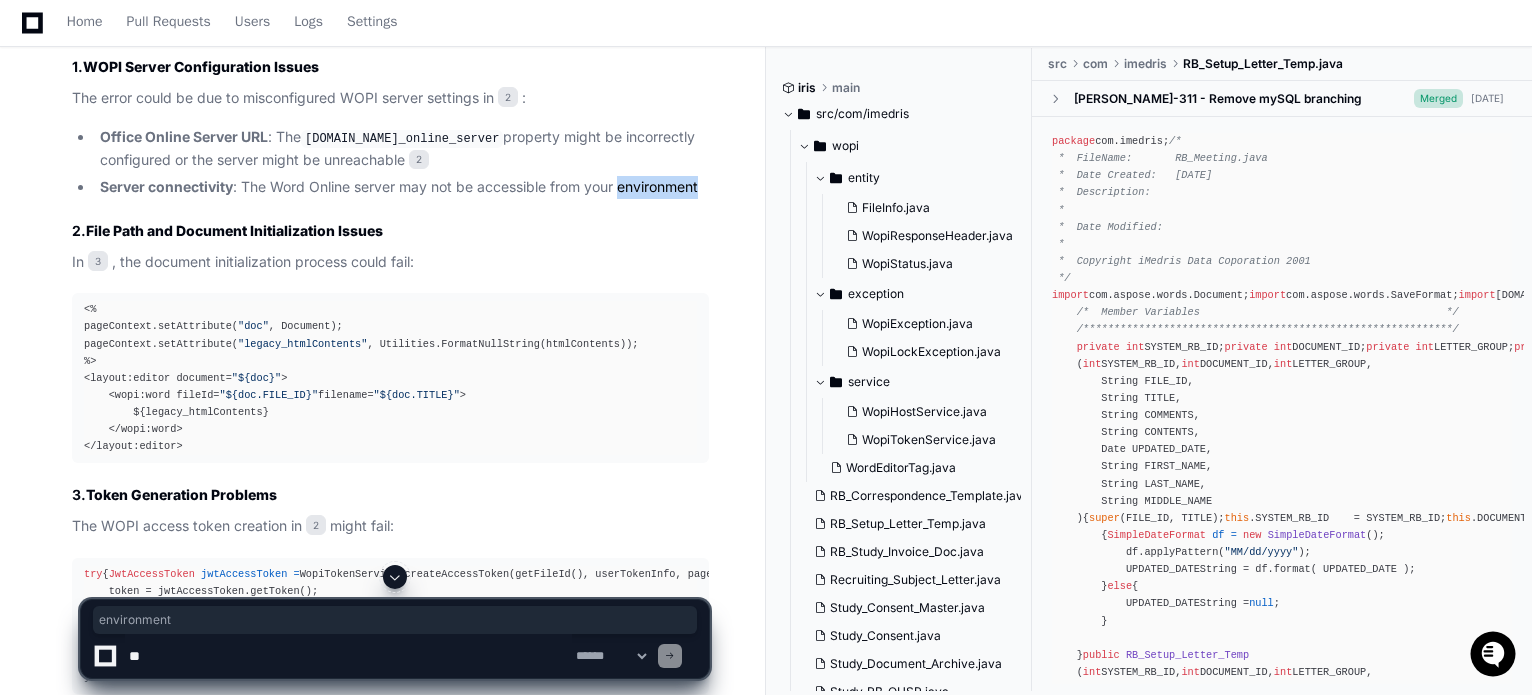 click on "Server connectivity : The Word Online server may not be accessible from your environment" 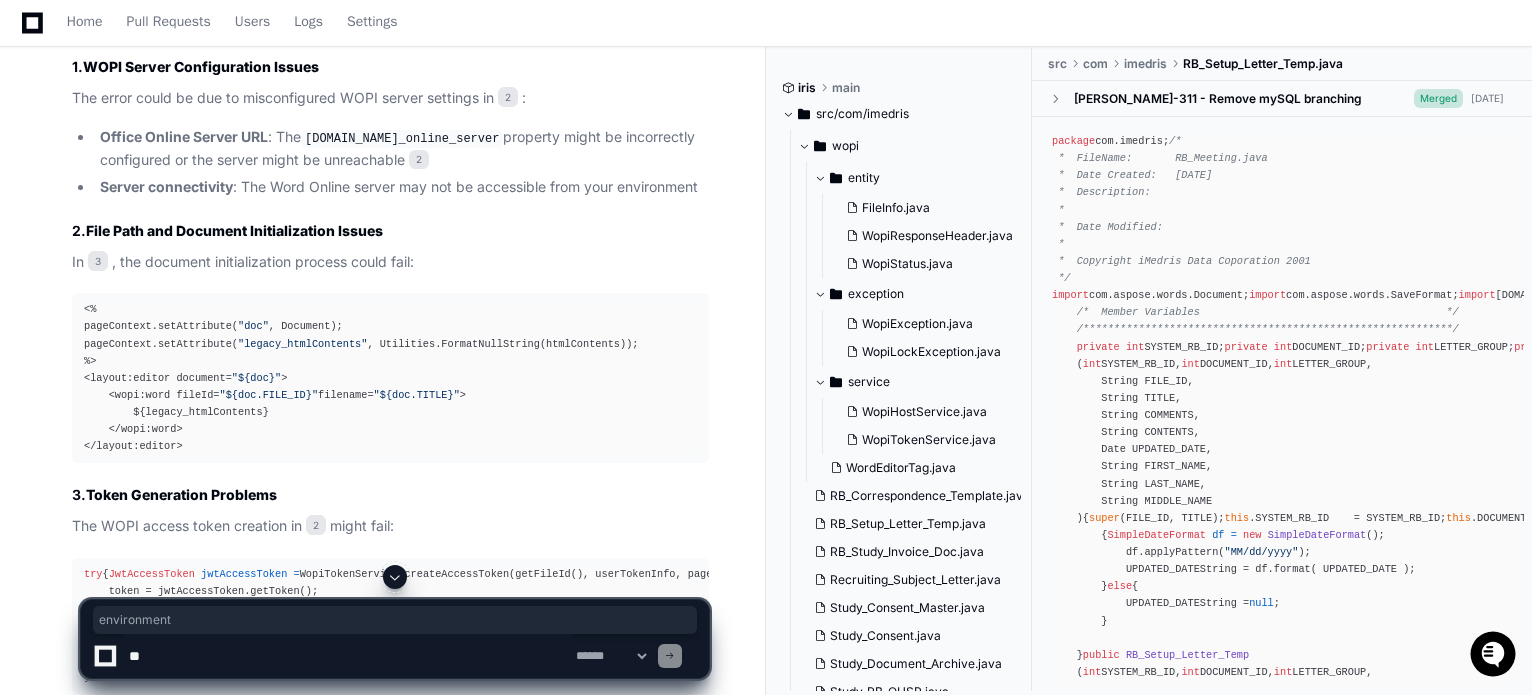 click on "Server connectivity : The Word Online server may not be accessible from your environment" 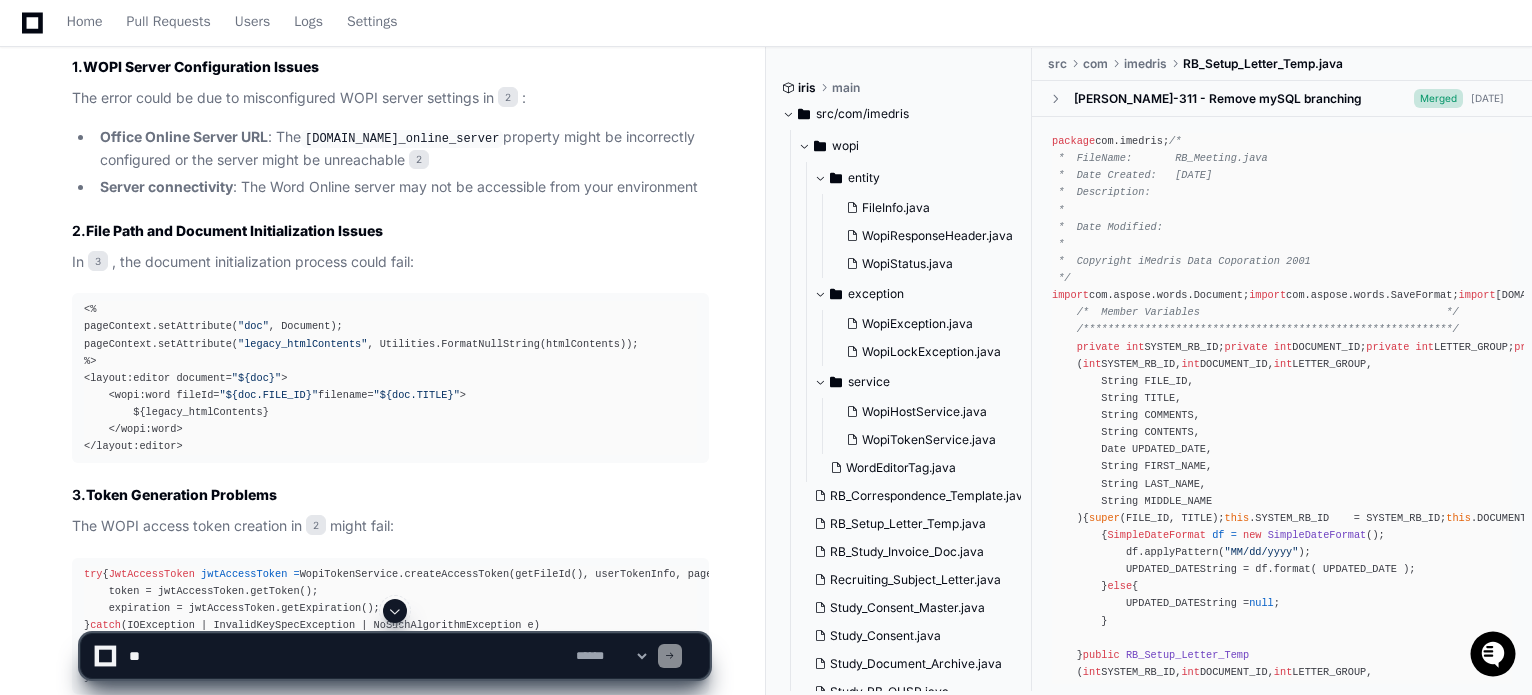 click on "Server connectivity : The Word Online server may not be accessible from your environment" 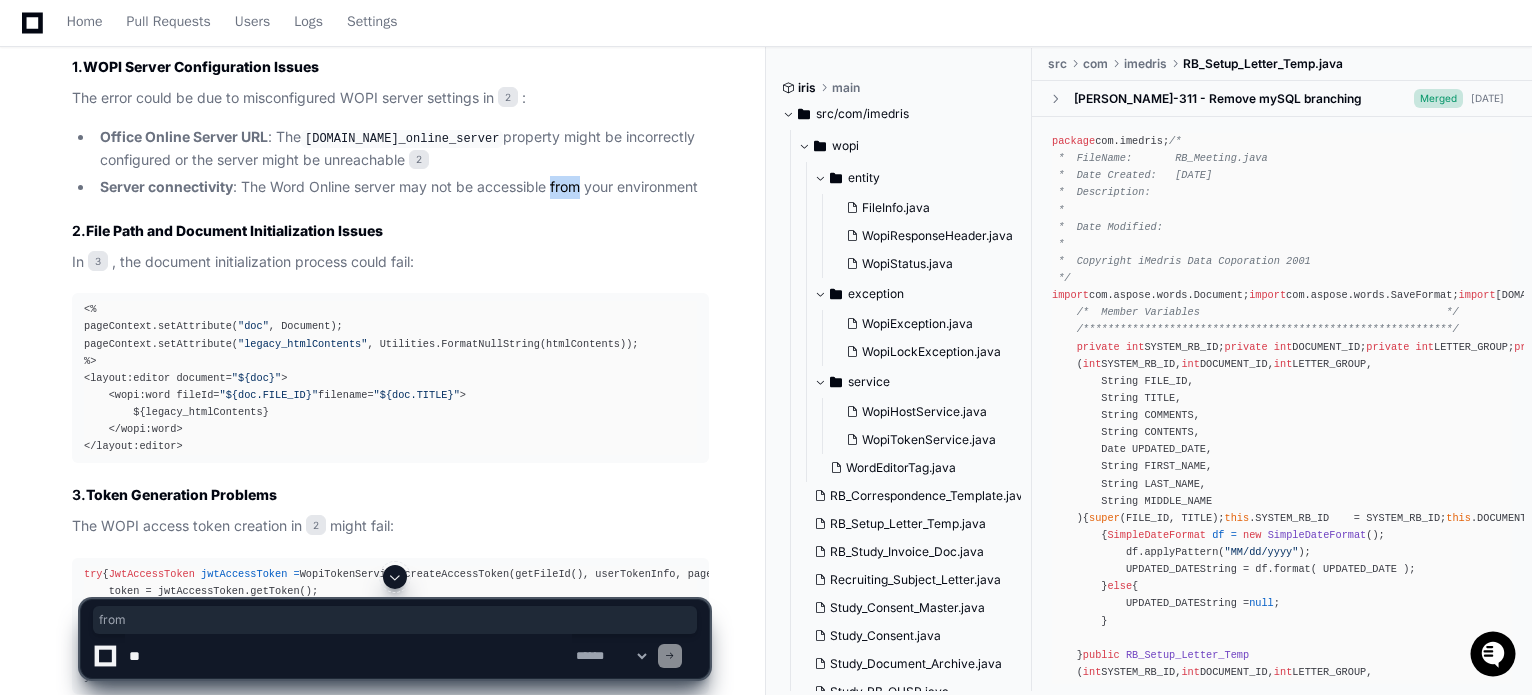 click on "Server connectivity : The Word Online server may not be accessible from your environment" 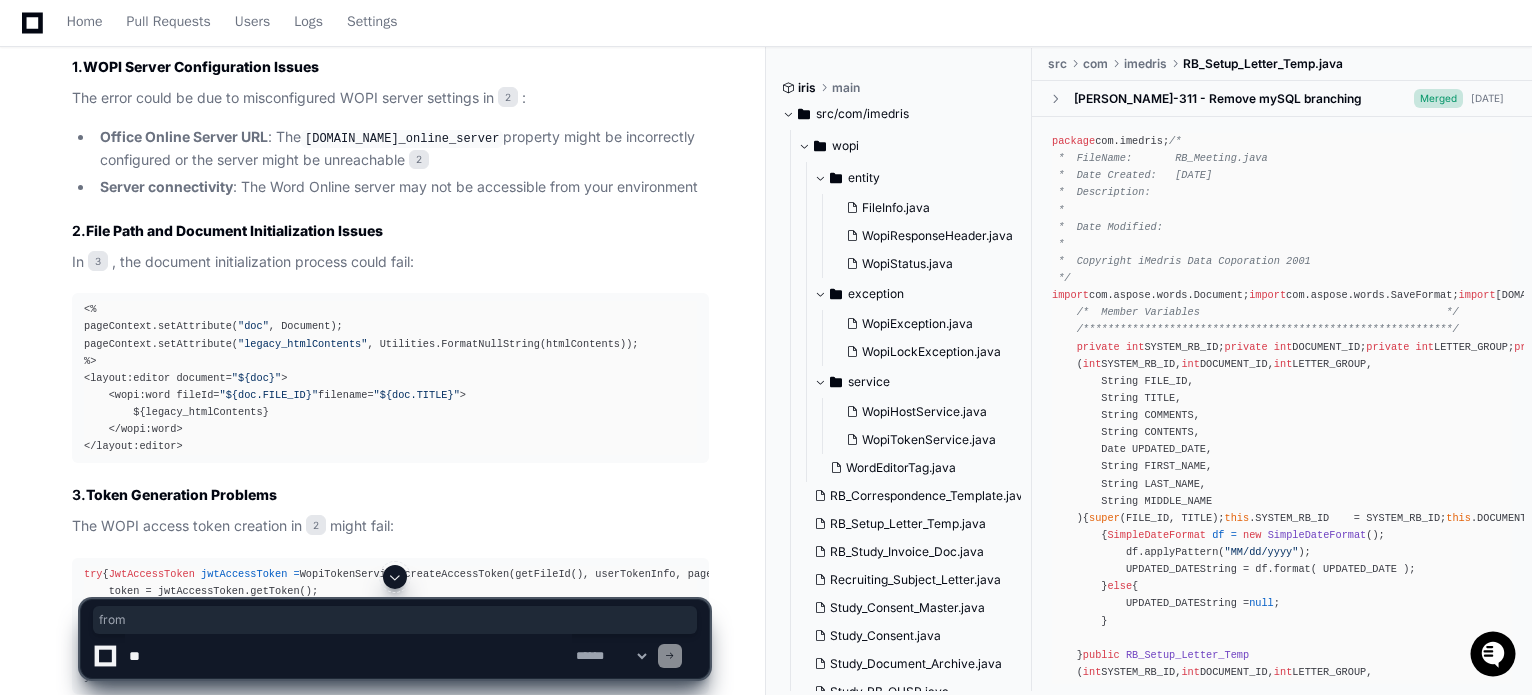 click on "Server connectivity : The Word Online server may not be accessible from your environment" 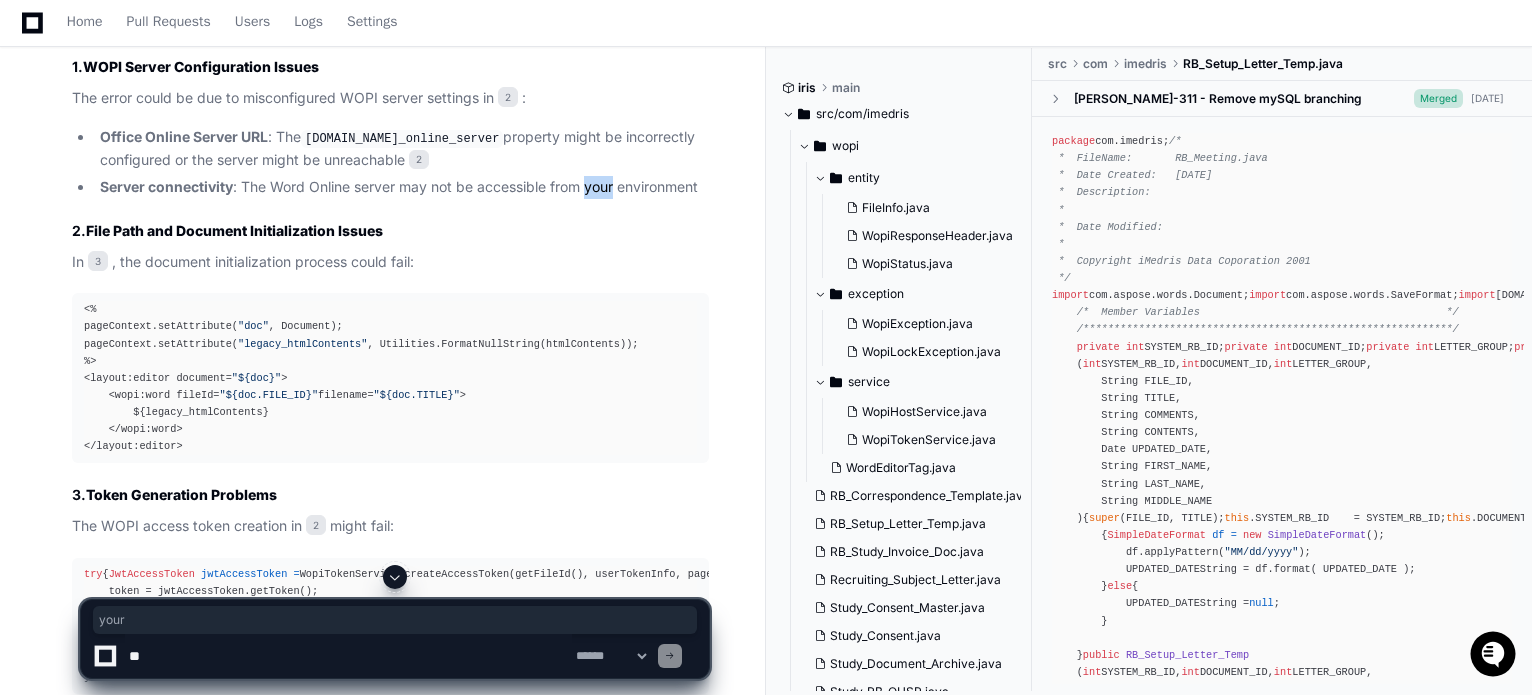 click on "Server connectivity : The Word Online server may not be accessible from your environment" 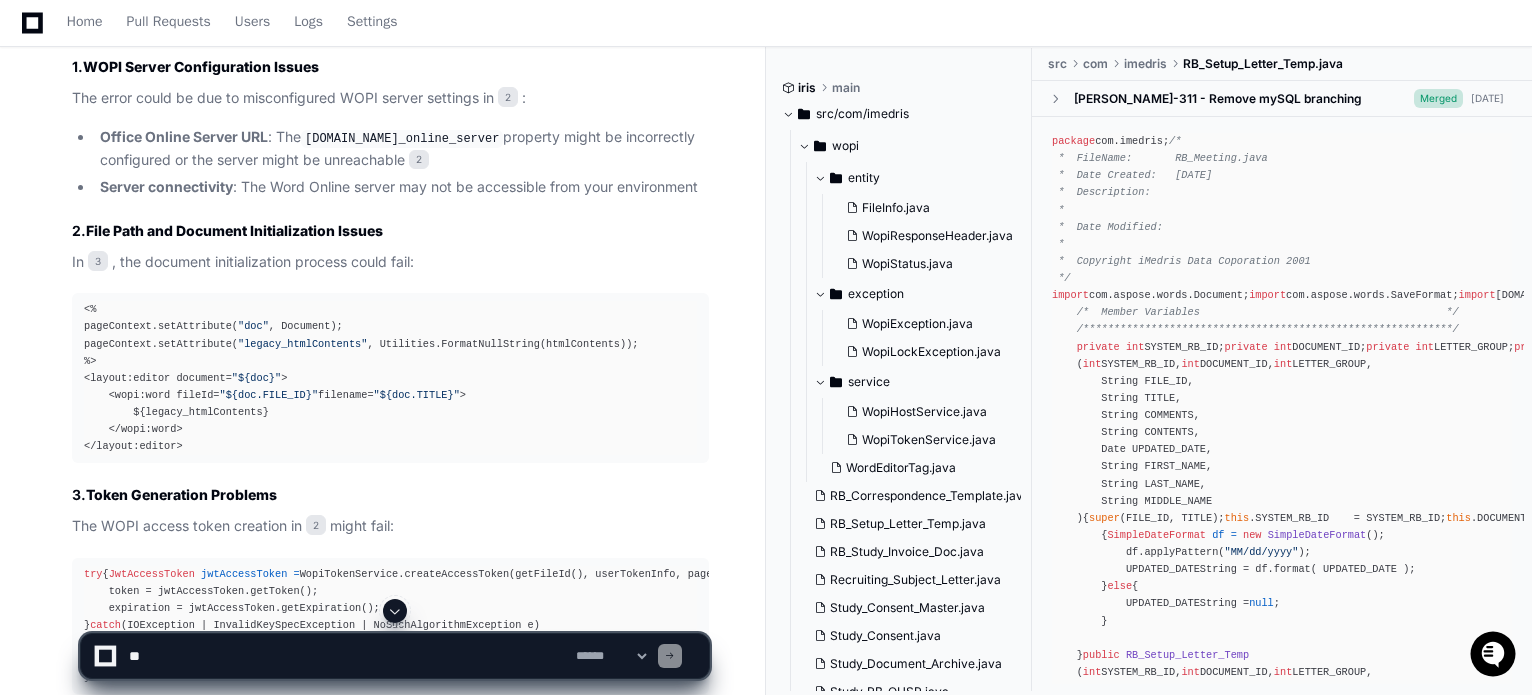 click on "Server connectivity : The Word Online server may not be accessible from your environment" 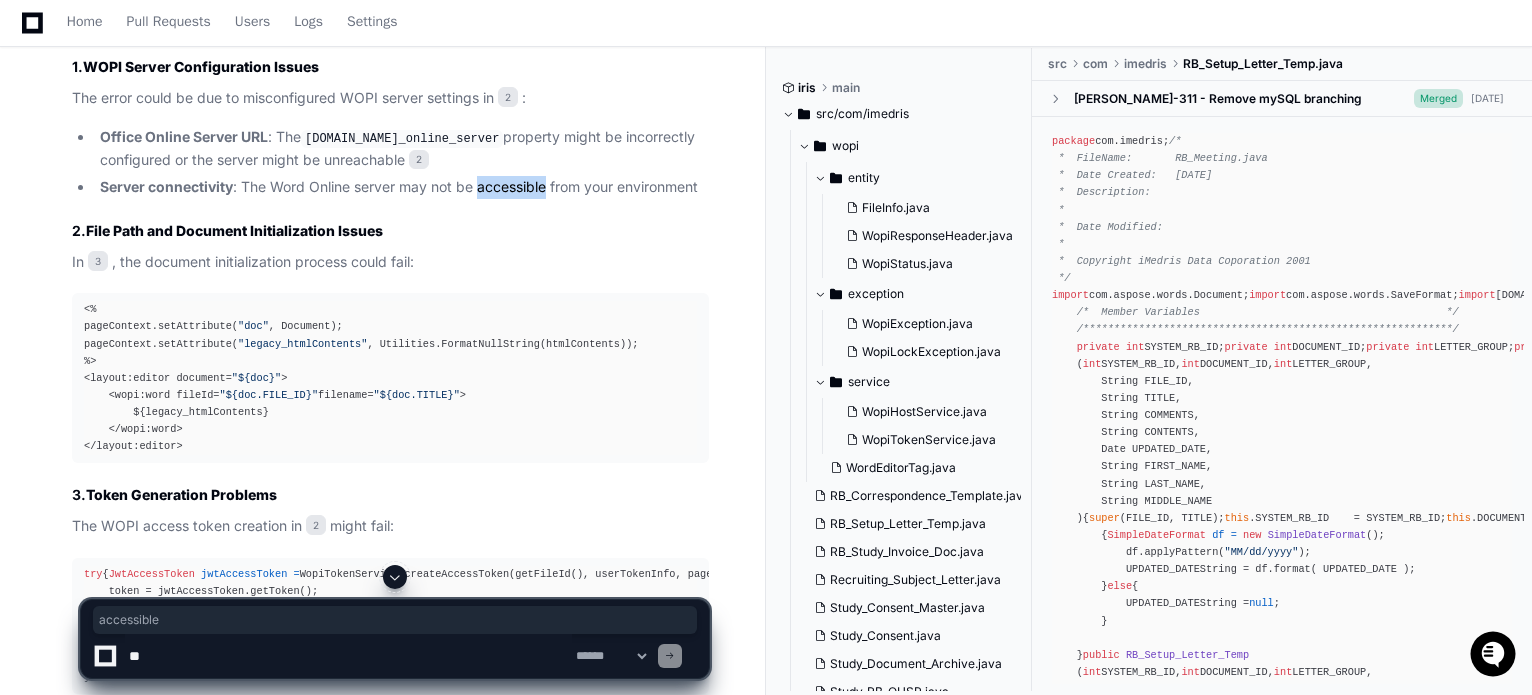 click on "Server connectivity : The Word Online server may not be accessible from your environment" 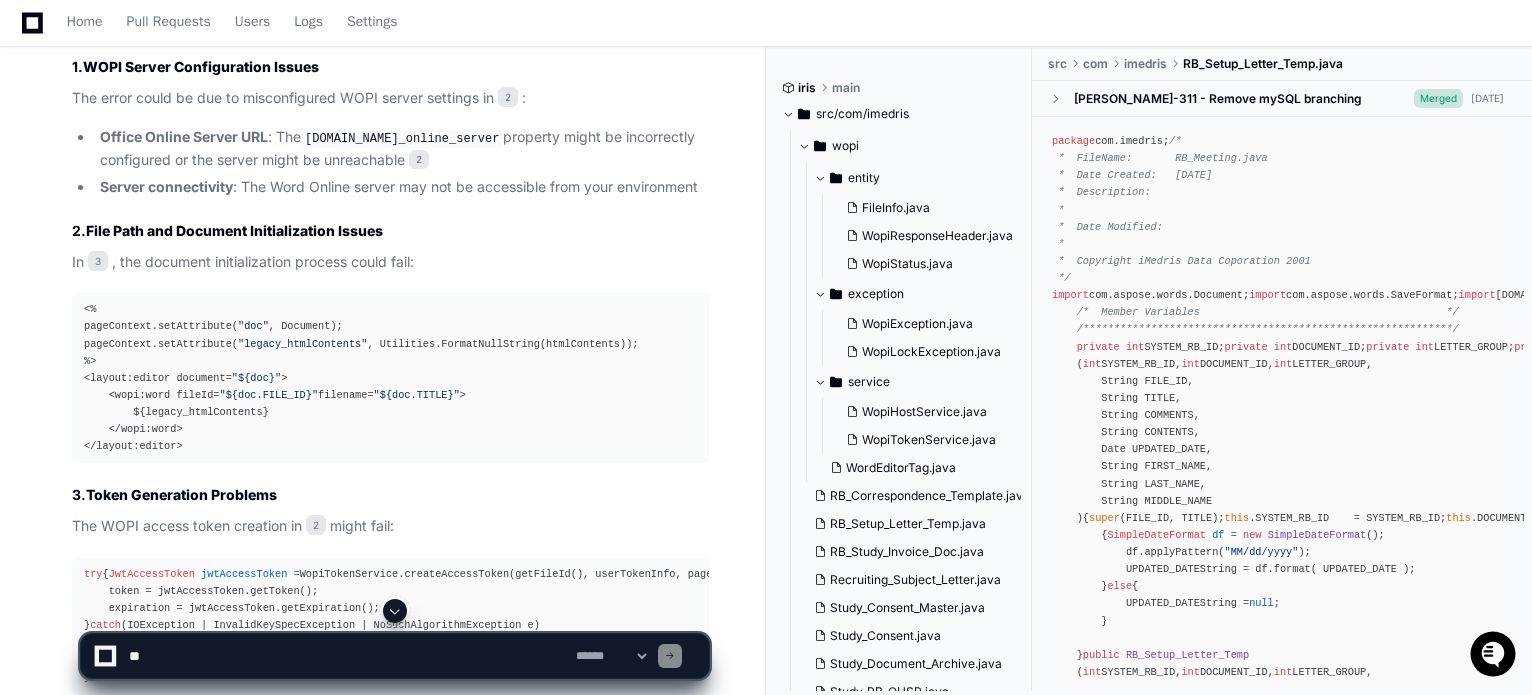 click on "Server connectivity : The Word Online server may not be accessible from your environment" 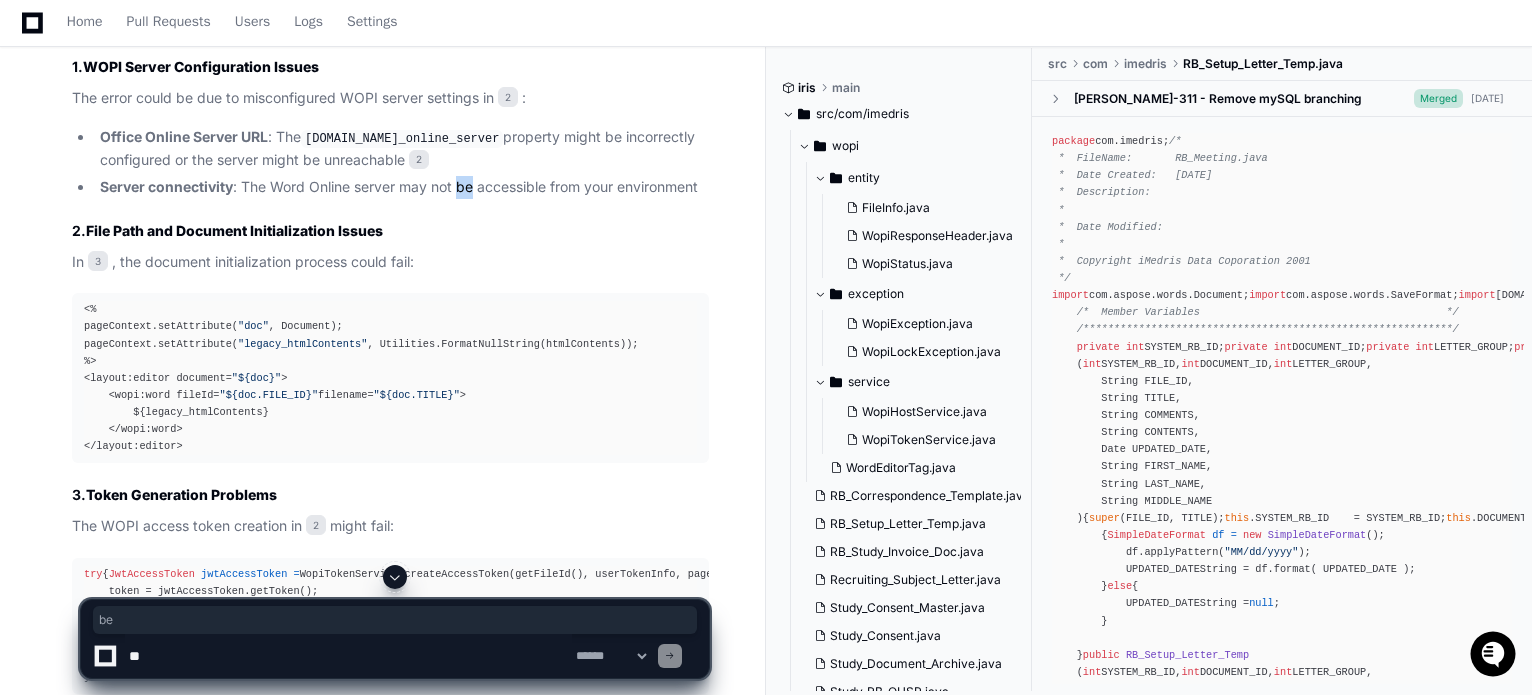 click on "Server connectivity : The Word Online server may not be accessible from your environment" 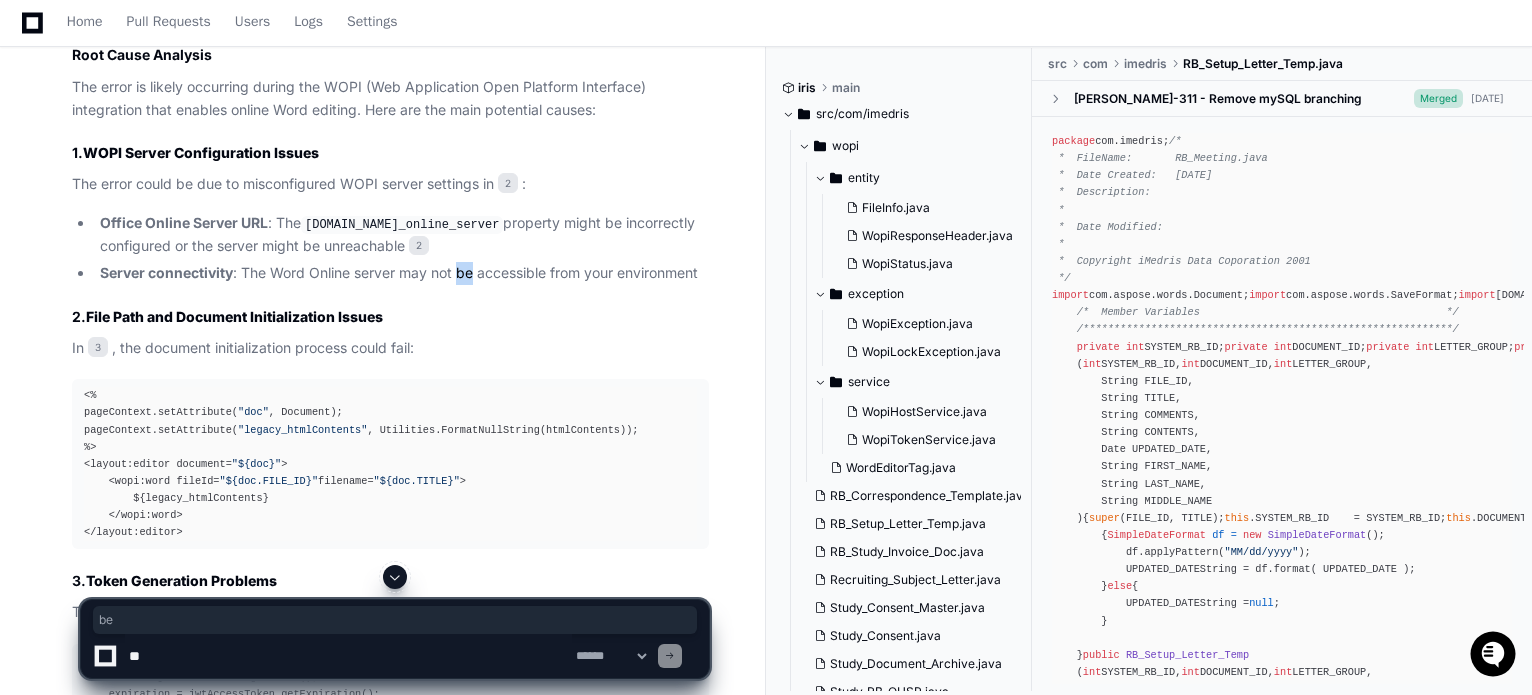 scroll, scrollTop: 1707, scrollLeft: 0, axis: vertical 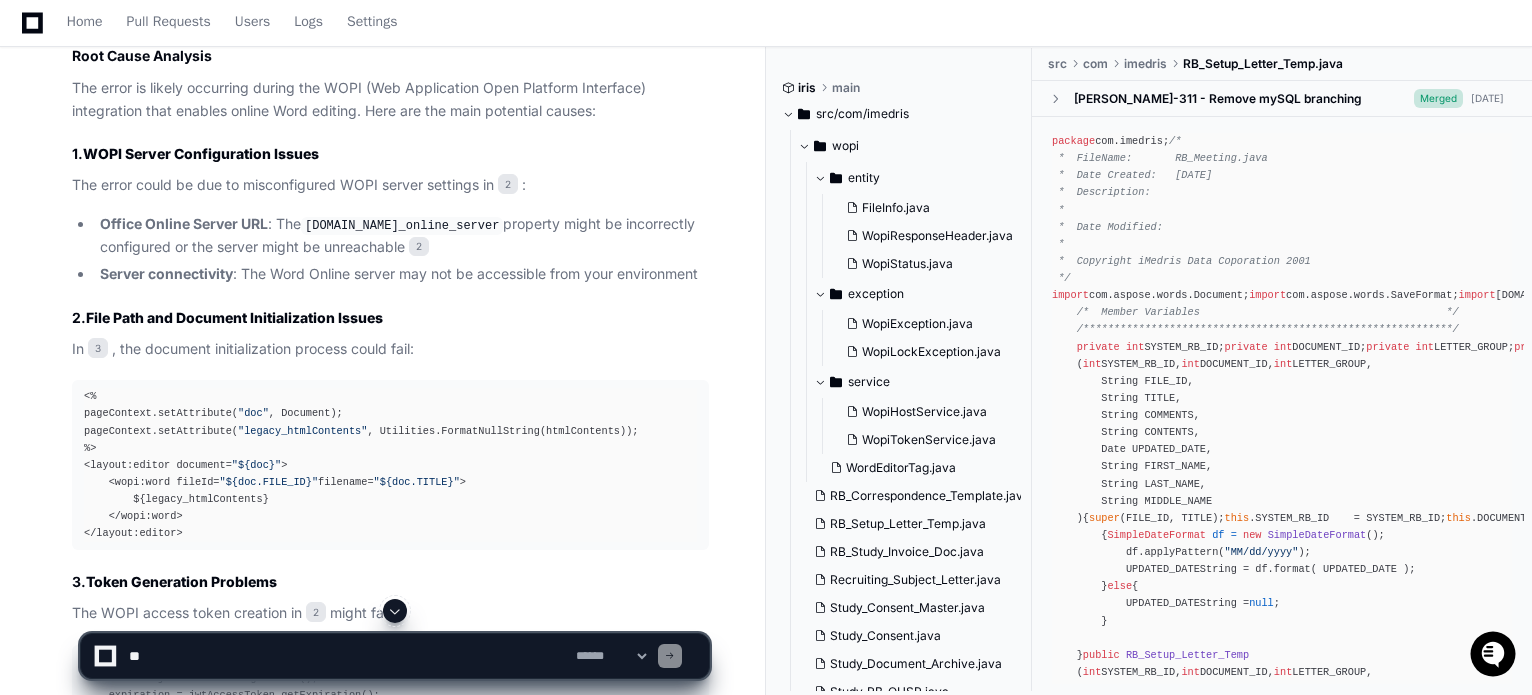 click on "Server connectivity : The Word Online server may not be accessible from your environment" 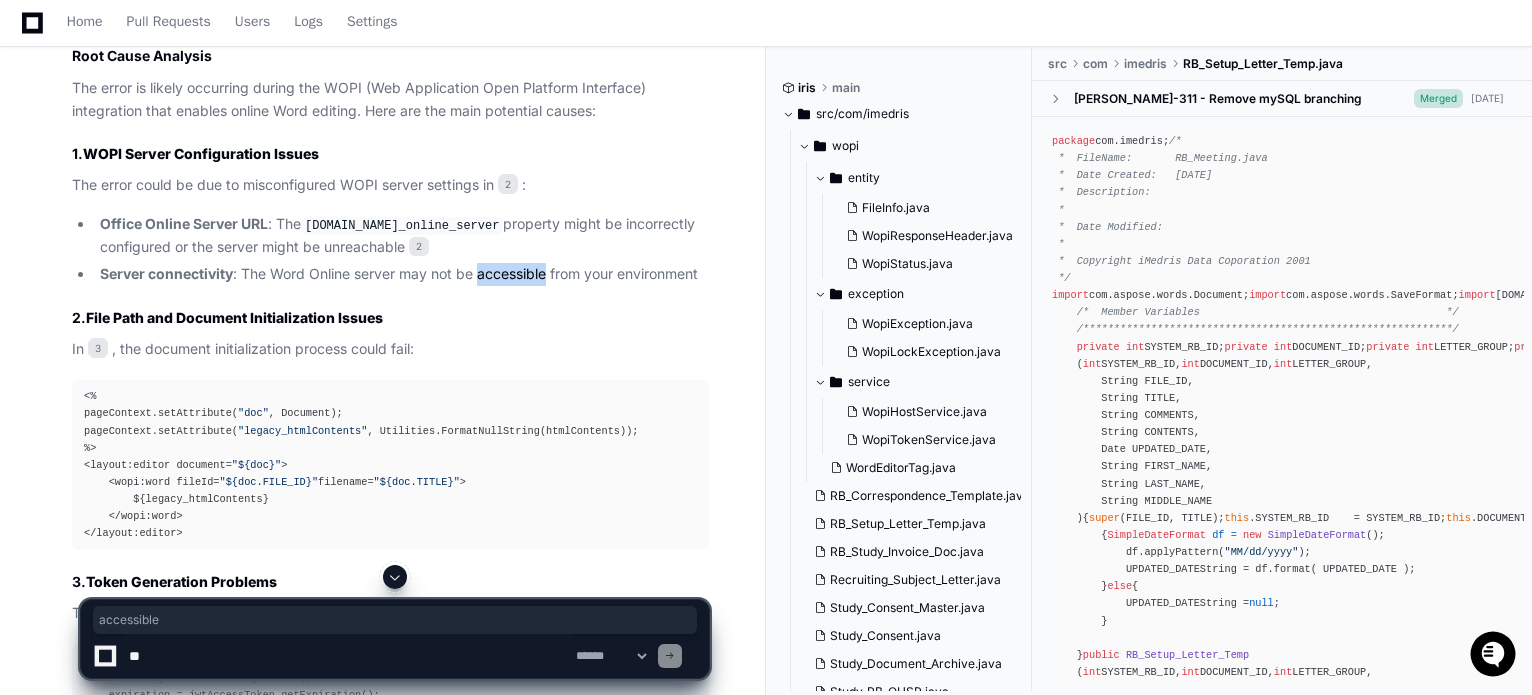 click on "Server connectivity : The Word Online server may not be accessible from your environment" 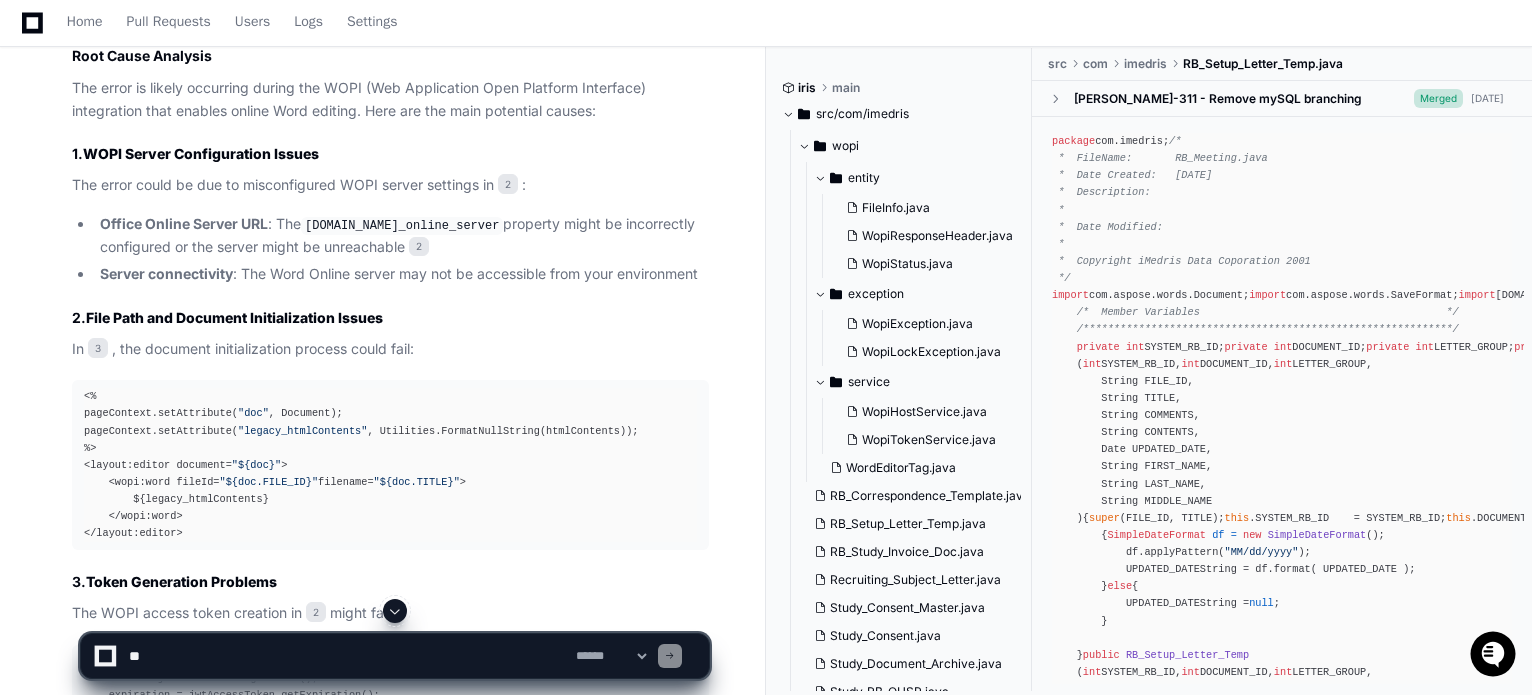click on "Server connectivity : The Word Online server may not be accessible from your environment" 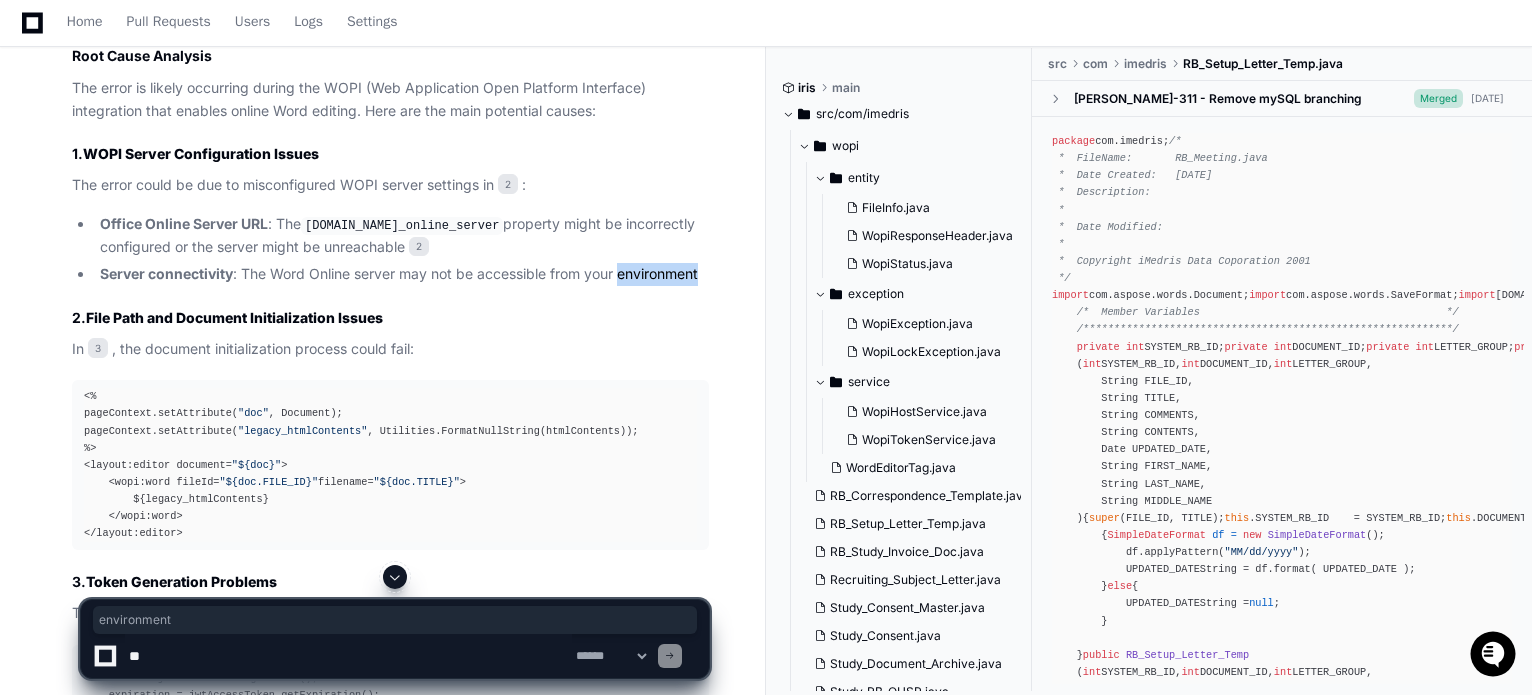 click on "Server connectivity : The Word Online server may not be accessible from your environment" 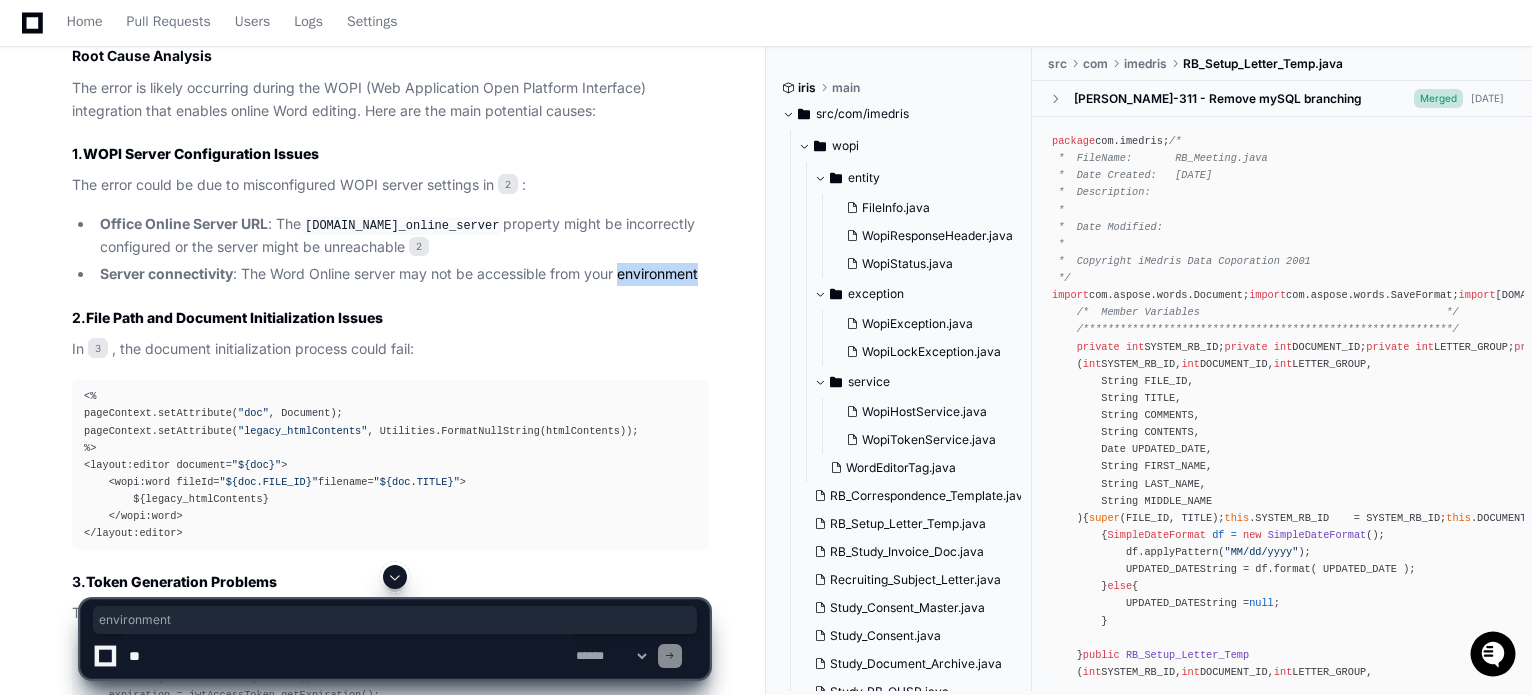scroll, scrollTop: 1668, scrollLeft: 0, axis: vertical 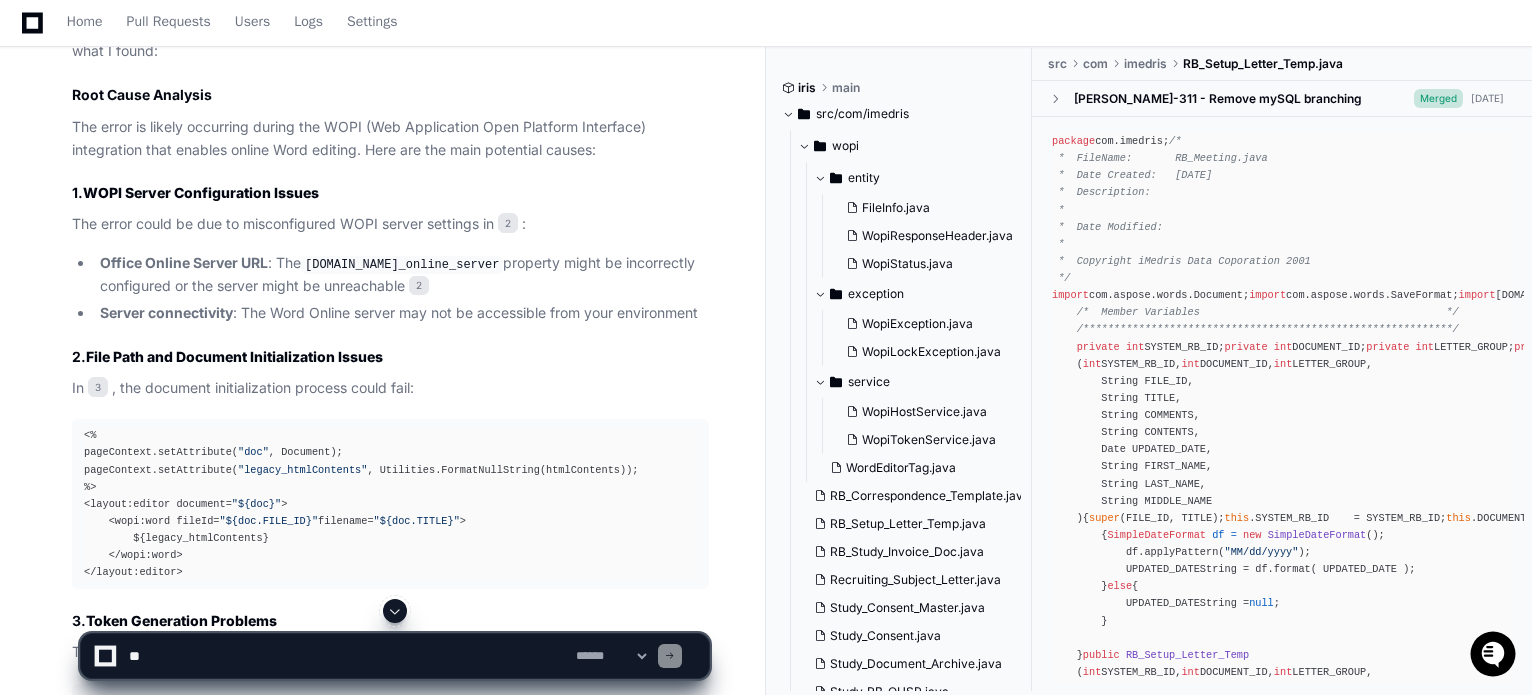 click on "Server connectivity : The Word Online server may not be accessible from your environment" 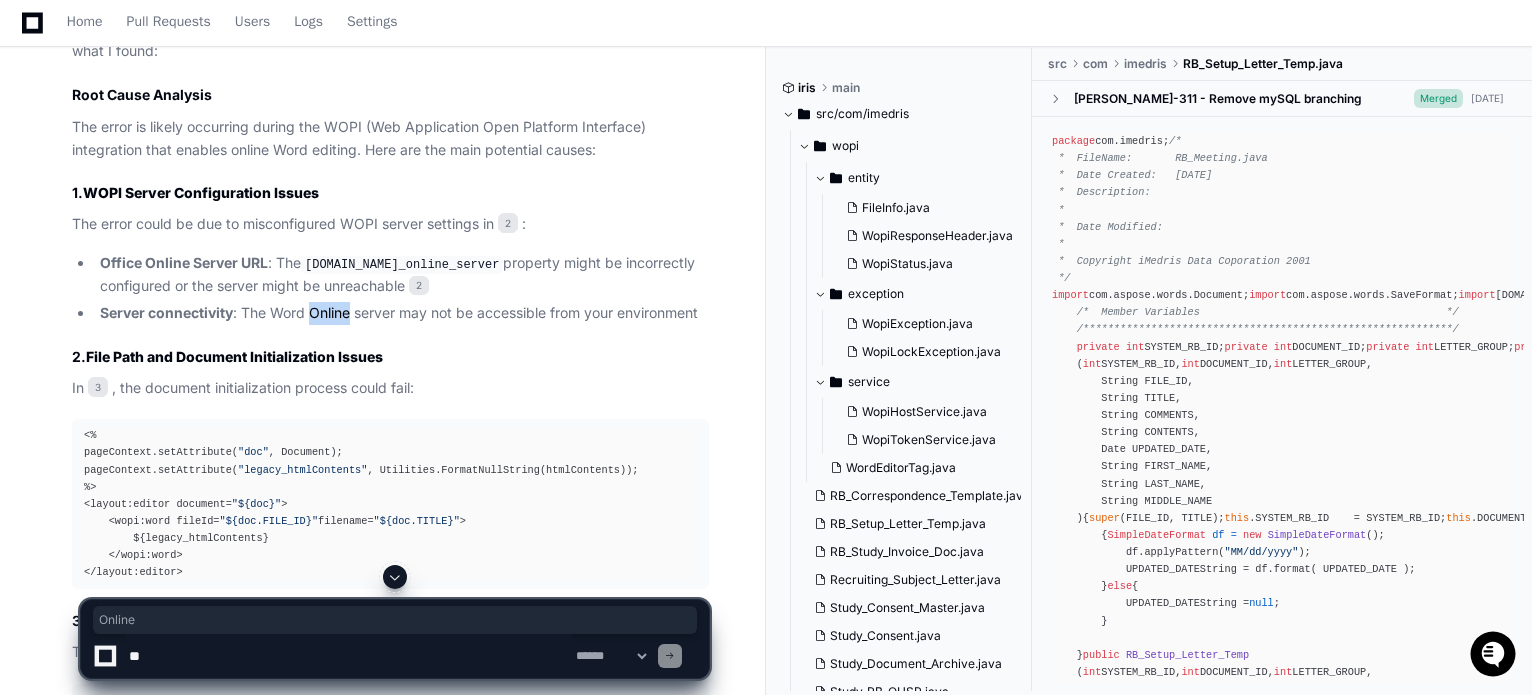 click on "Server connectivity : The Word Online server may not be accessible from your environment" 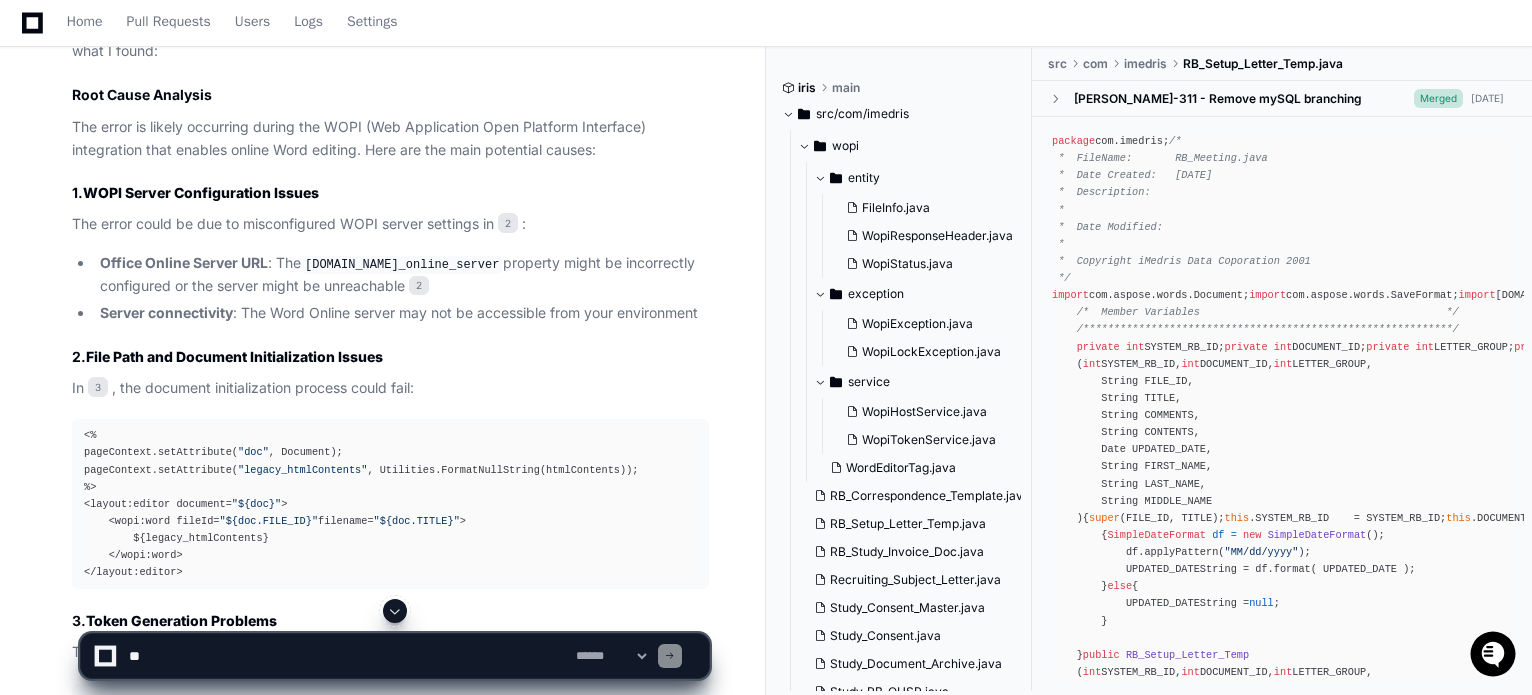 click on "Server connectivity : The Word Online server may not be accessible from your environment" 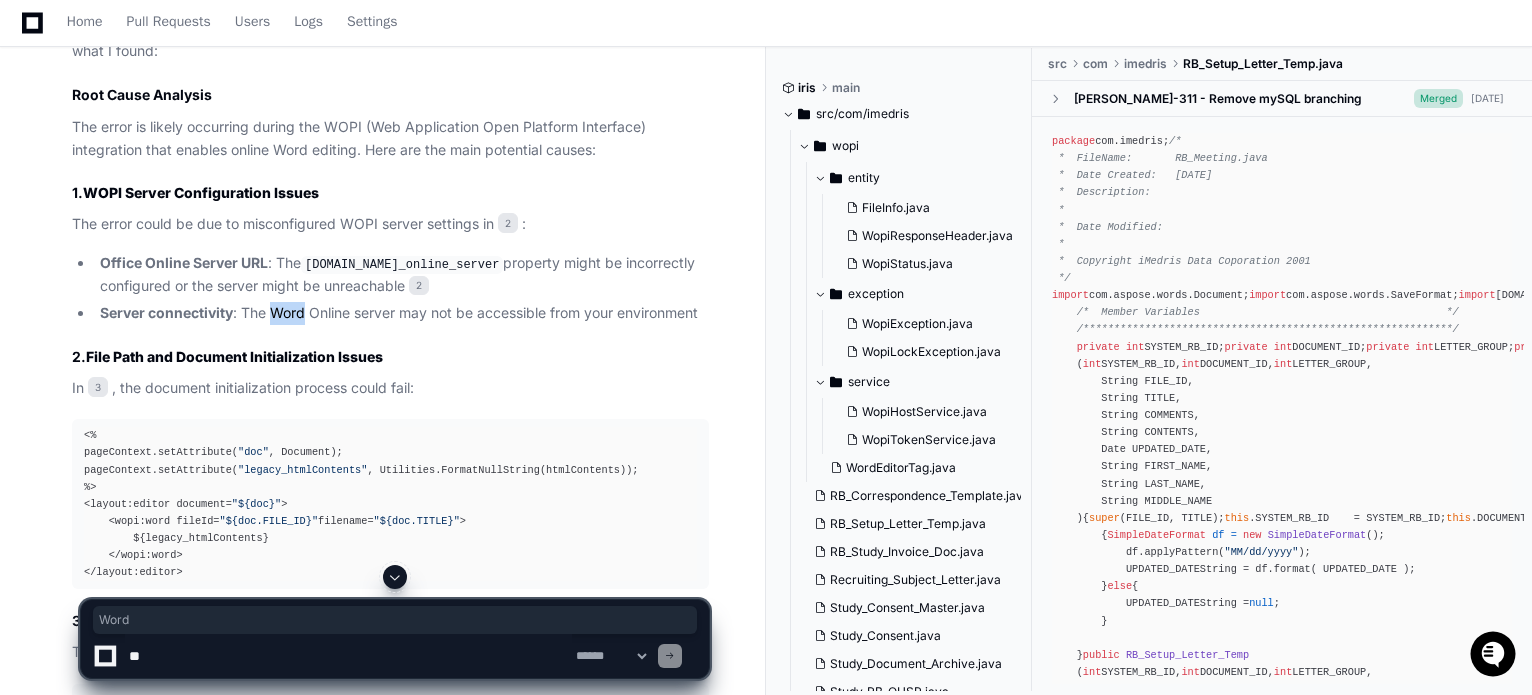 click on "Server connectivity : The Word Online server may not be accessible from your environment" 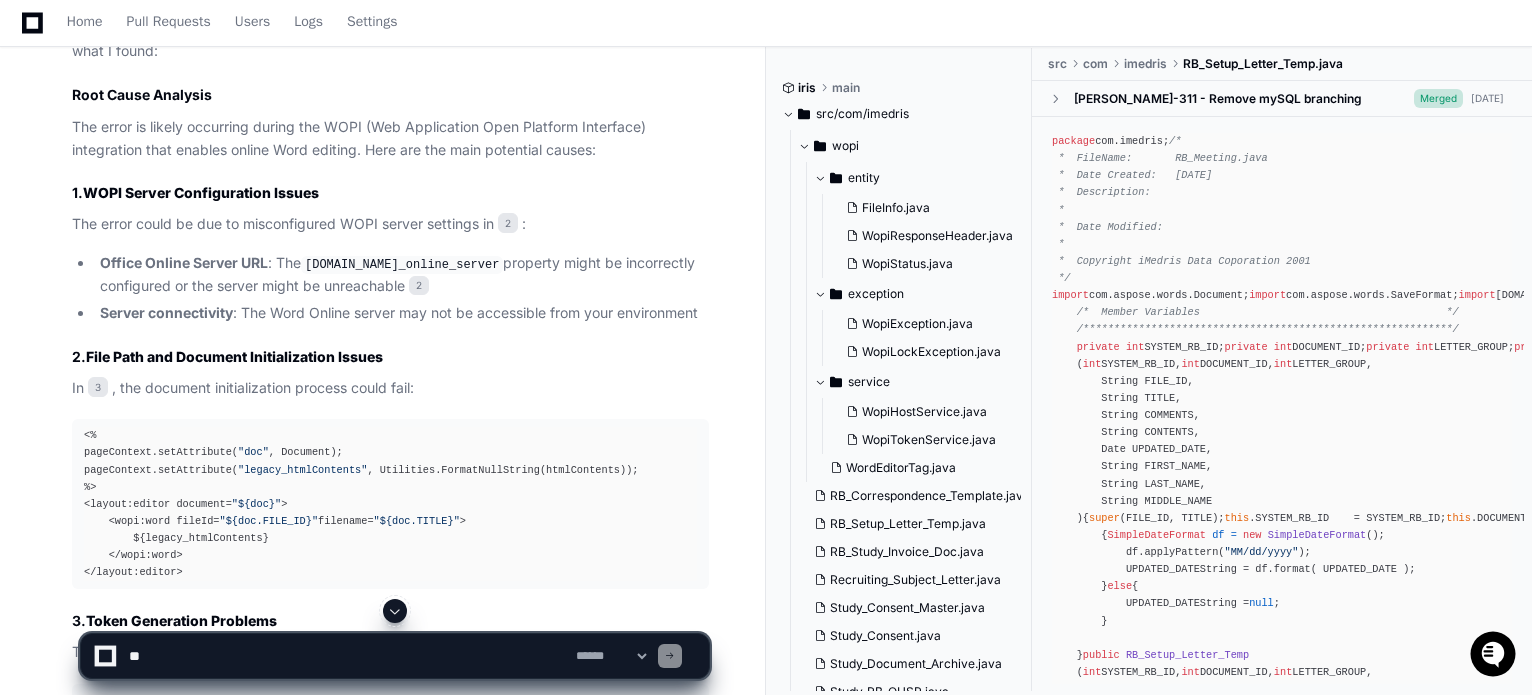 click on "Server connectivity : The Word Online server may not be accessible from your environment" 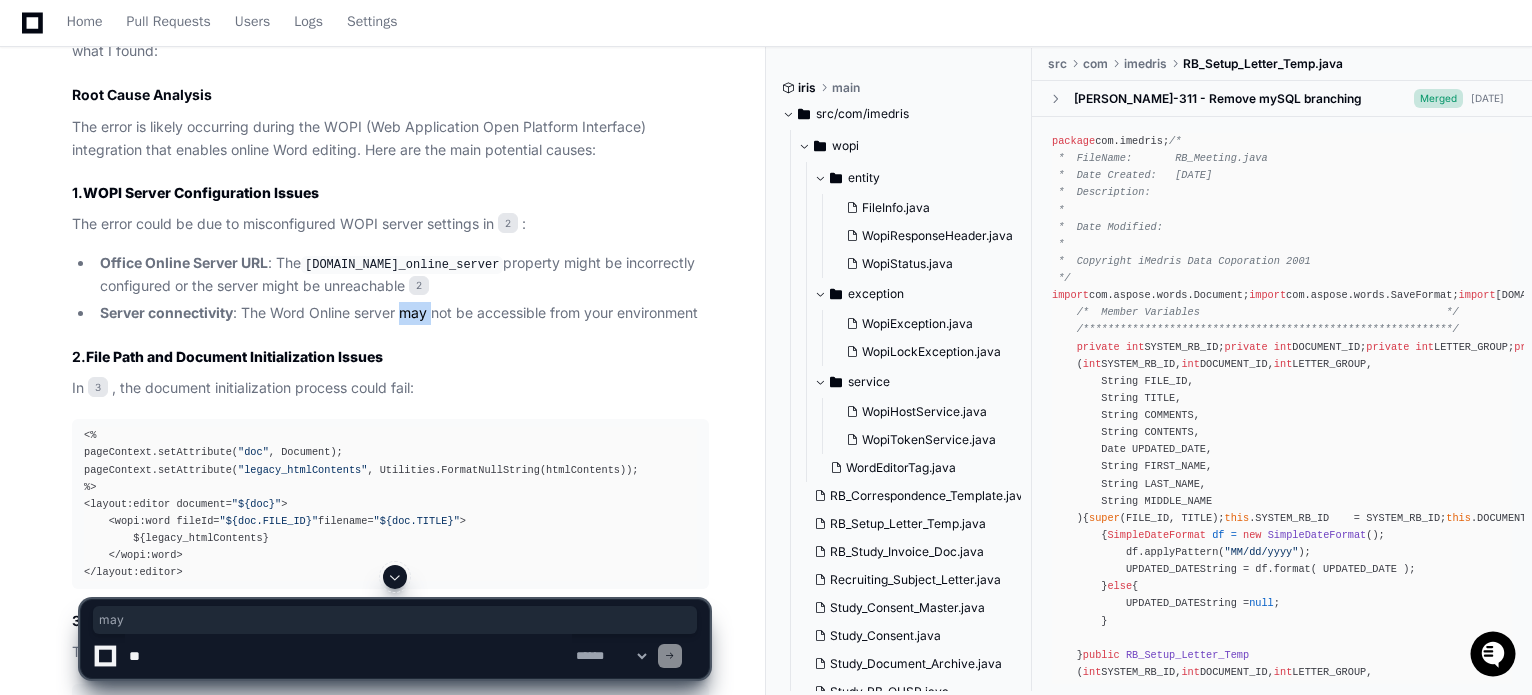 click on "Server connectivity : The Word Online server may not be accessible from your environment" 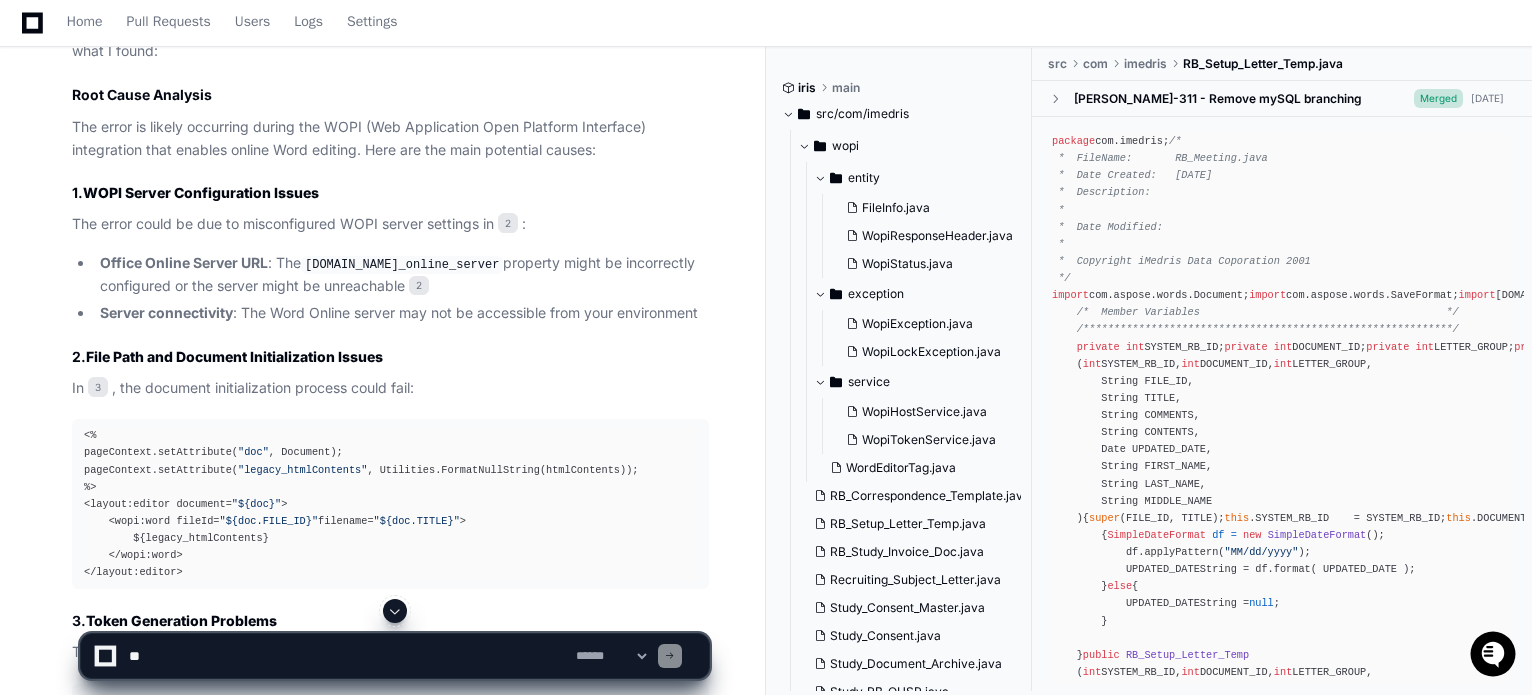 click on "Server connectivity : The Word Online server may not be accessible from your environment" 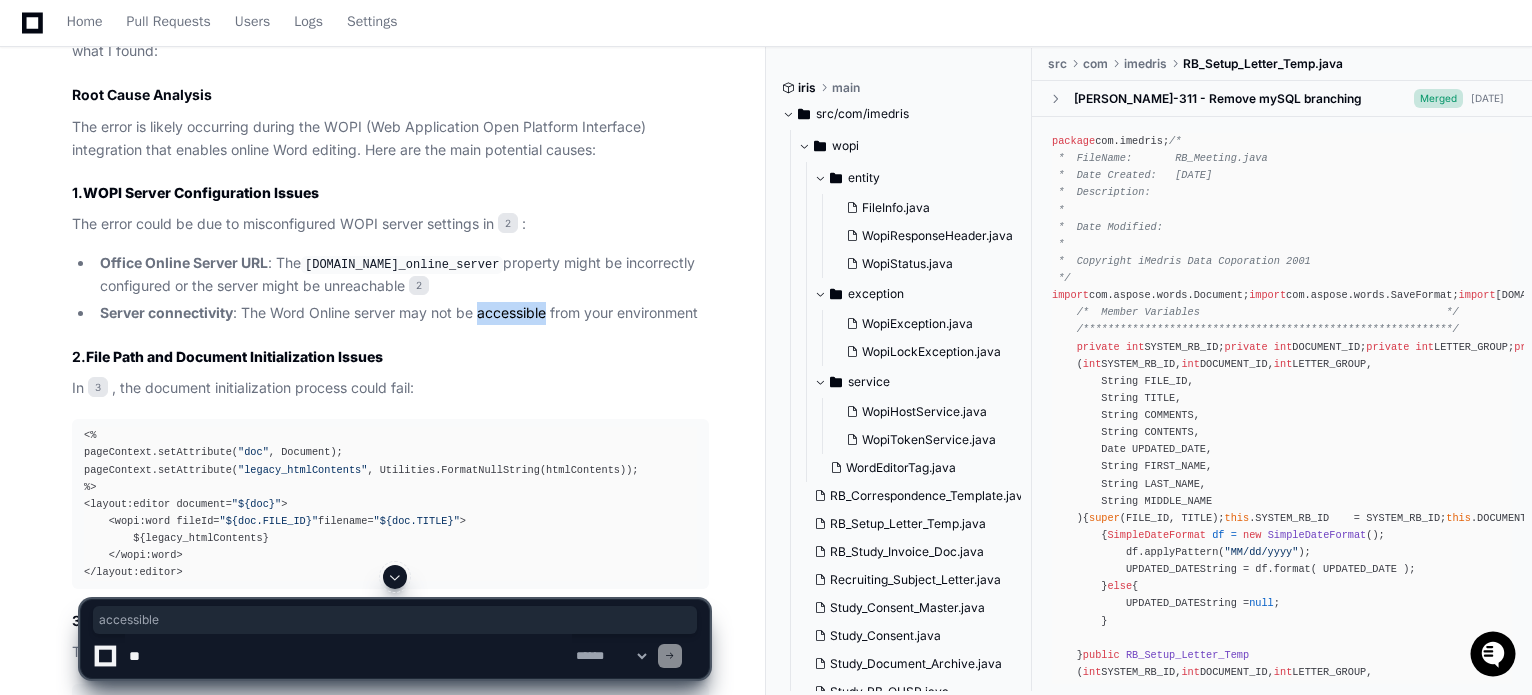 click on "Server connectivity : The Word Online server may not be accessible from your environment" 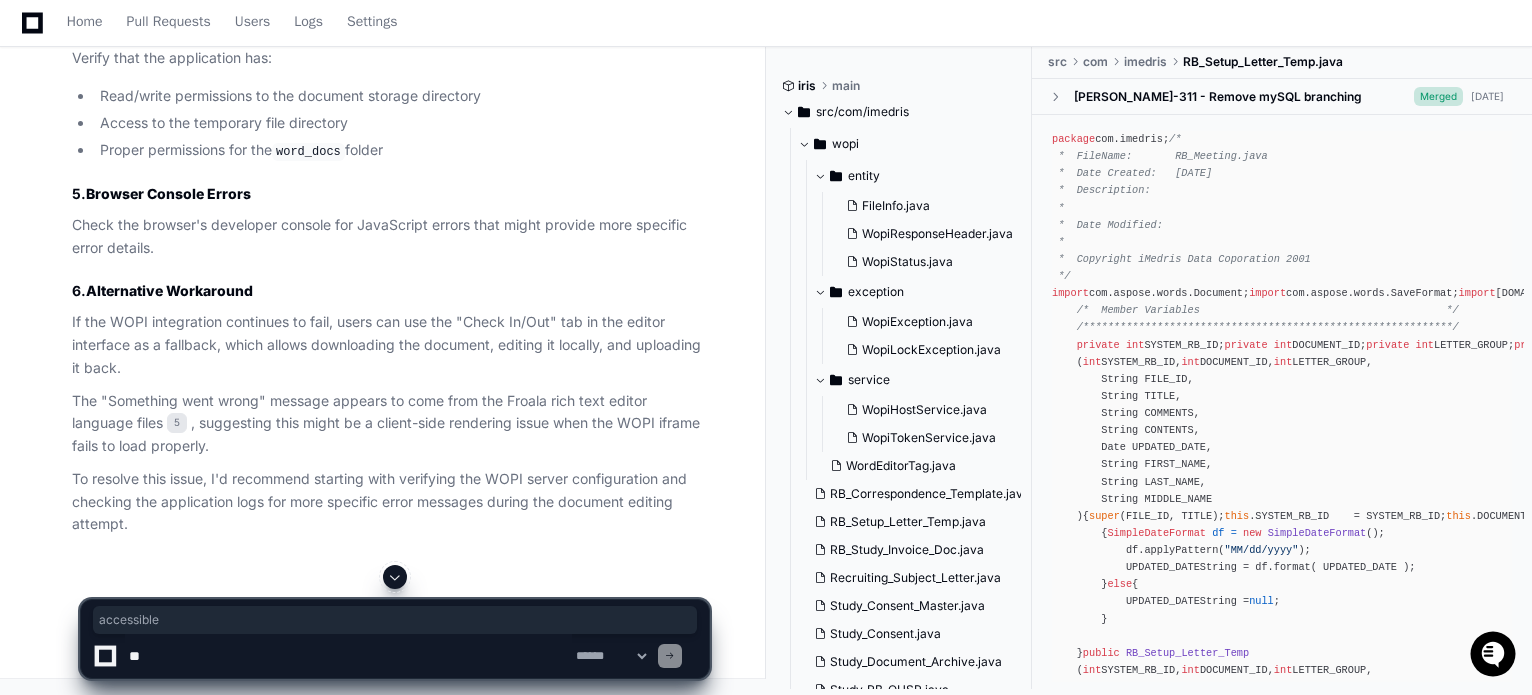 scroll, scrollTop: 3271, scrollLeft: 0, axis: vertical 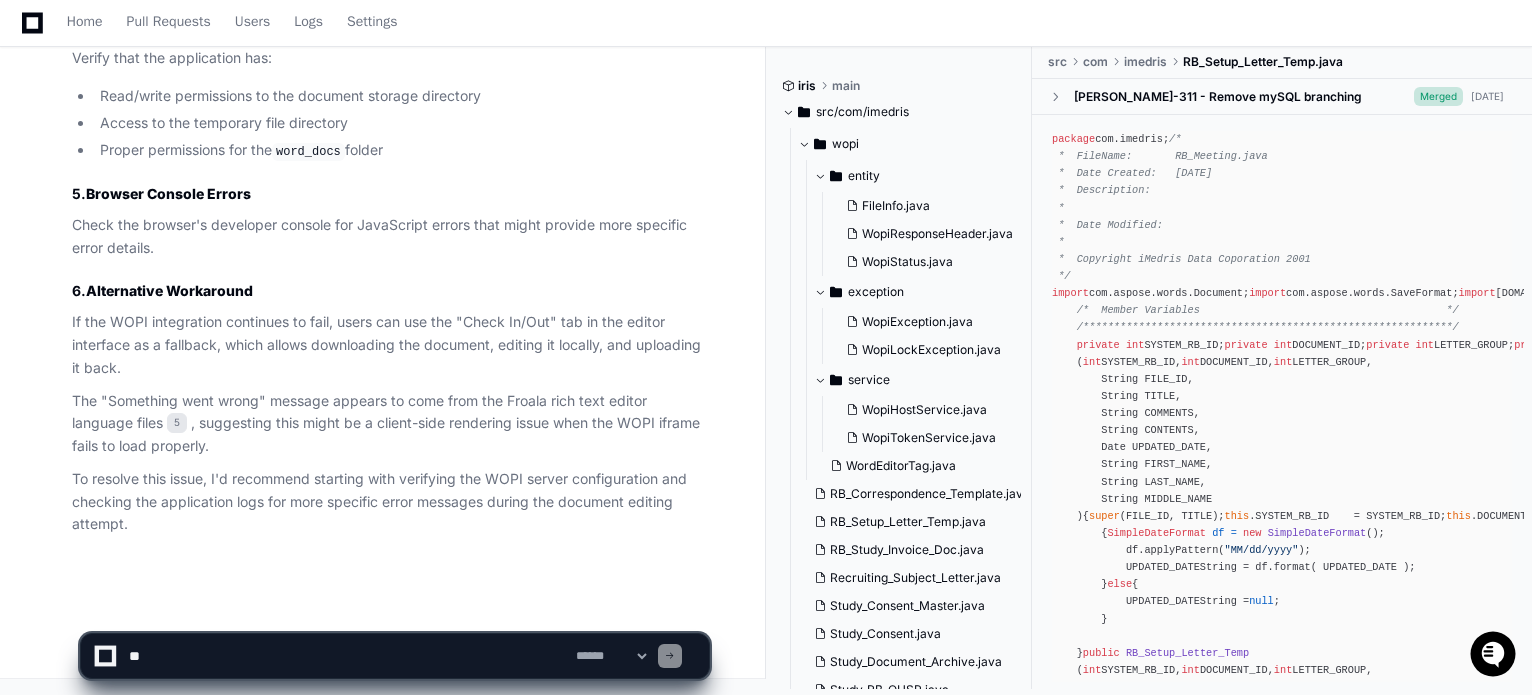 click on "If the WOPI integration continues to fail, users can use the "Check In/Out" tab in the editor interface as a fallback, which allows downloading the document, editing it locally, and uploading it back." 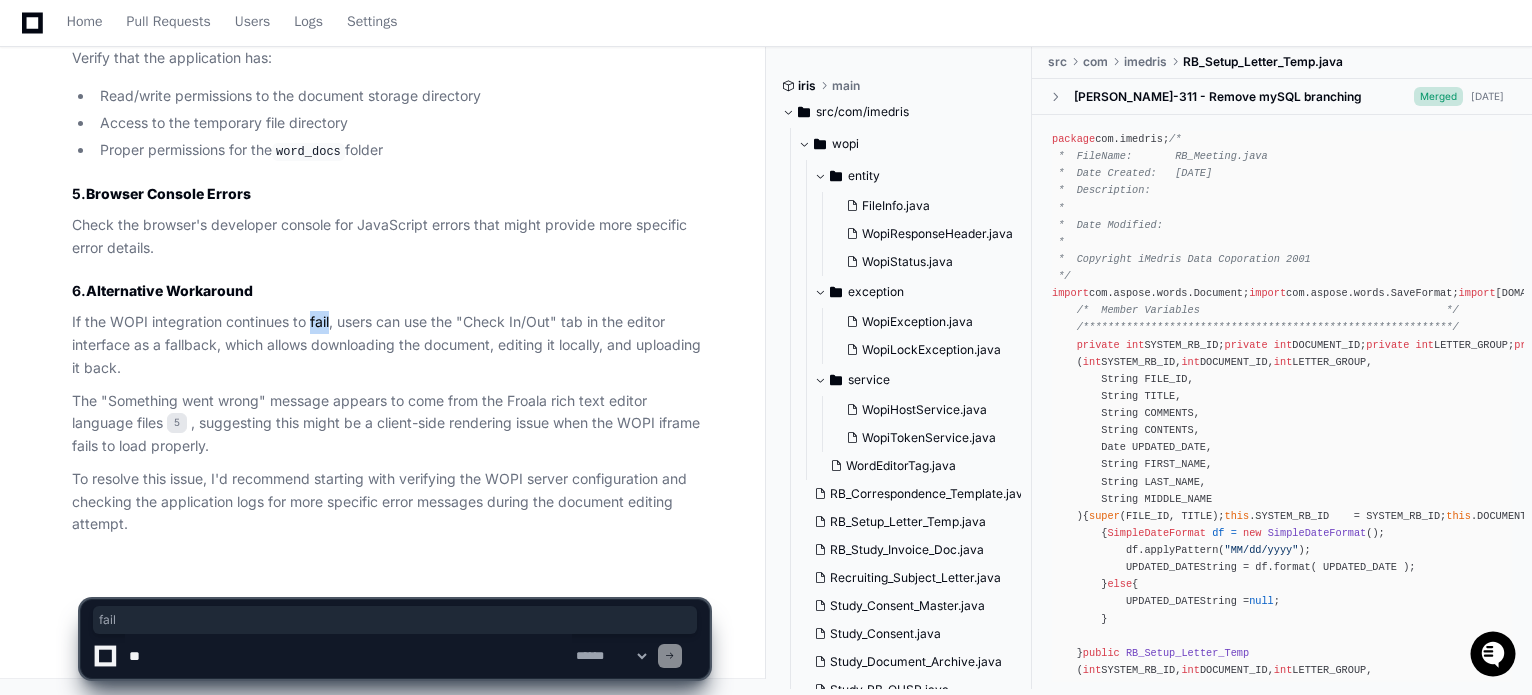 click on "If the WOPI integration continues to fail, users can use the "Check In/Out" tab in the editor interface as a fallback, which allows downloading the document, editing it locally, and uploading it back." 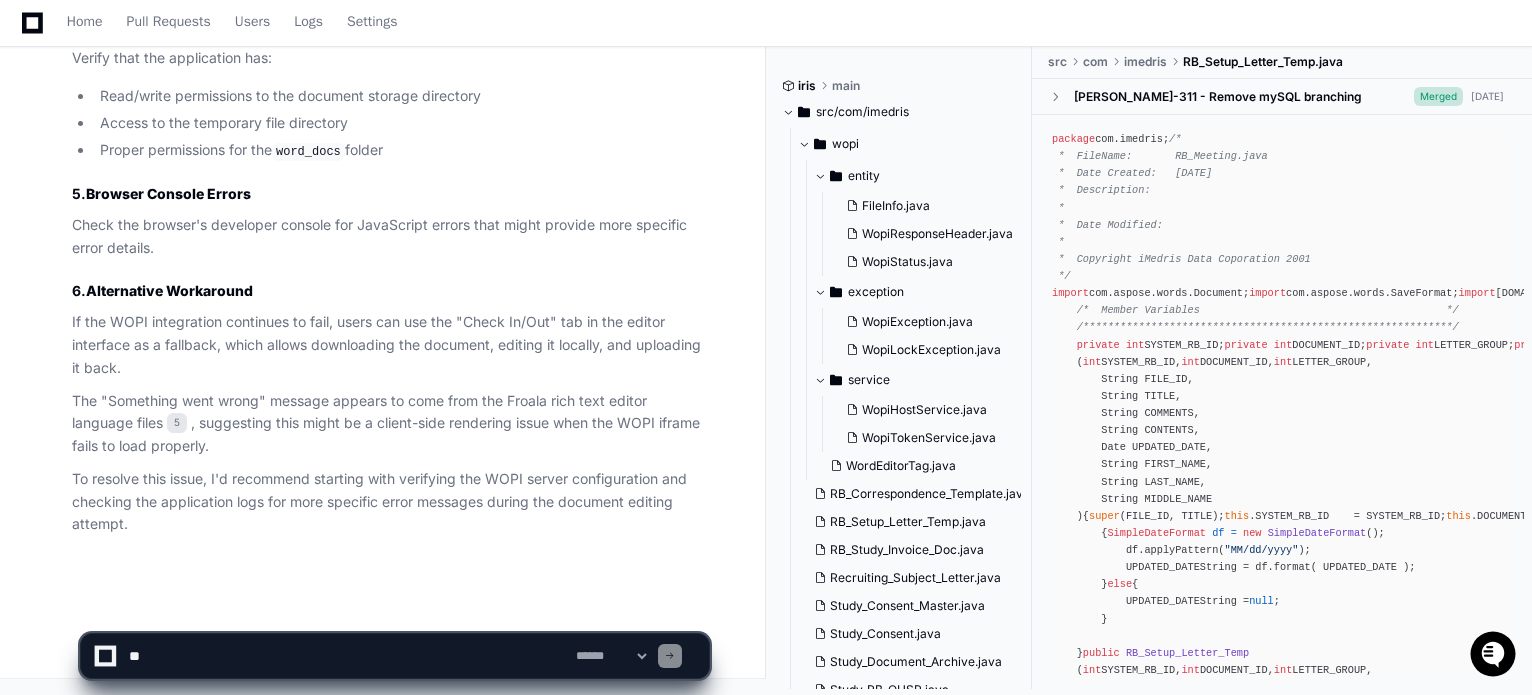 click on "If the WOPI integration continues to fail, users can use the "Check In/Out" tab in the editor interface as a fallback, which allows downloading the document, editing it locally, and uploading it back." 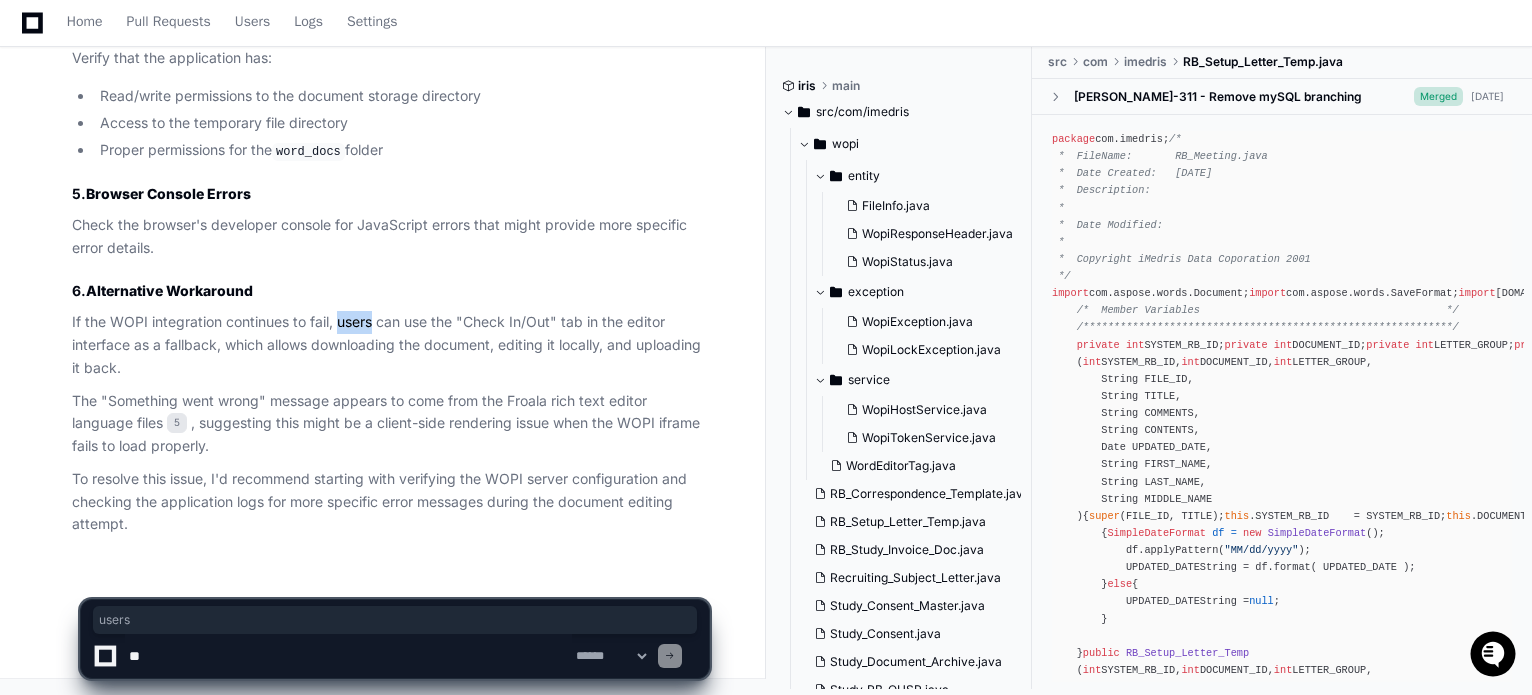 click on "If the WOPI integration continues to fail, users can use the "Check In/Out" tab in the editor interface as a fallback, which allows downloading the document, editing it locally, and uploading it back." 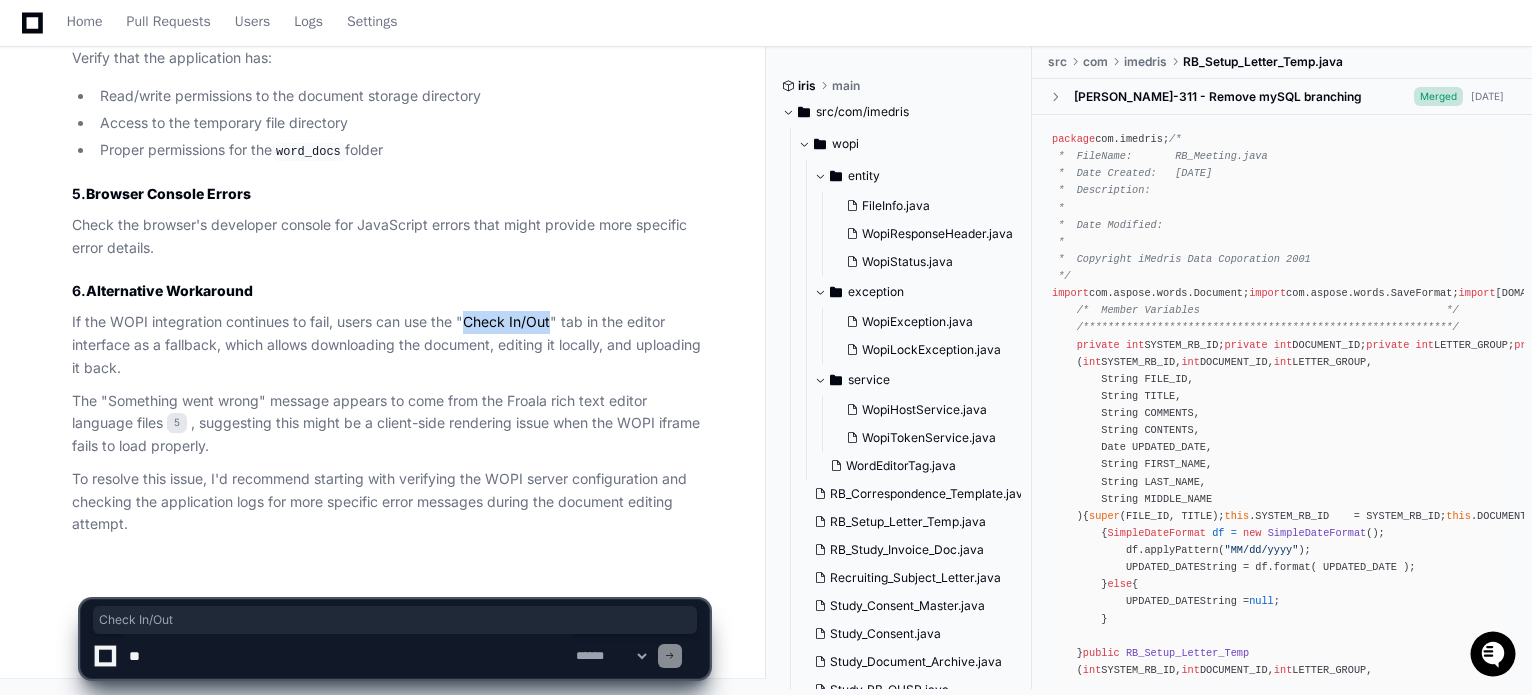 drag, startPoint x: 468, startPoint y: 320, endPoint x: 554, endPoint y: 311, distance: 86.46965 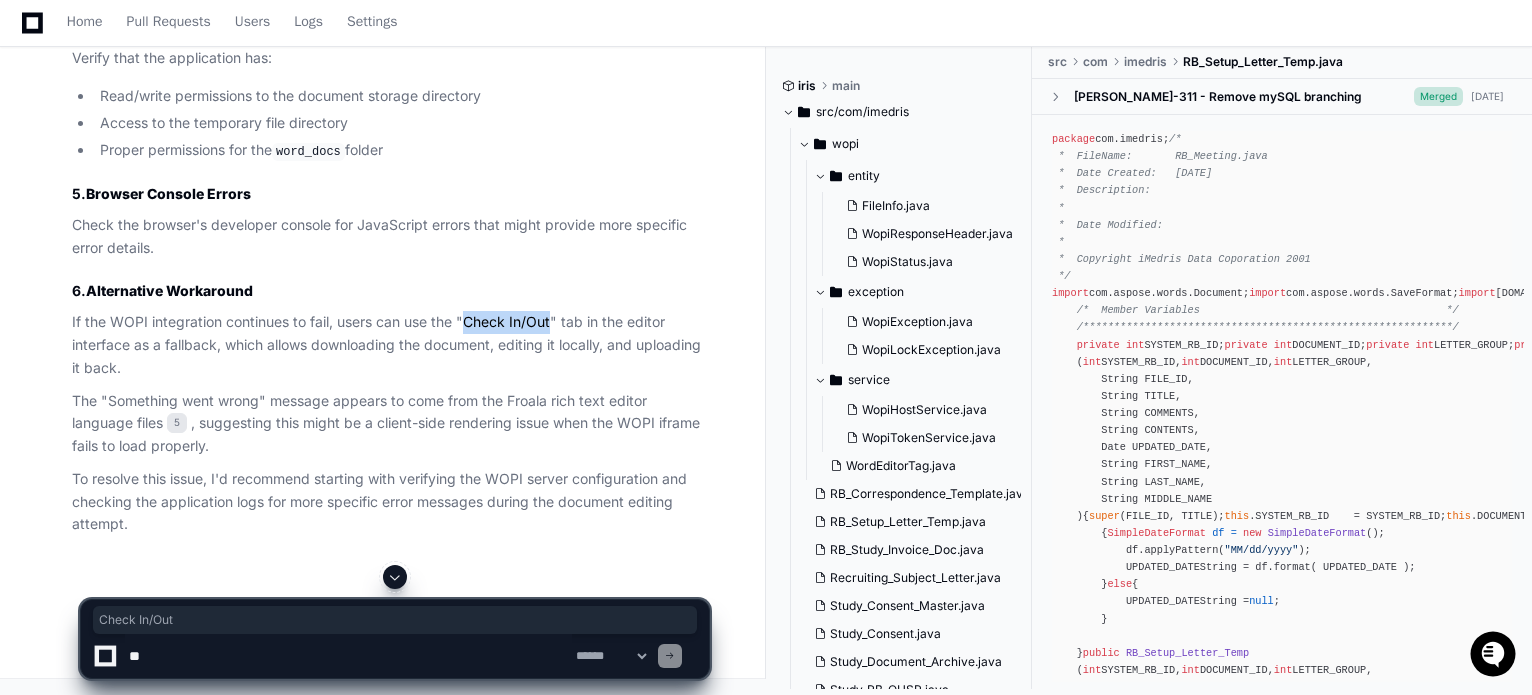 scroll, scrollTop: 3238, scrollLeft: 0, axis: vertical 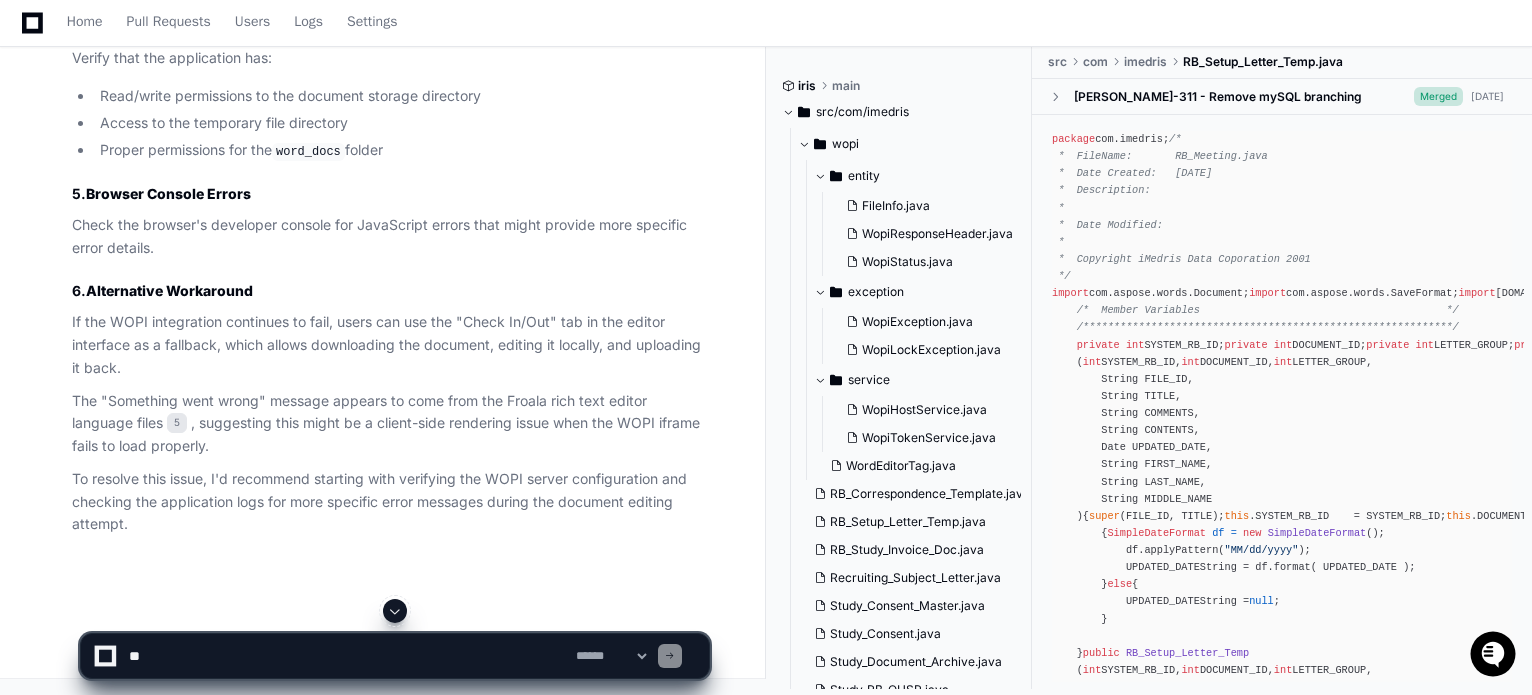 click on "If the WOPI integration continues to fail, users can use the "Check In/Out" tab in the editor interface as a fallback, which allows downloading the document, editing it locally, and uploading it back." 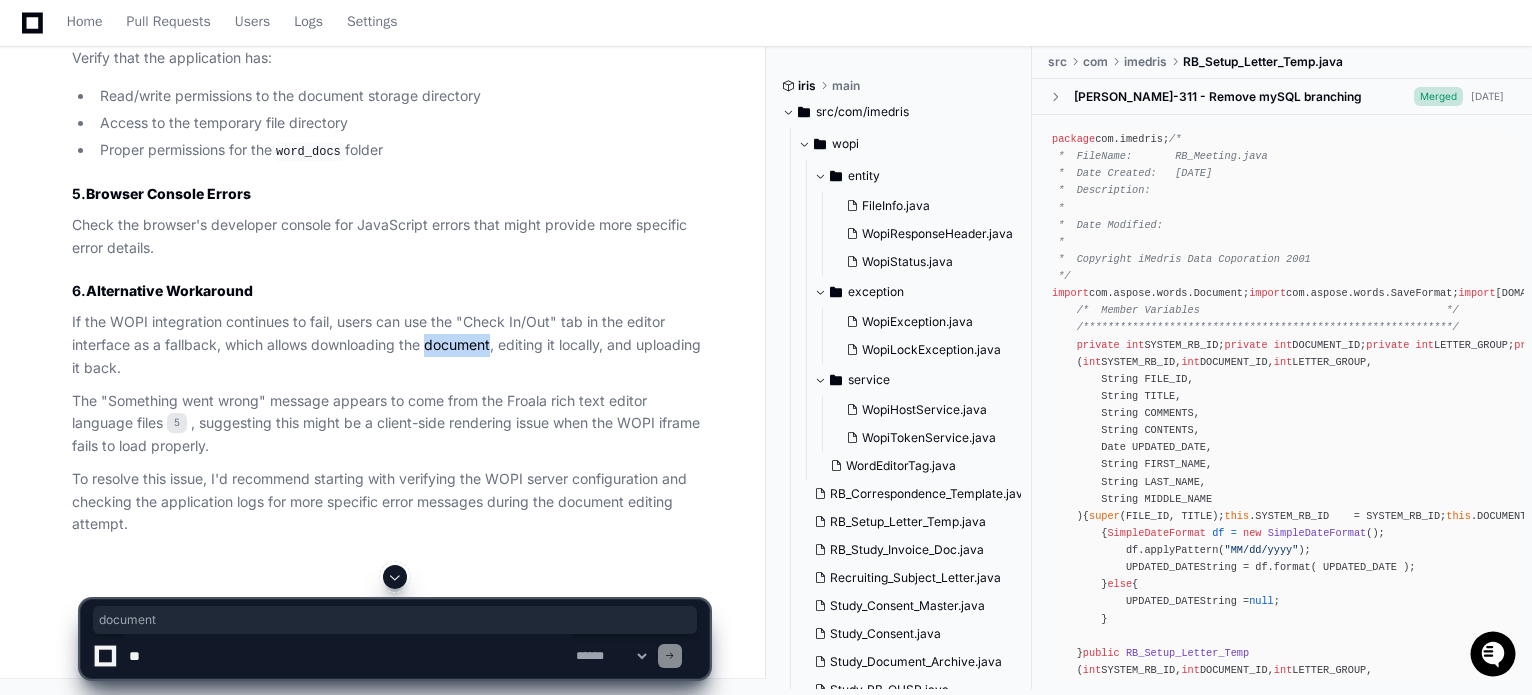 click on "If the WOPI integration continues to fail, users can use the "Check In/Out" tab in the editor interface as a fallback, which allows downloading the document, editing it locally, and uploading it back." 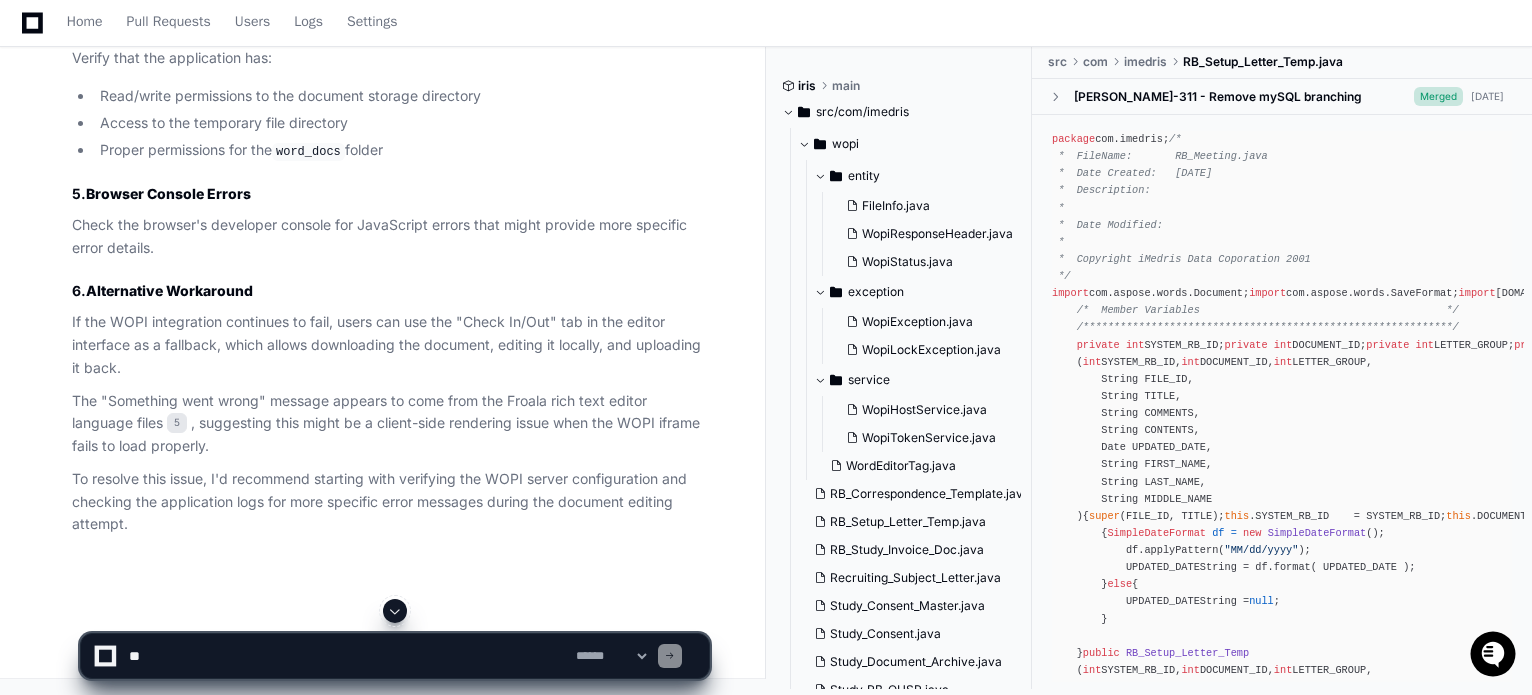 click on "If the WOPI integration continues to fail, users can use the "Check In/Out" tab in the editor interface as a fallback, which allows downloading the document, editing it locally, and uploading it back." 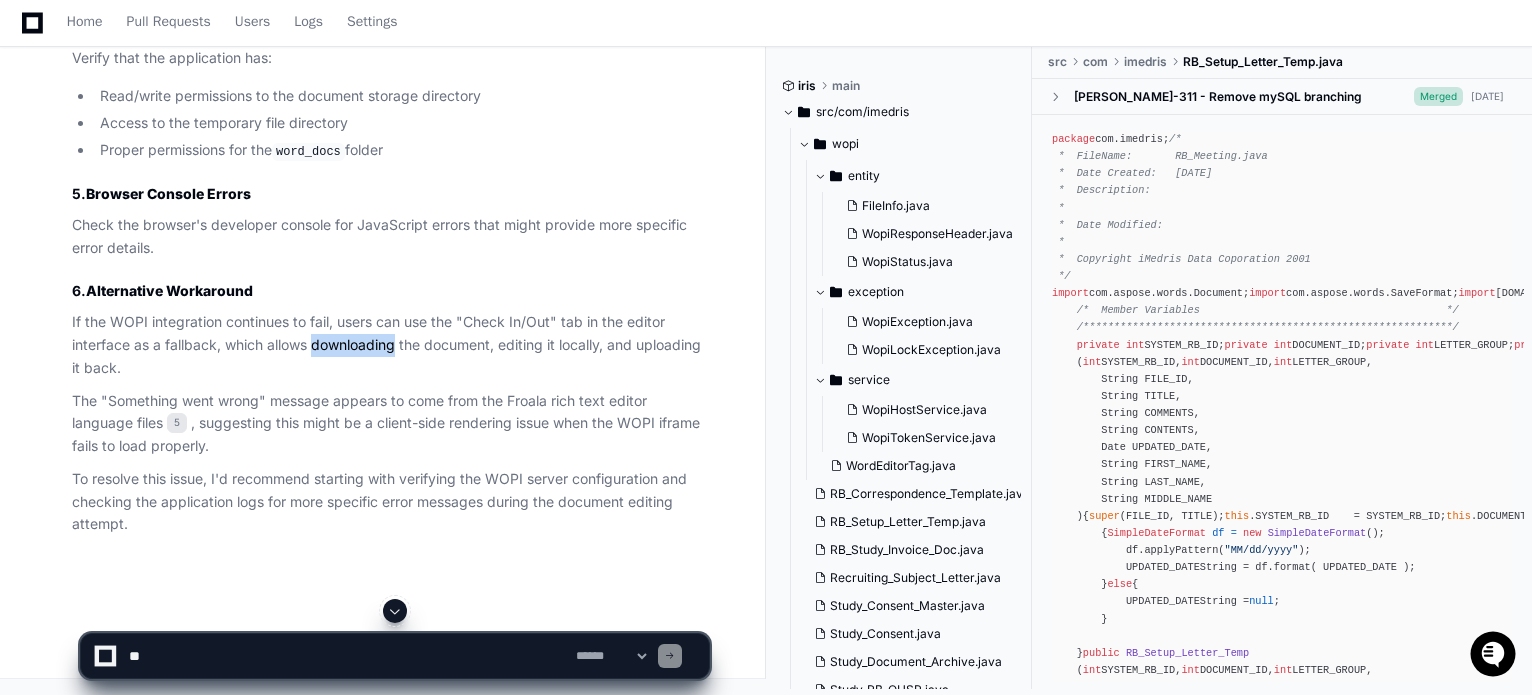 click on "If the WOPI integration continues to fail, users can use the "Check In/Out" tab in the editor interface as a fallback, which allows downloading the document, editing it locally, and uploading it back." 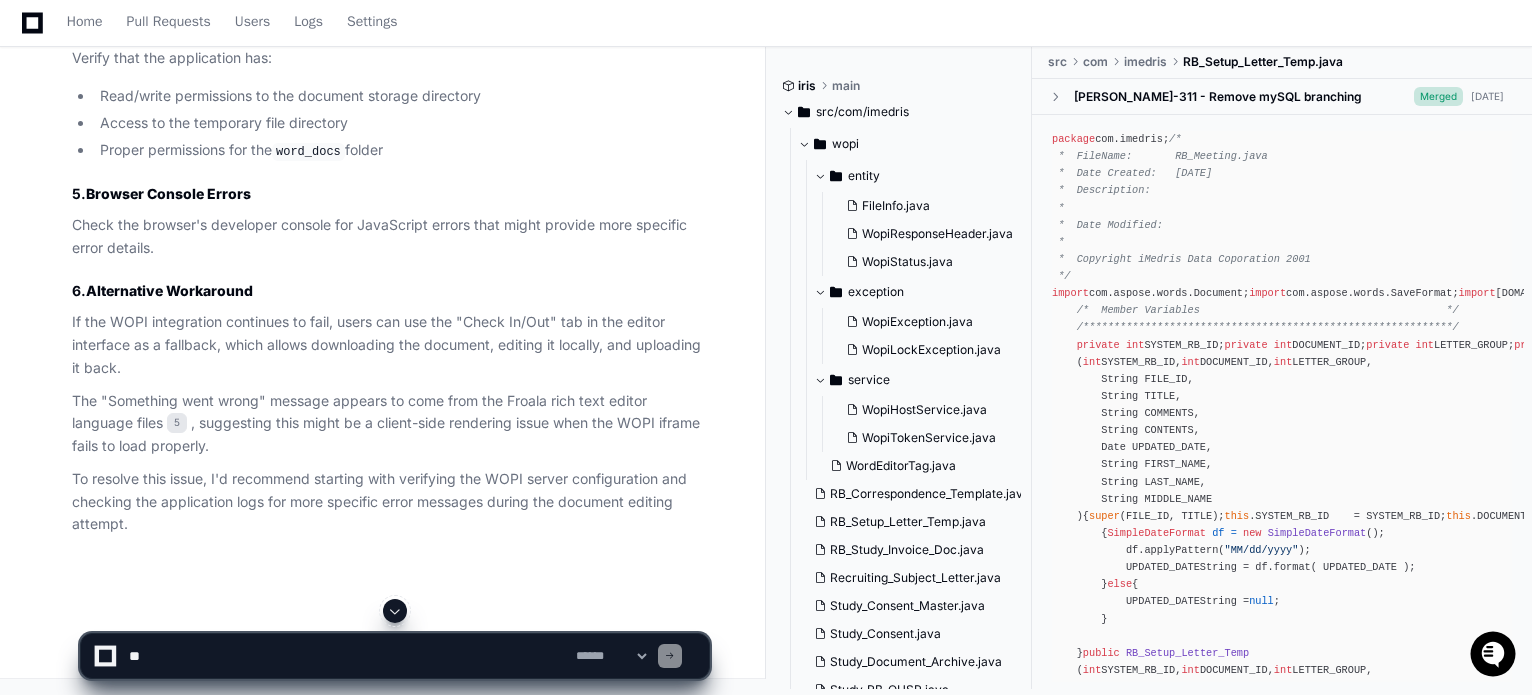 click on "If the WOPI integration continues to fail, users can use the "Check In/Out" tab in the editor interface as a fallback, which allows downloading the document, editing it locally, and uploading it back." 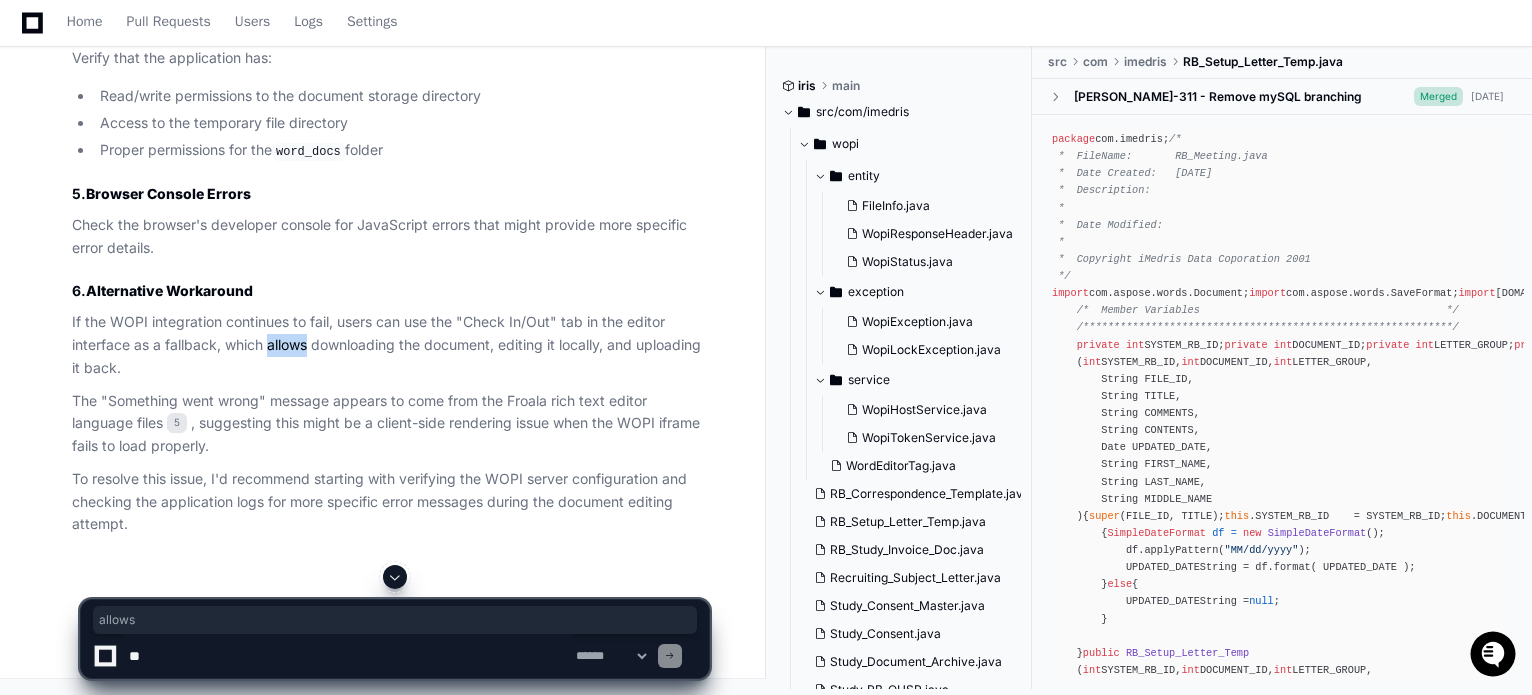 click on "If the WOPI integration continues to fail, users can use the "Check In/Out" tab in the editor interface as a fallback, which allows downloading the document, editing it locally, and uploading it back." 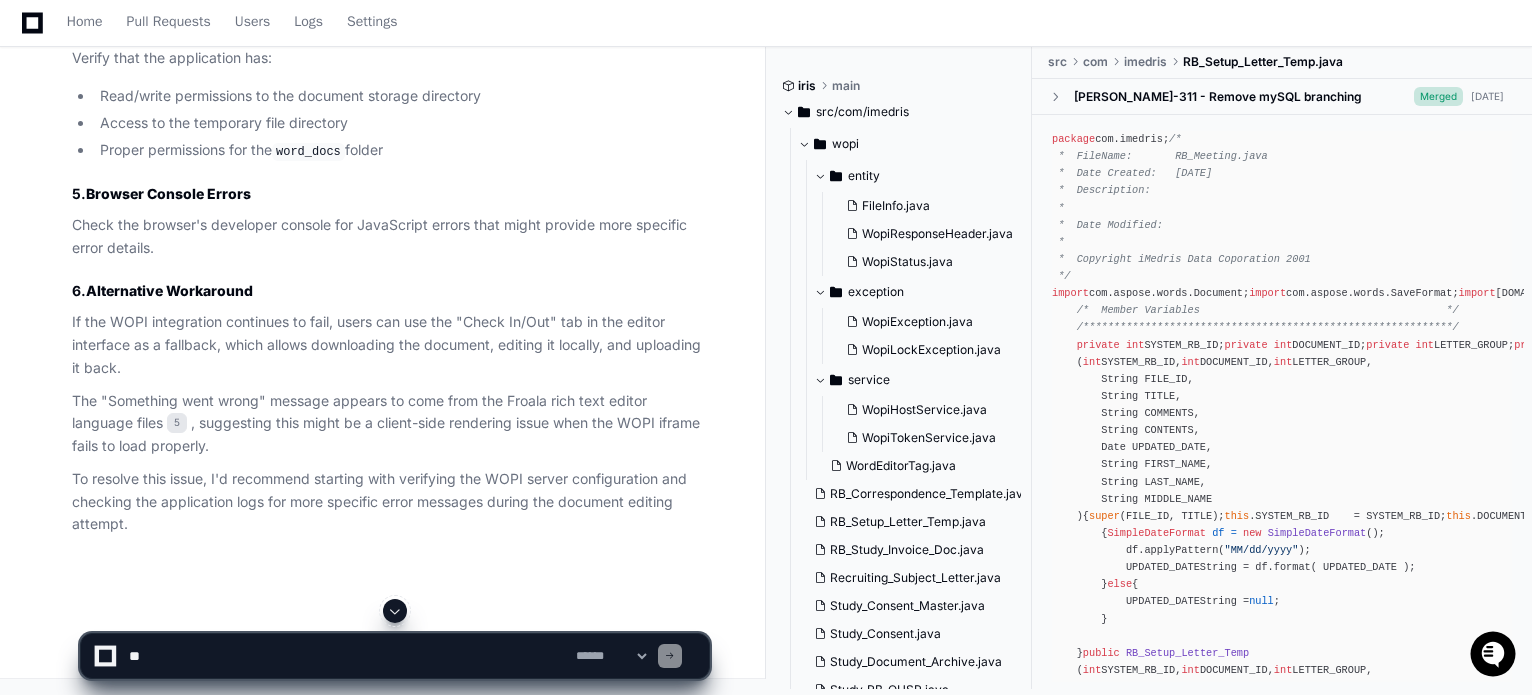 click on "If the WOPI integration continues to fail, users can use the "Check In/Out" tab in the editor interface as a fallback, which allows downloading the document, editing it locally, and uploading it back." 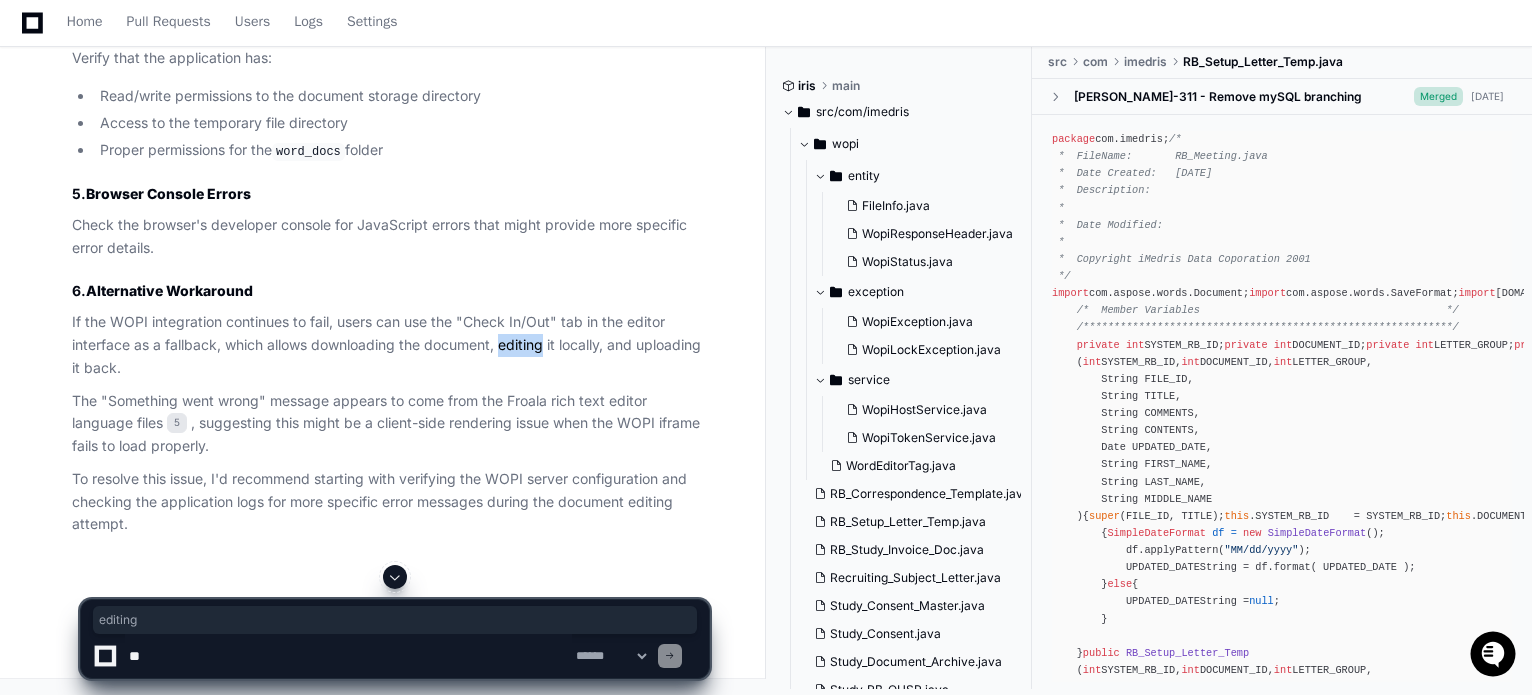 click on "If the WOPI integration continues to fail, users can use the "Check In/Out" tab in the editor interface as a fallback, which allows downloading the document, editing it locally, and uploading it back." 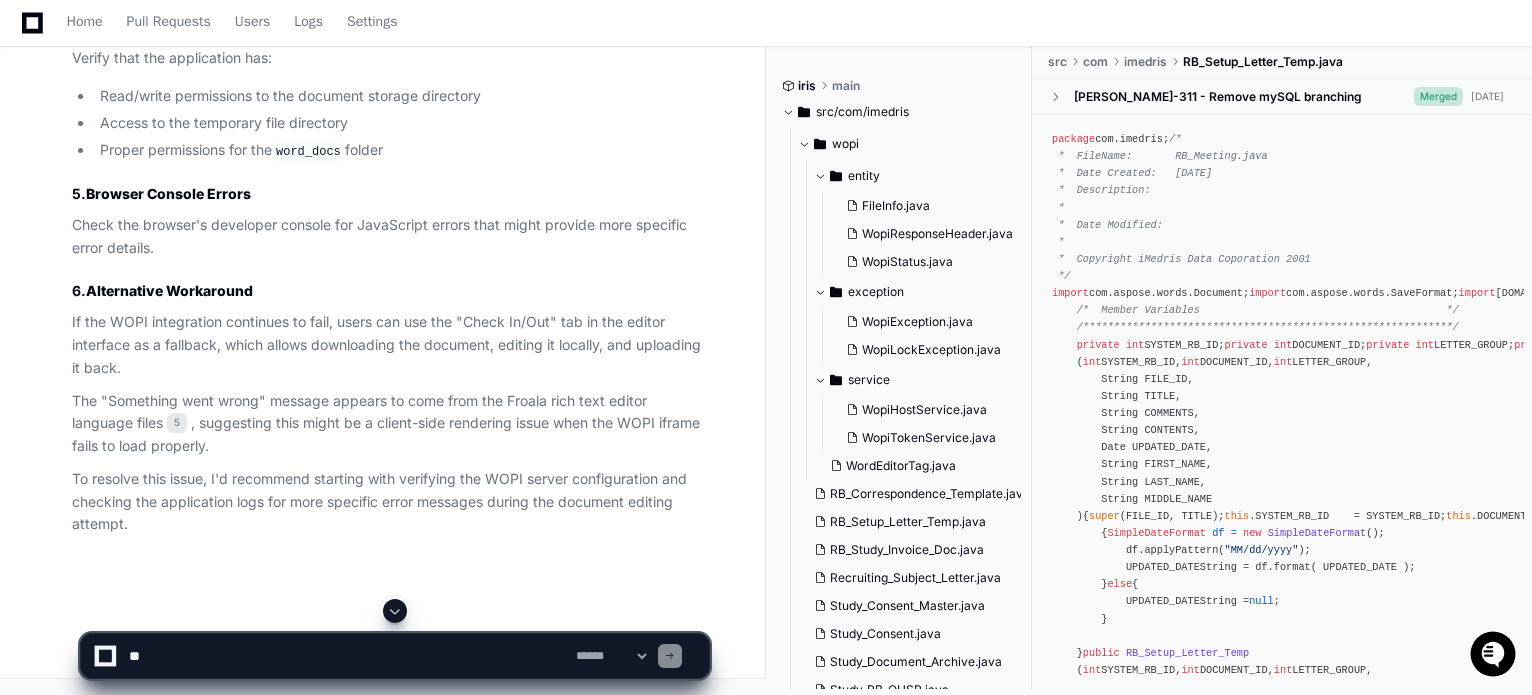 click on "If the WOPI integration continues to fail, users can use the "Check In/Out" tab in the editor interface as a fallback, which allows downloading the document, editing it locally, and uploading it back." 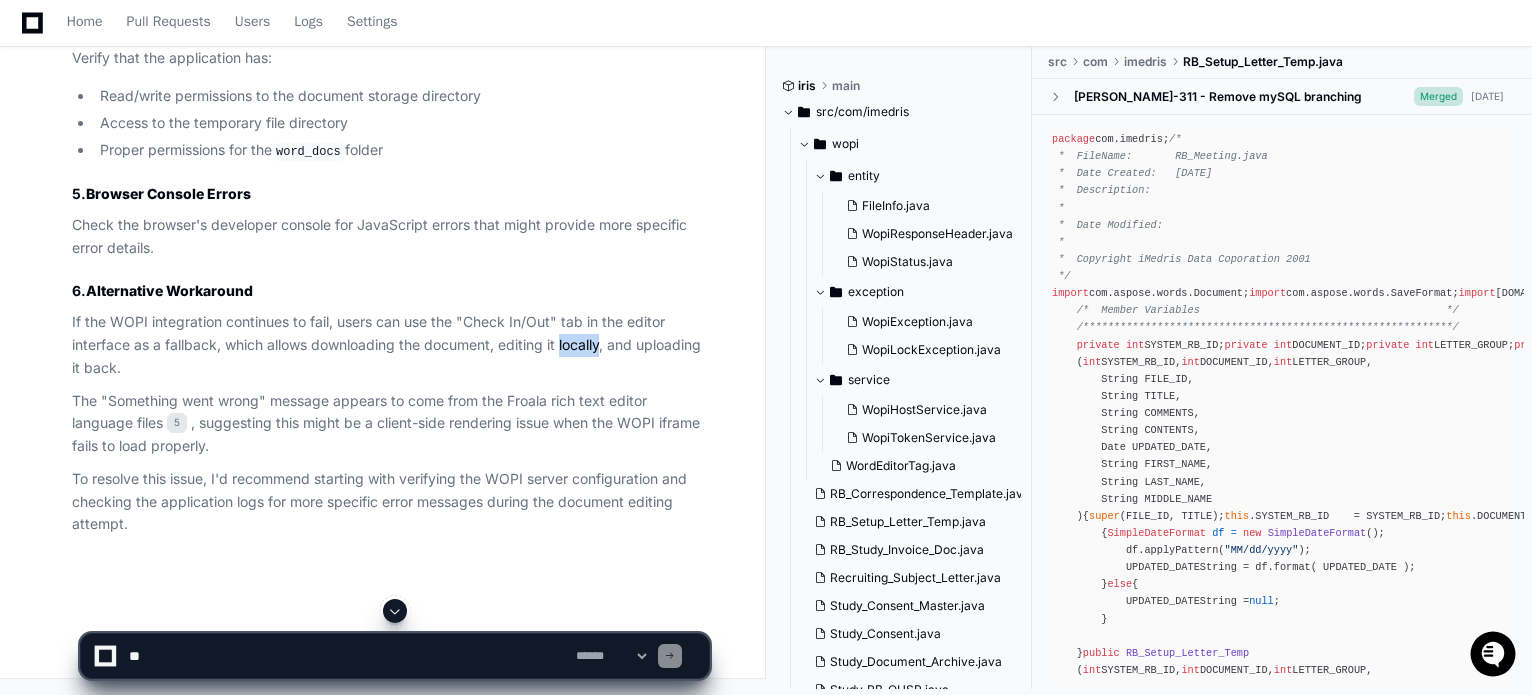 click on "If the WOPI integration continues to fail, users can use the "Check In/Out" tab in the editor interface as a fallback, which allows downloading the document, editing it locally, and uploading it back." 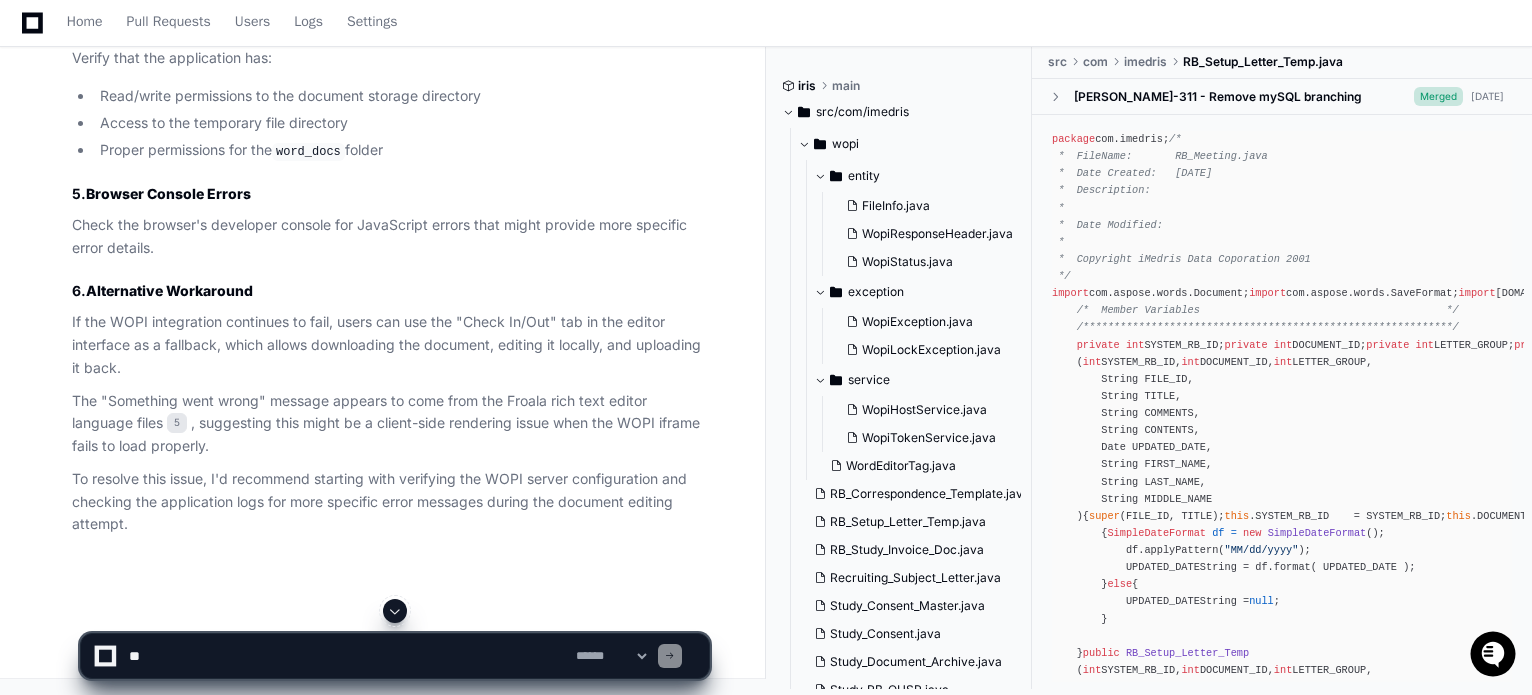 click on "The "Something went wrong" message appears to come from the Froala rich text editor language files 5 , suggesting this might be a client-side rendering issue when the WOPI iframe fails to load properly." 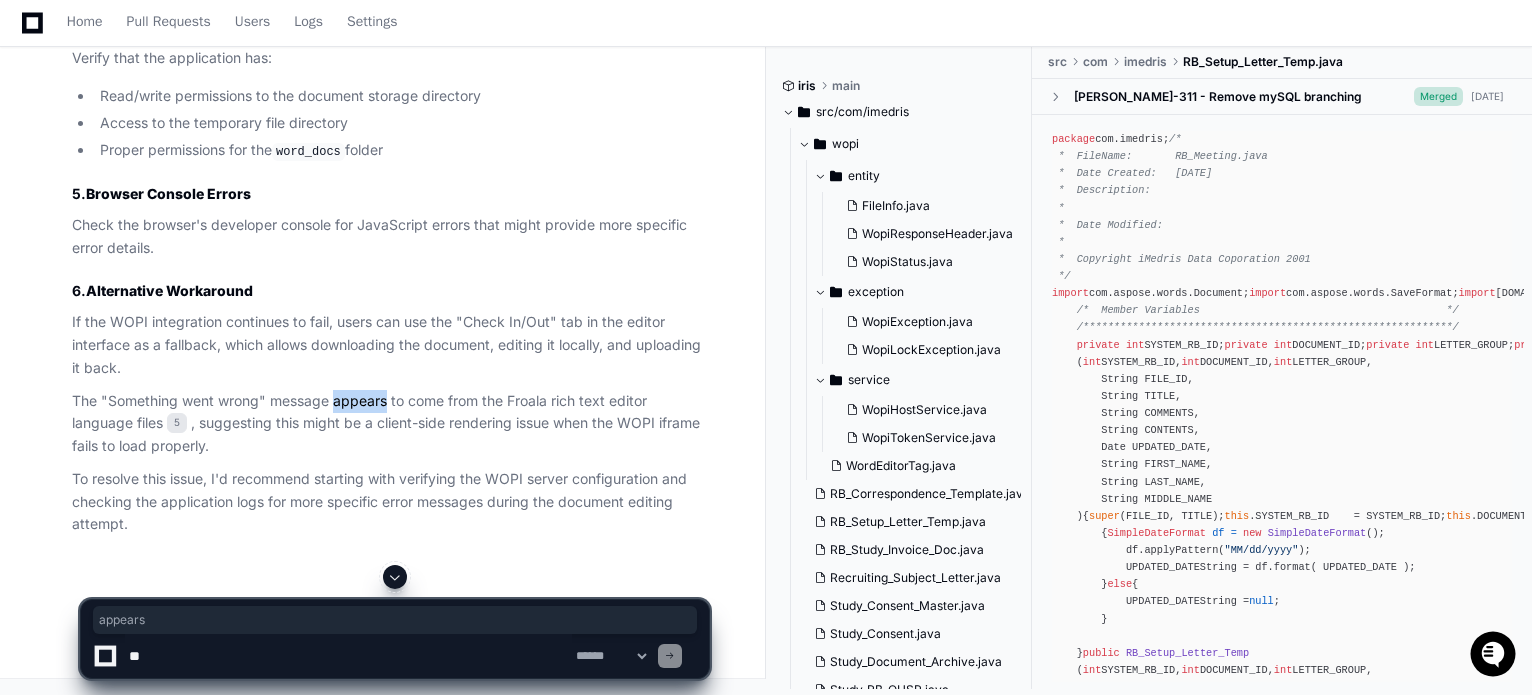 click on "The "Something went wrong" message appears to come from the Froala rich text editor language files 5 , suggesting this might be a client-side rendering issue when the WOPI iframe fails to load properly." 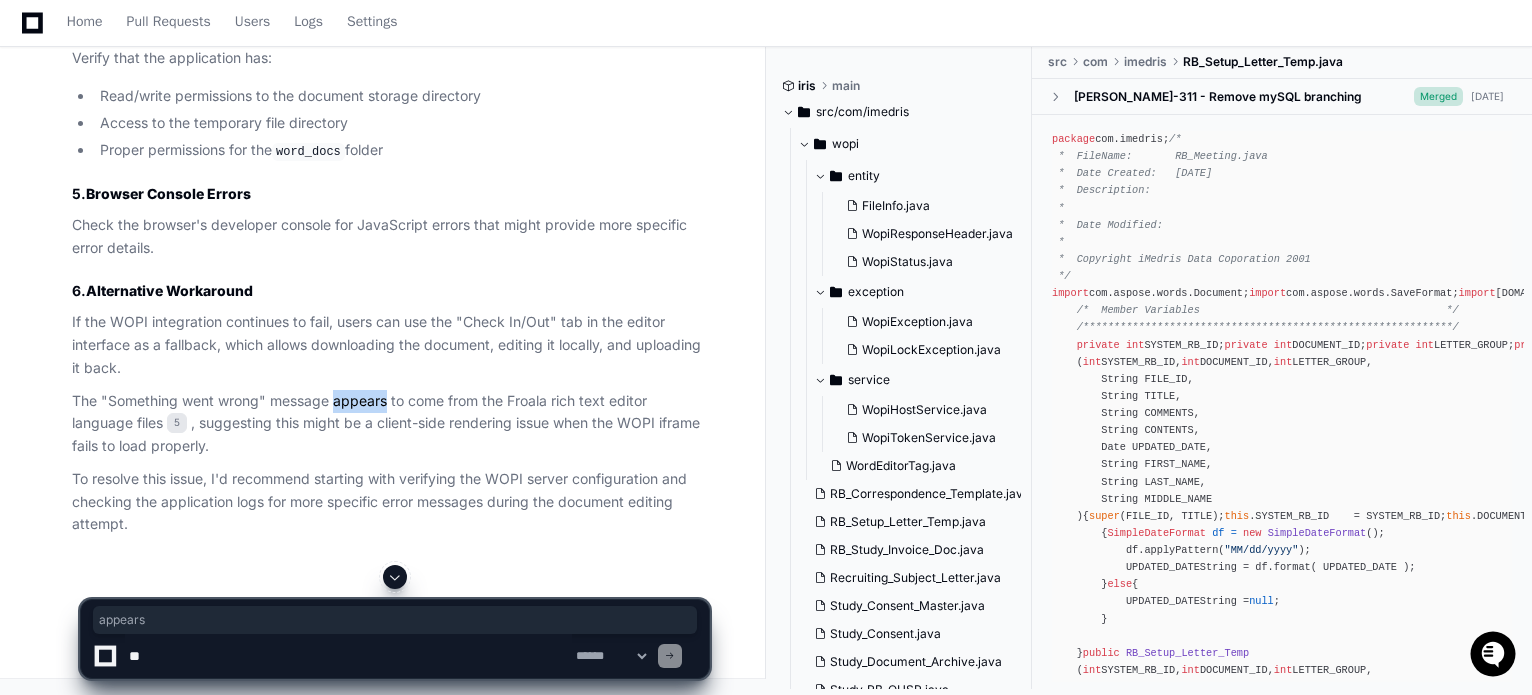 scroll, scrollTop: 3196, scrollLeft: 0, axis: vertical 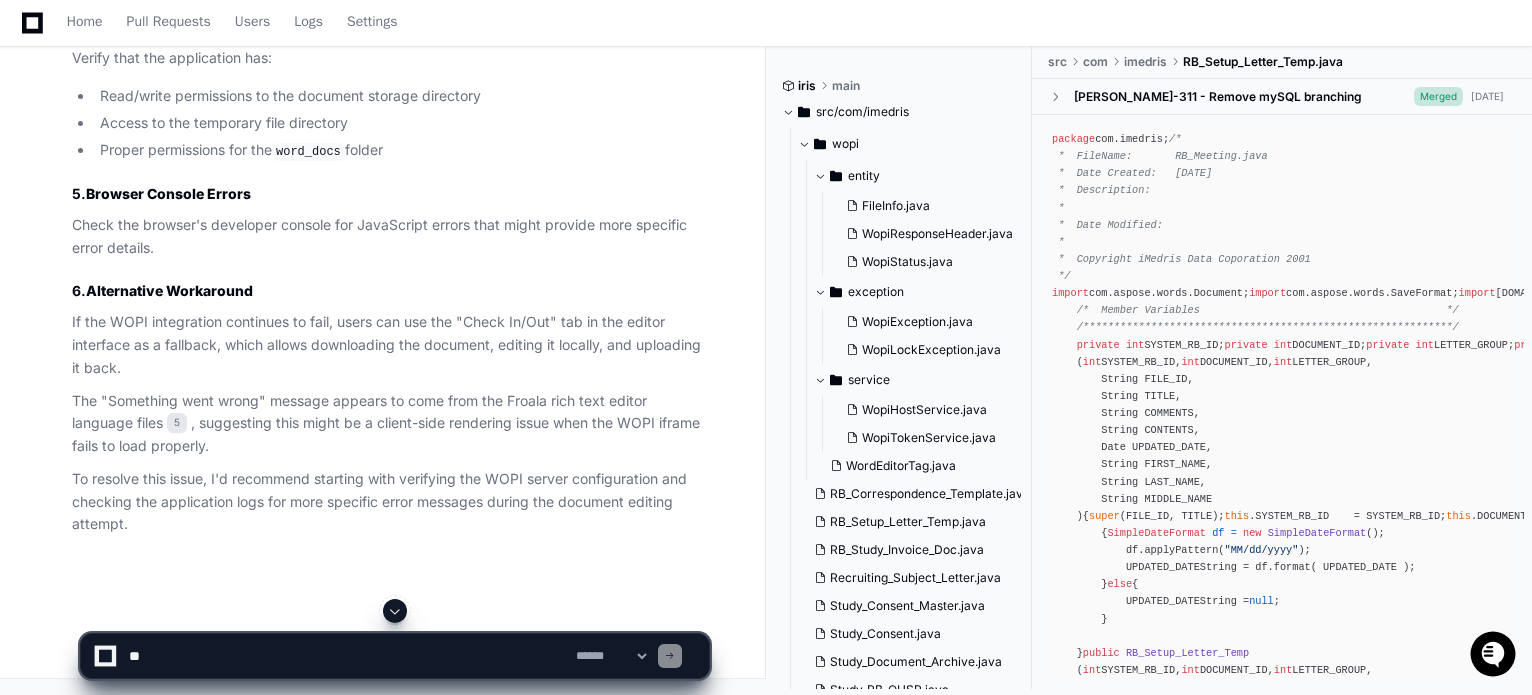 click on "If the WOPI integration continues to fail, users can use the "Check In/Out" tab in the editor interface as a fallback, which allows downloading the document, editing it locally, and uploading it back." 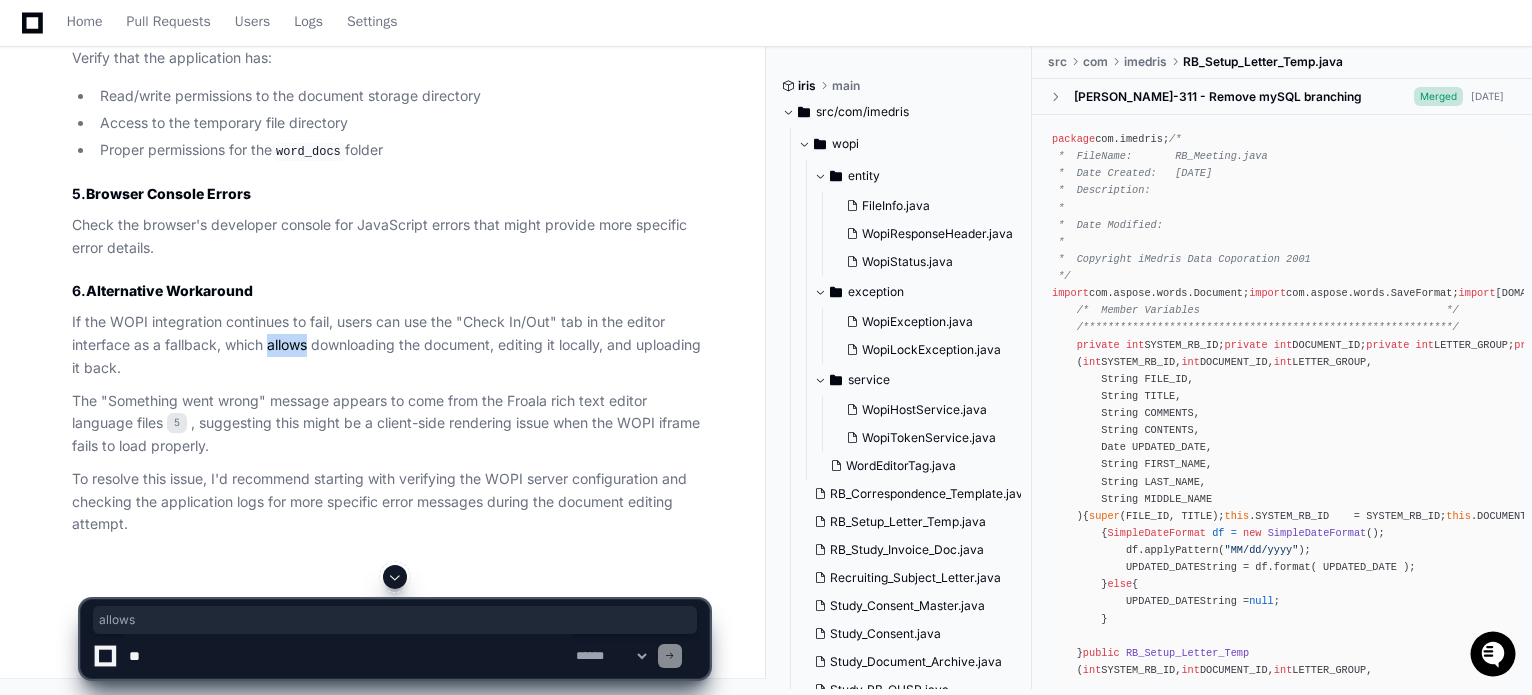 click on "If the WOPI integration continues to fail, users can use the "Check In/Out" tab in the editor interface as a fallback, which allows downloading the document, editing it locally, and uploading it back." 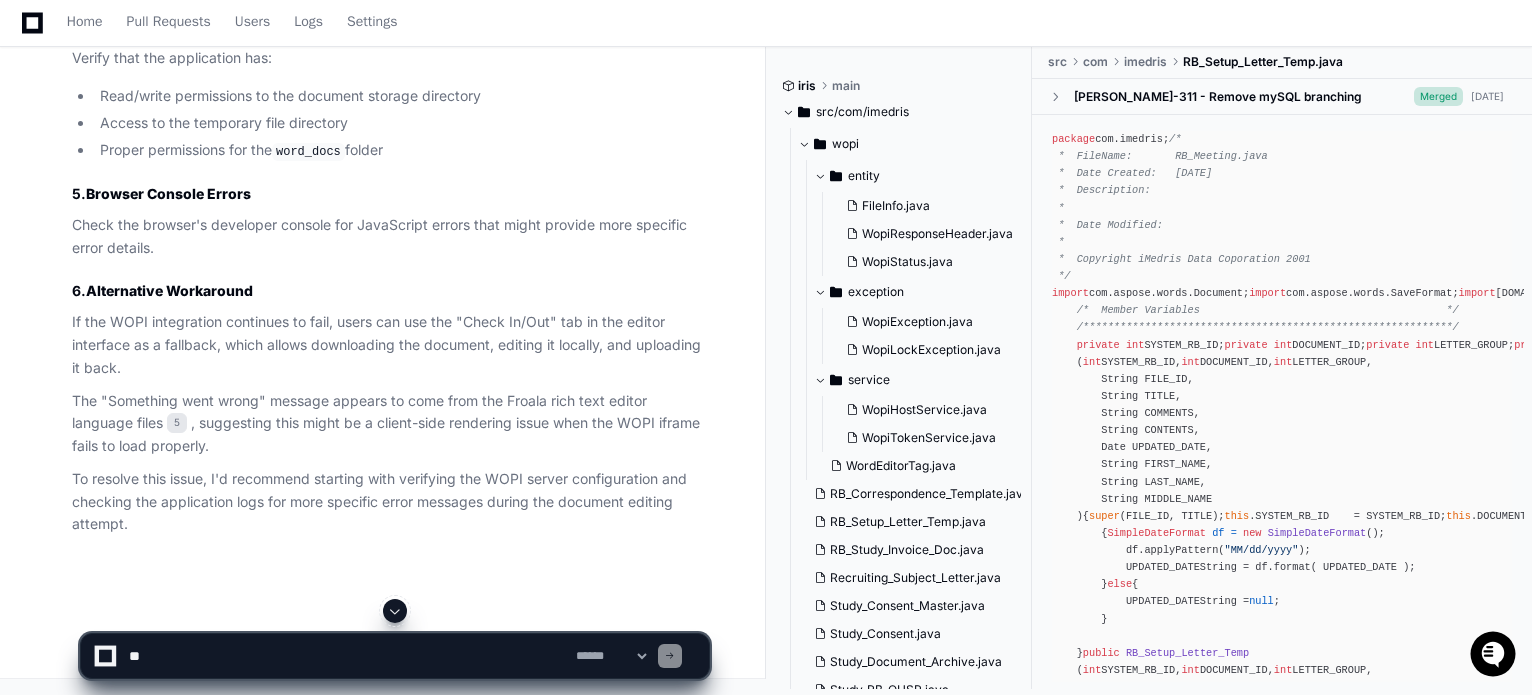 click on "If the WOPI integration continues to fail, users can use the "Check In/Out" tab in the editor interface as a fallback, which allows downloading the document, editing it locally, and uploading it back." 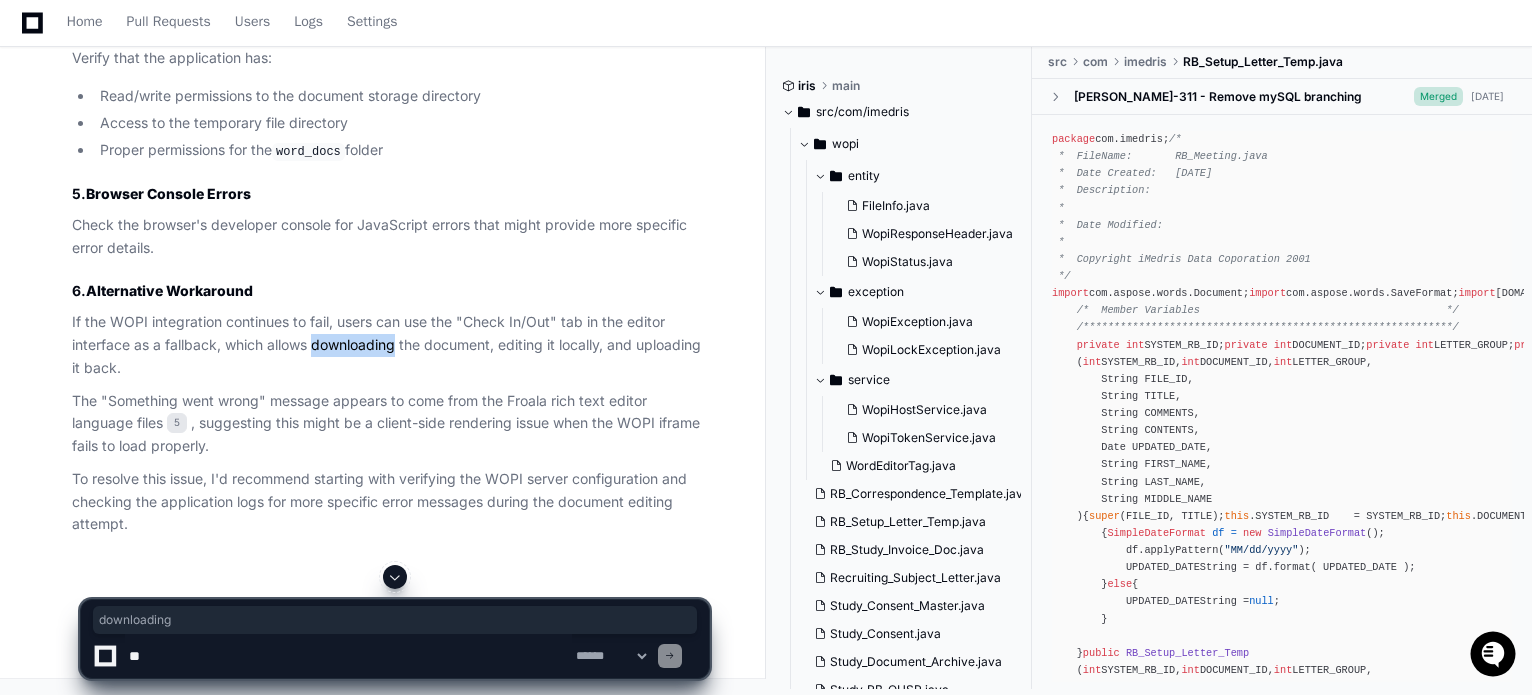 click on "If the WOPI integration continues to fail, users can use the "Check In/Out" tab in the editor interface as a fallback, which allows downloading the document, editing it locally, and uploading it back." 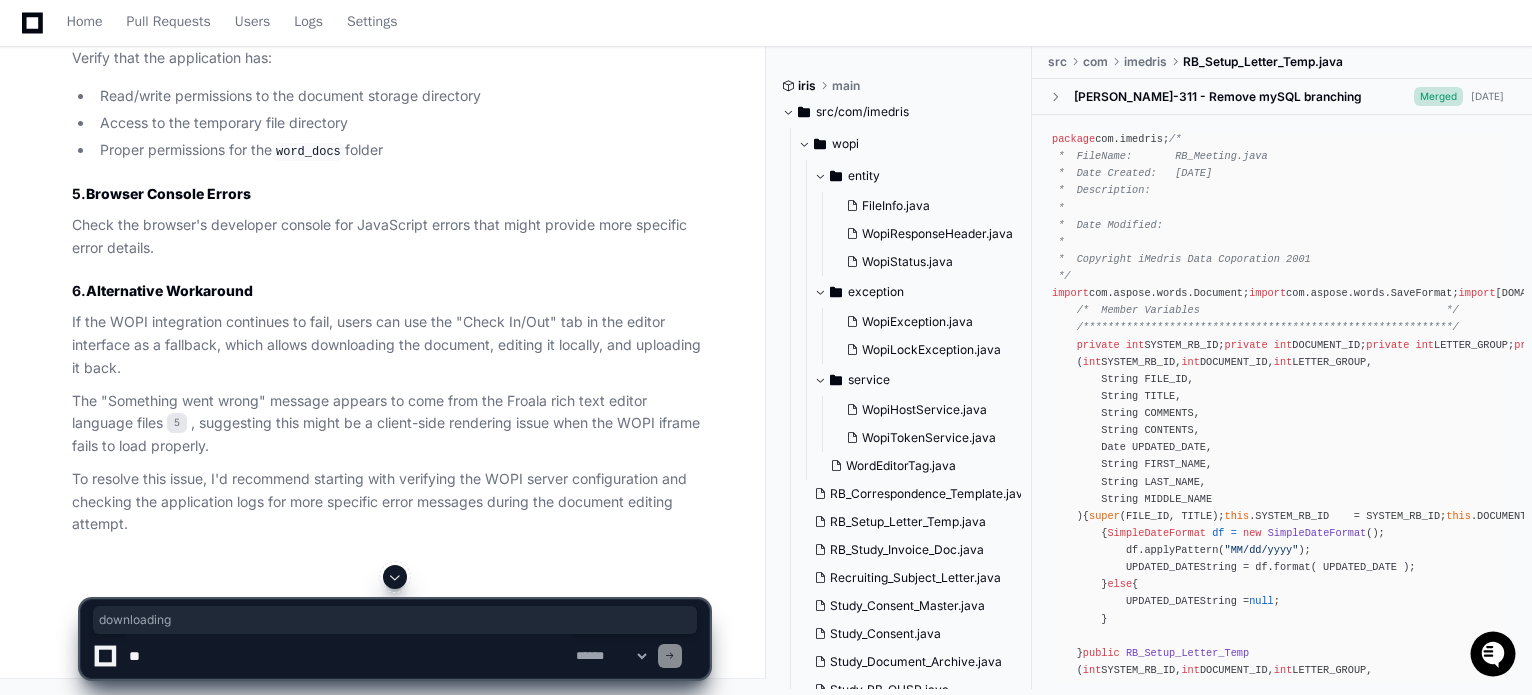 click on "If the WOPI integration continues to fail, users can use the "Check In/Out" tab in the editor interface as a fallback, which allows downloading the document, editing it locally, and uploading it back." 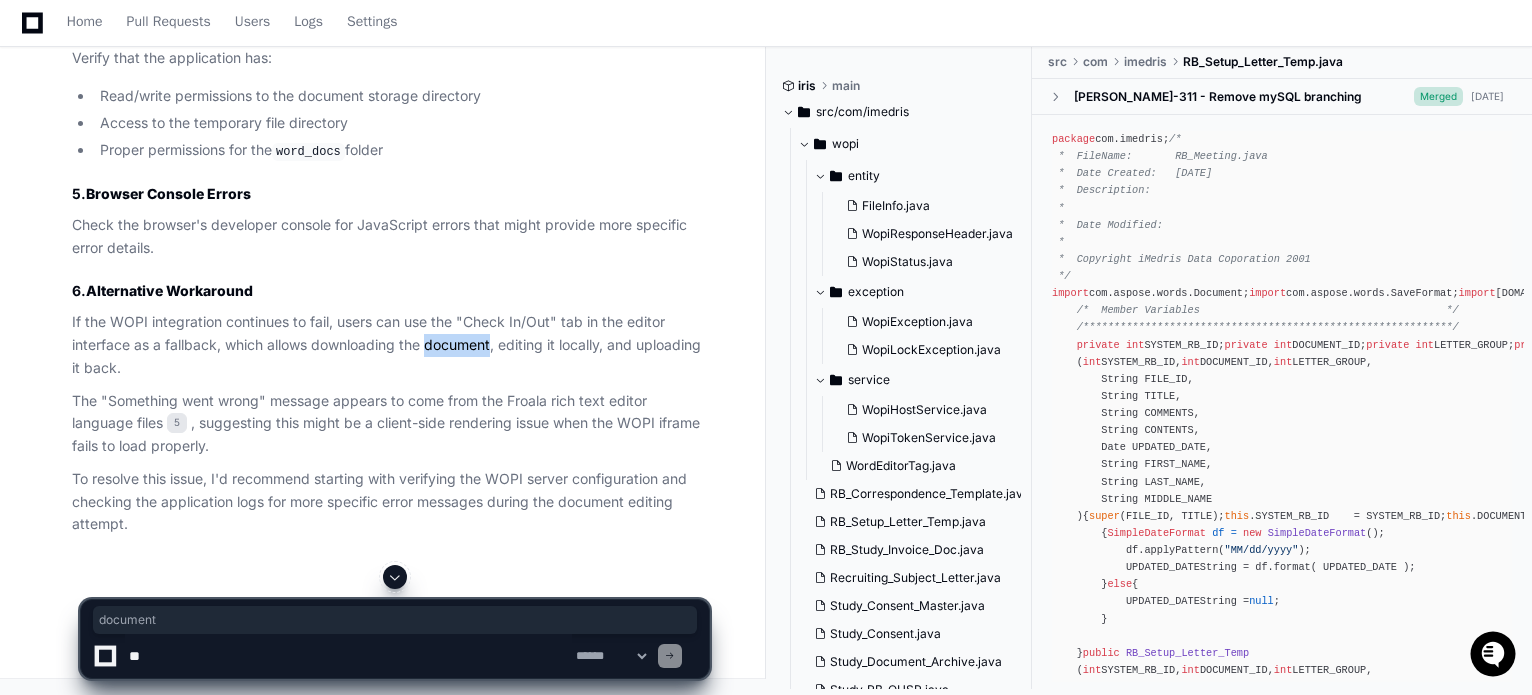 click on "If the WOPI integration continues to fail, users can use the "Check In/Out" tab in the editor interface as a fallback, which allows downloading the document, editing it locally, and uploading it back." 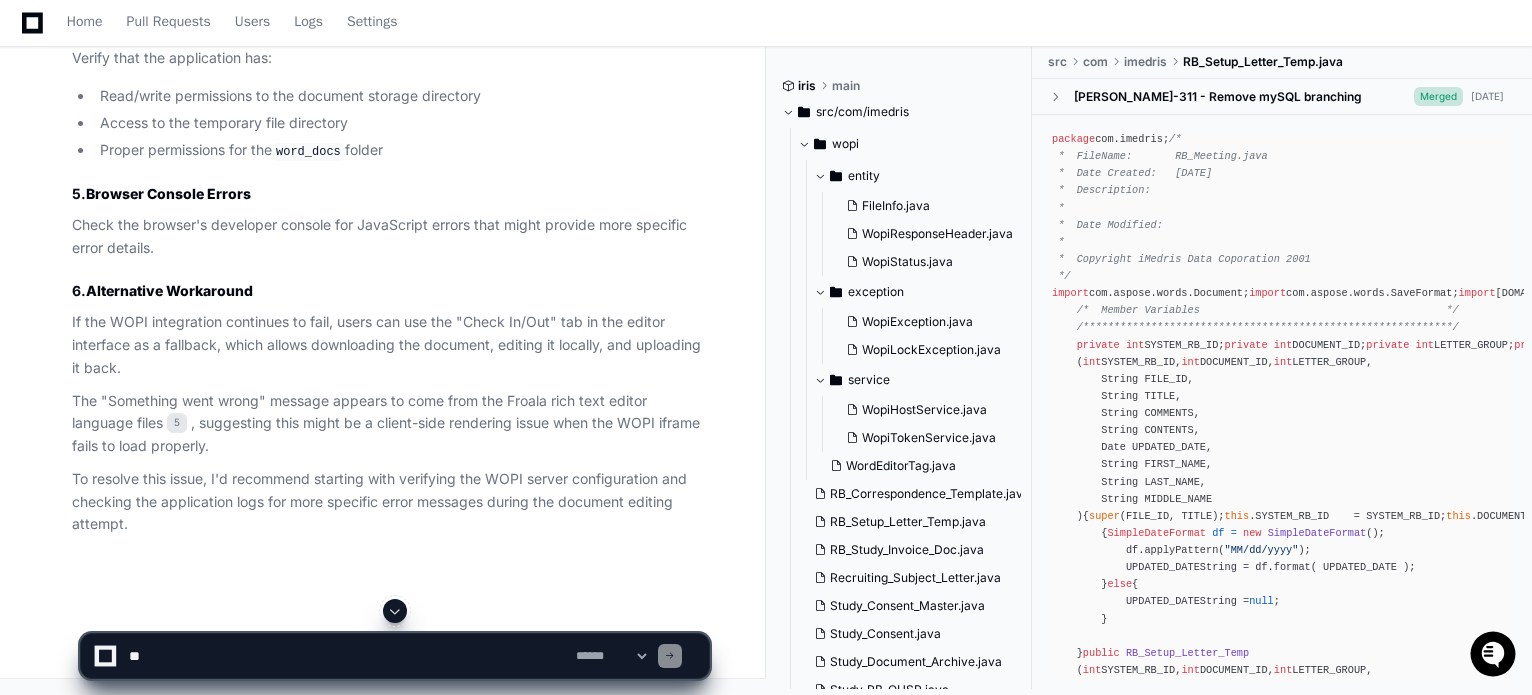 click on "If the WOPI integration continues to fail, users can use the "Check In/Out" tab in the editor interface as a fallback, which allows downloading the document, editing it locally, and uploading it back." 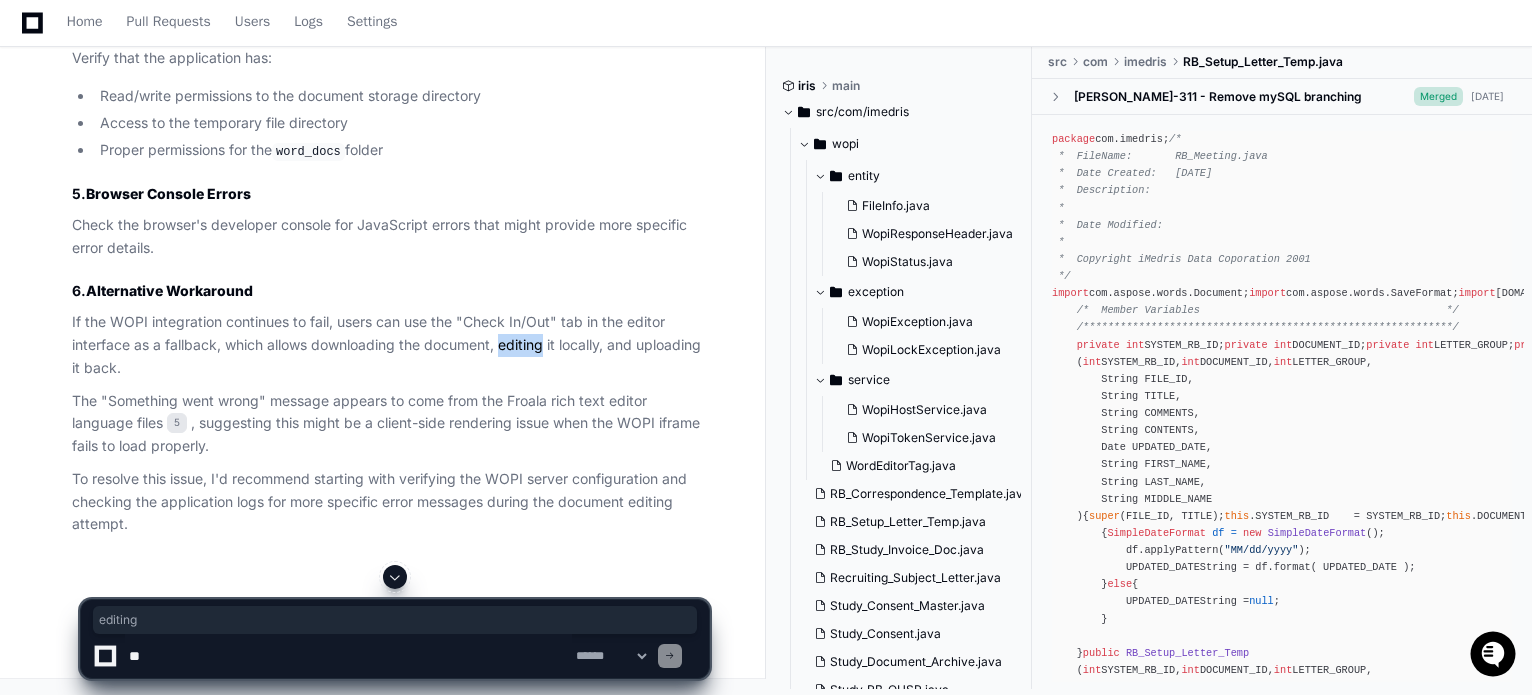 click on "If the WOPI integration continues to fail, users can use the "Check In/Out" tab in the editor interface as a fallback, which allows downloading the document, editing it locally, and uploading it back." 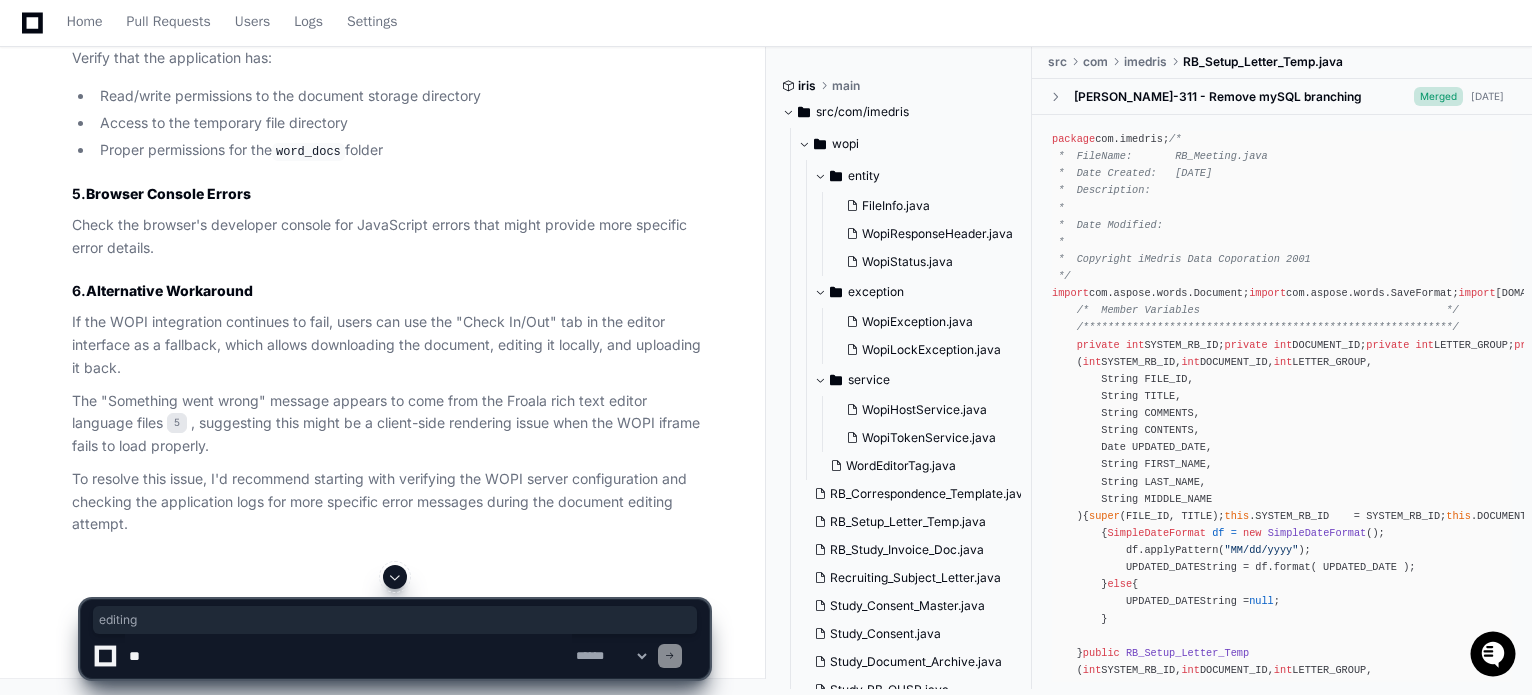 click on "If the WOPI integration continues to fail, users can use the "Check In/Out" tab in the editor interface as a fallback, which allows downloading the document, editing it locally, and uploading it back." 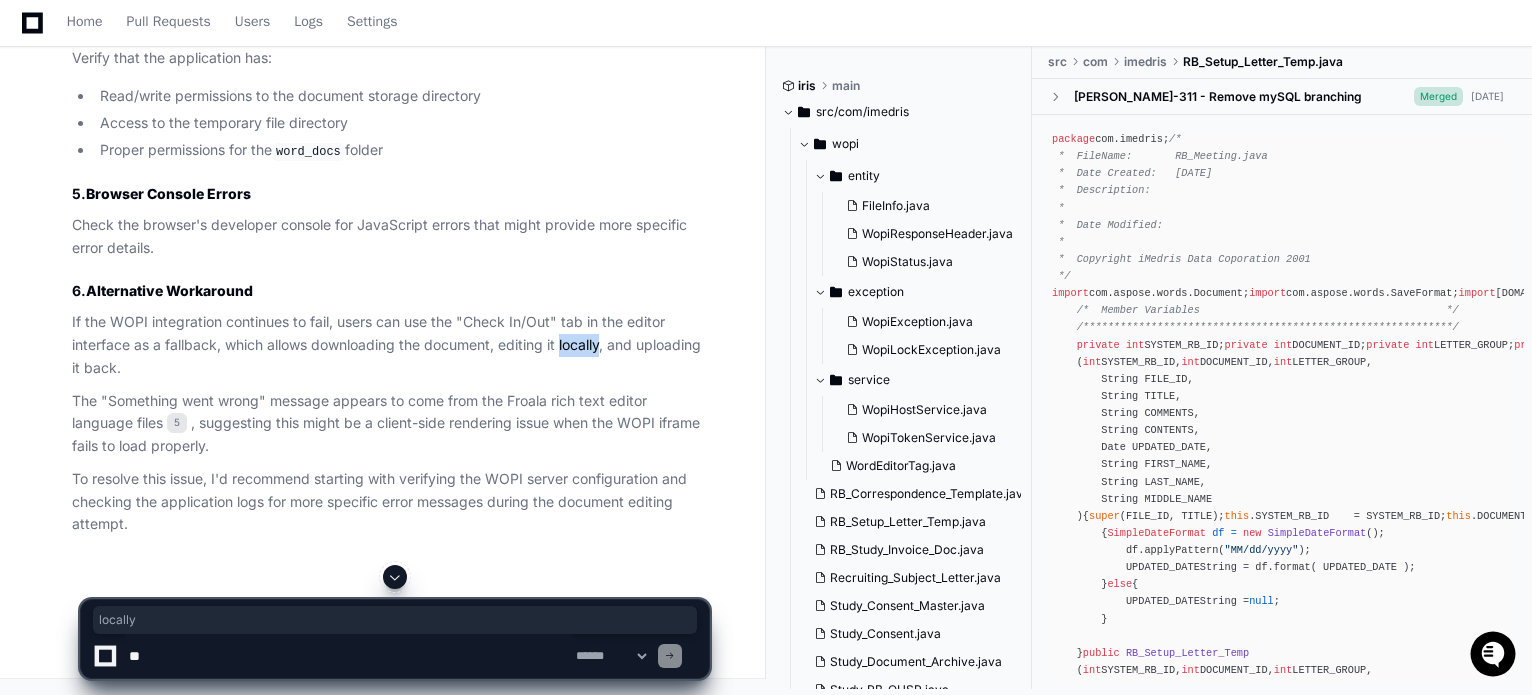 click on "If the WOPI integration continues to fail, users can use the "Check In/Out" tab in the editor interface as a fallback, which allows downloading the document, editing it locally, and uploading it back." 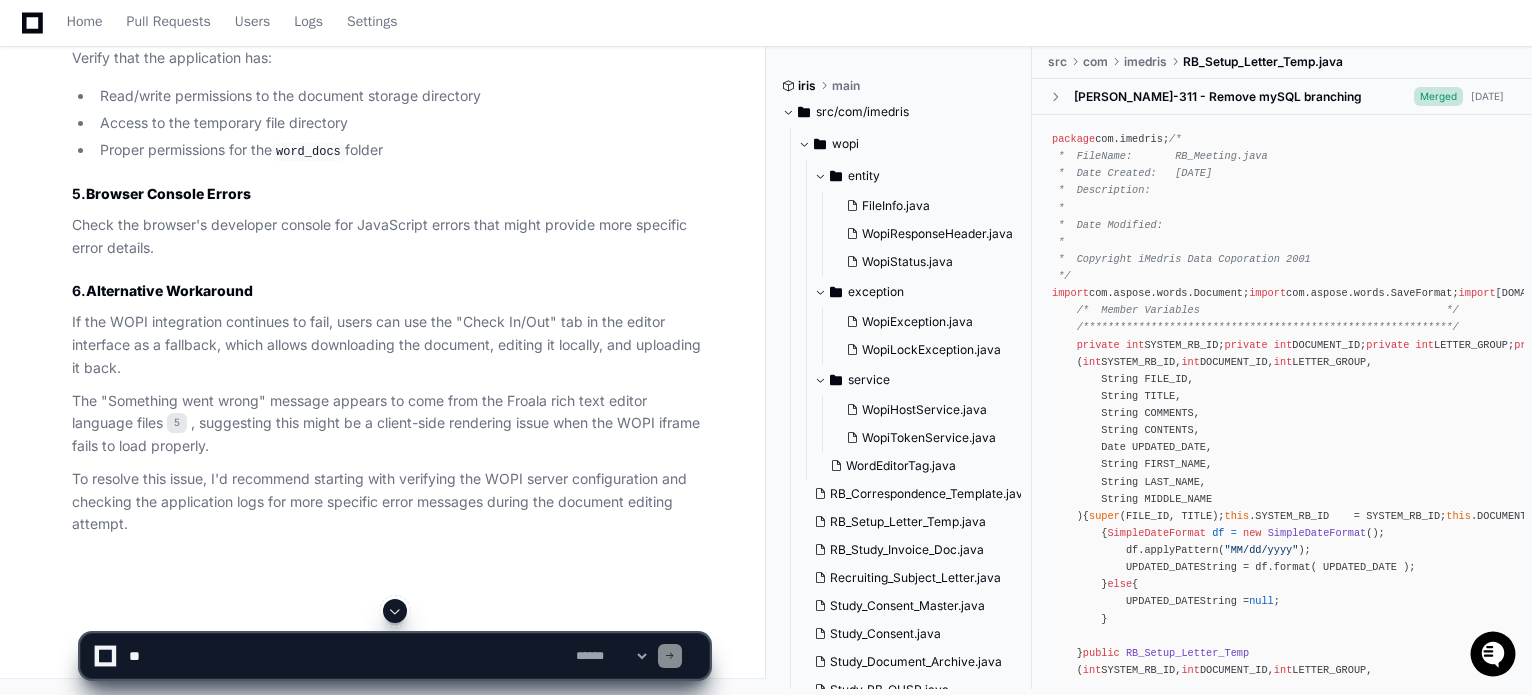 click on "The "Something went wrong" message appears to come from the Froala rich text editor language files 5 , suggesting this might be a client-side rendering issue when the WOPI iframe fails to load properly." 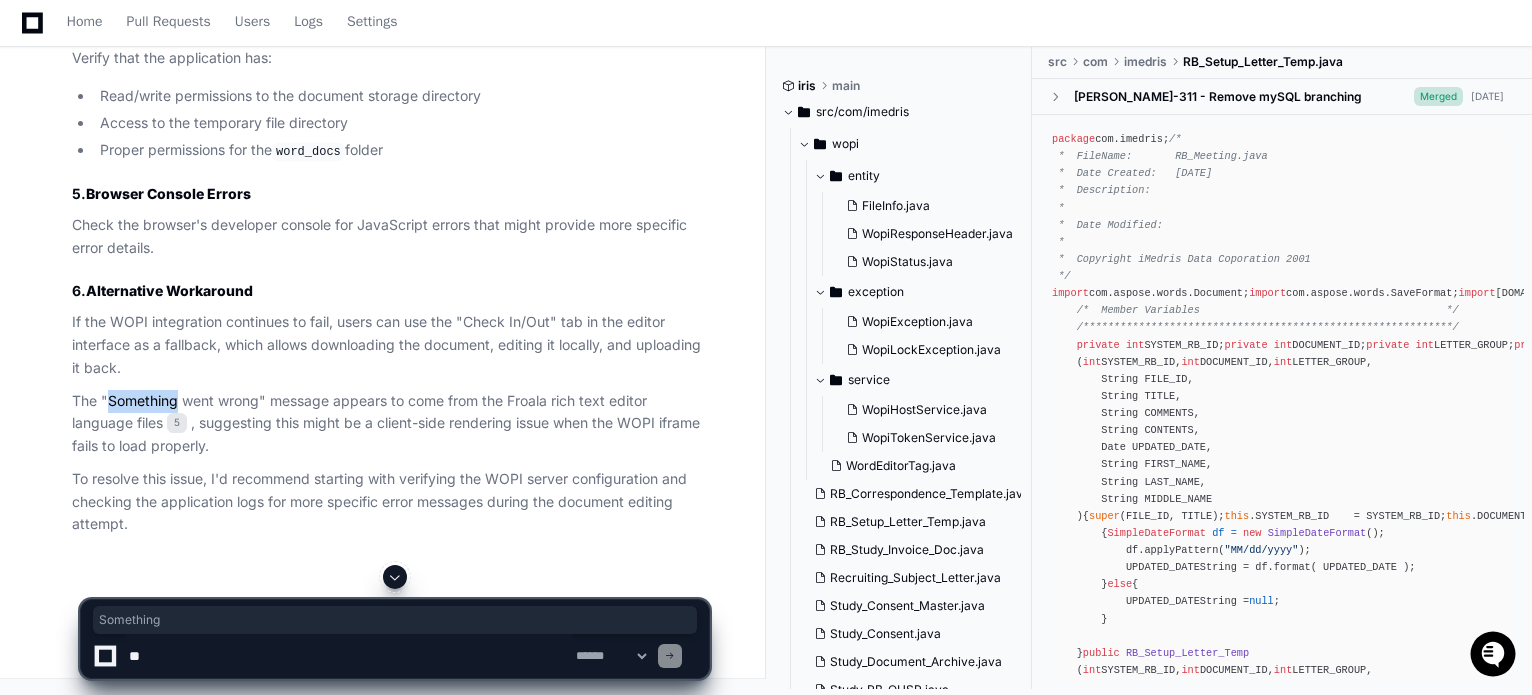 click on "The "Something went wrong" message appears to come from the Froala rich text editor language files 5 , suggesting this might be a client-side rendering issue when the WOPI iframe fails to load properly." 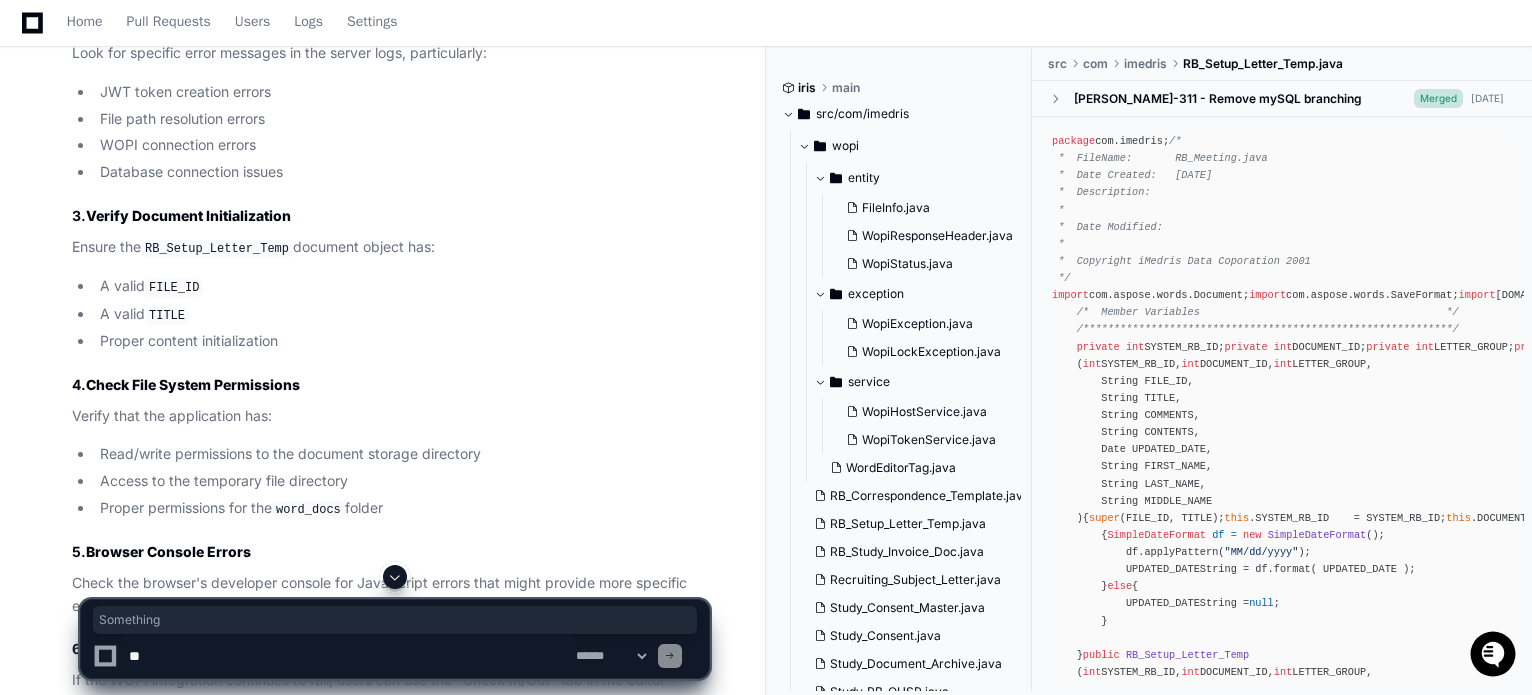 scroll, scrollTop: 2812, scrollLeft: 0, axis: vertical 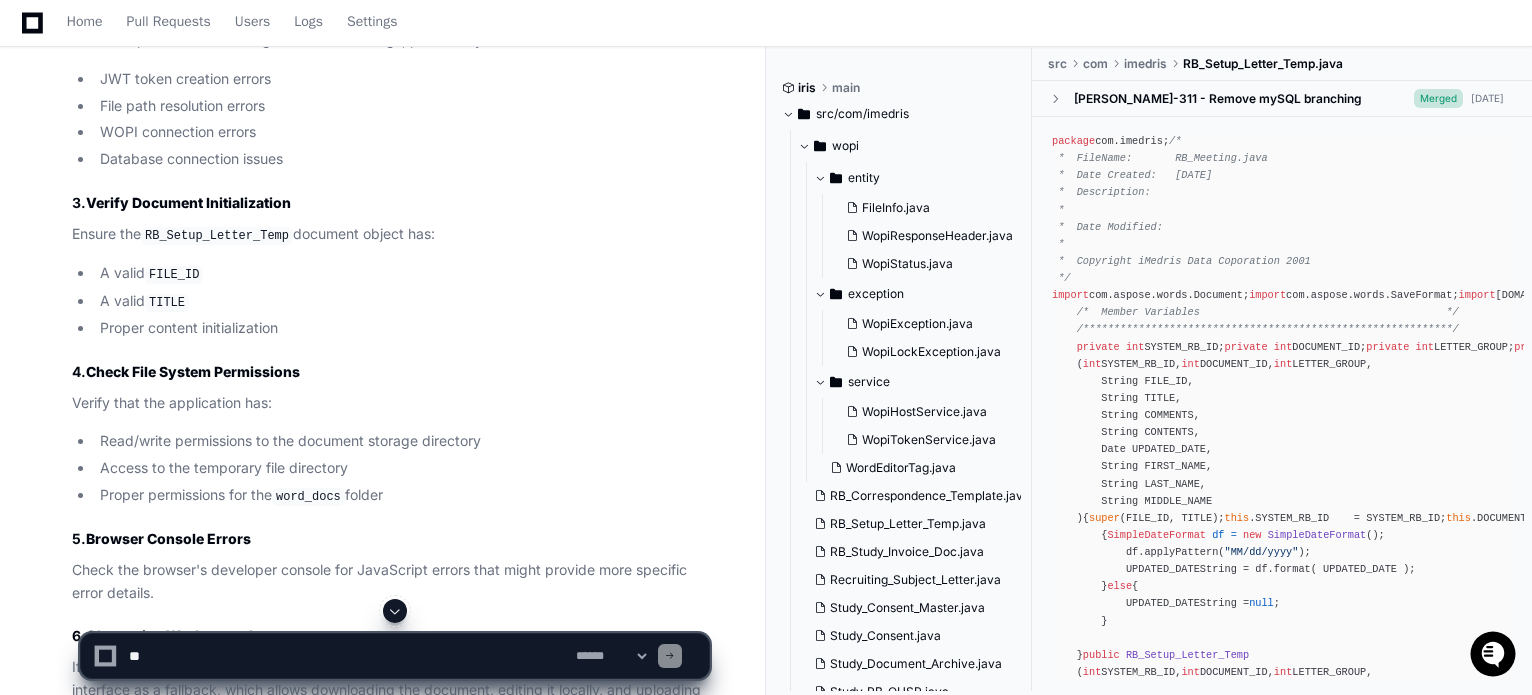 click on "RB_Setup_Letter_Temp" 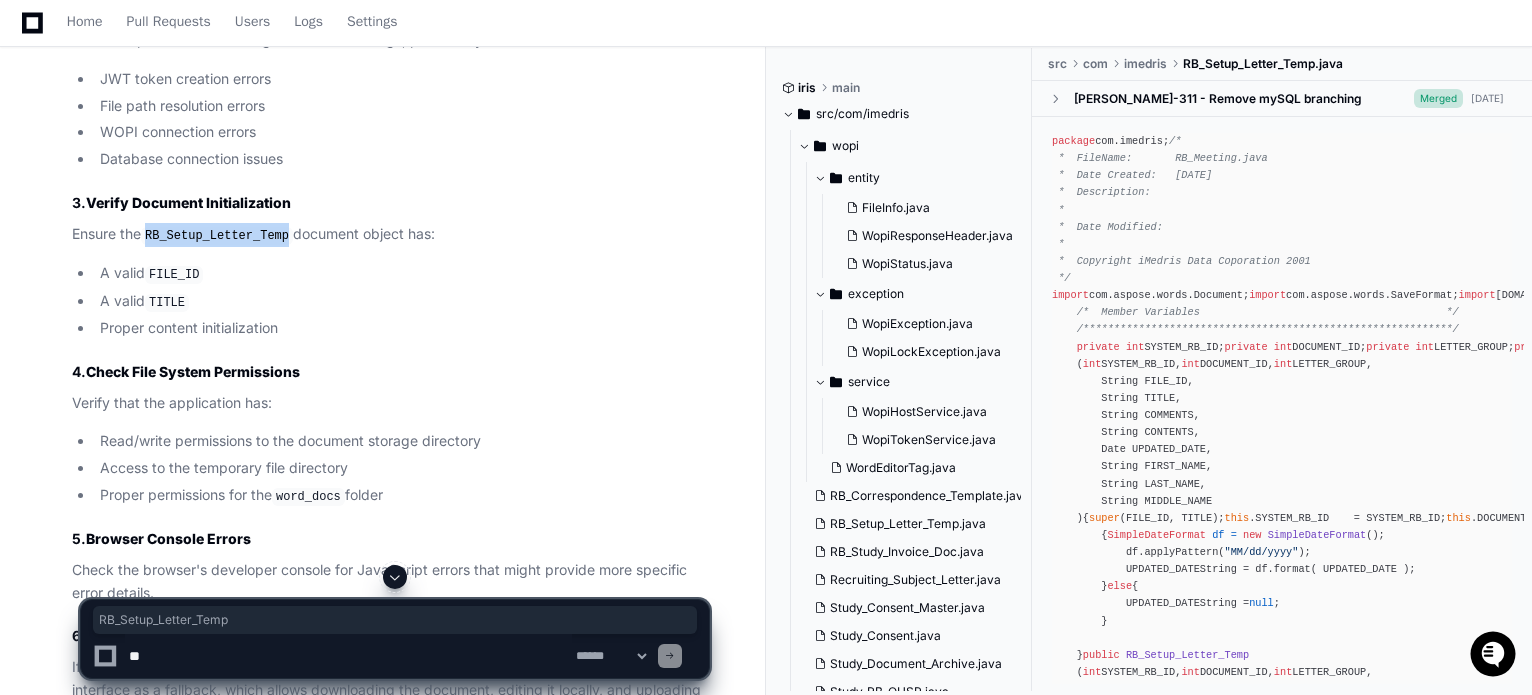 click on "RB_Setup_Letter_Temp" 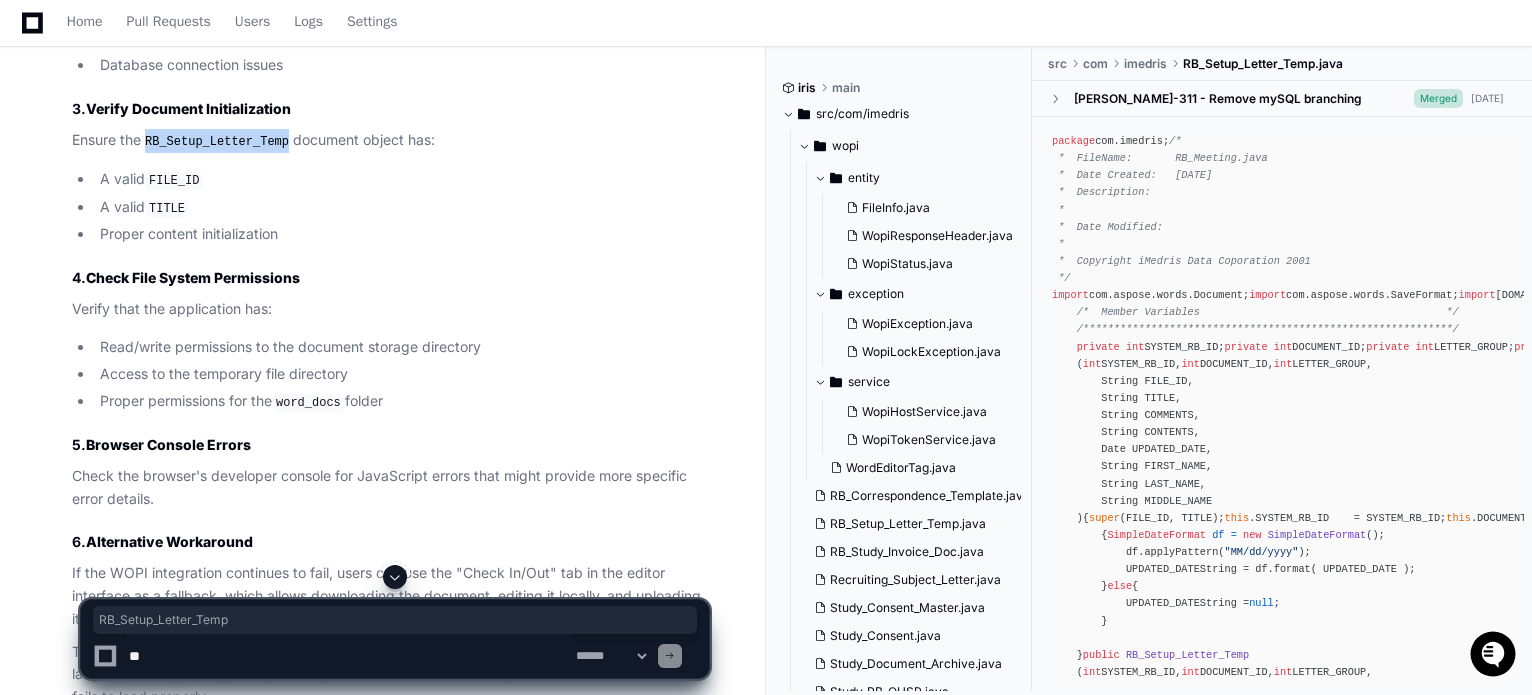 scroll, scrollTop: 2931, scrollLeft: 0, axis: vertical 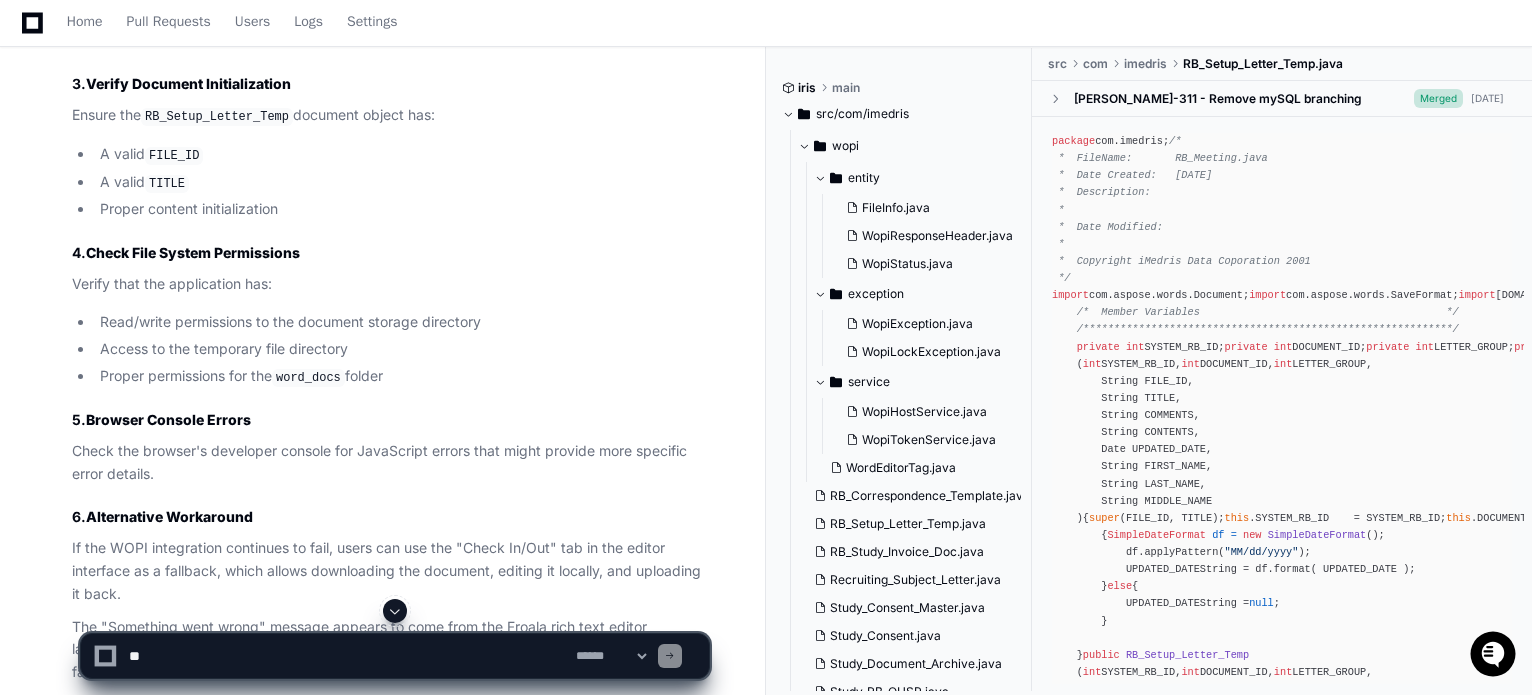 click on "TITLE" 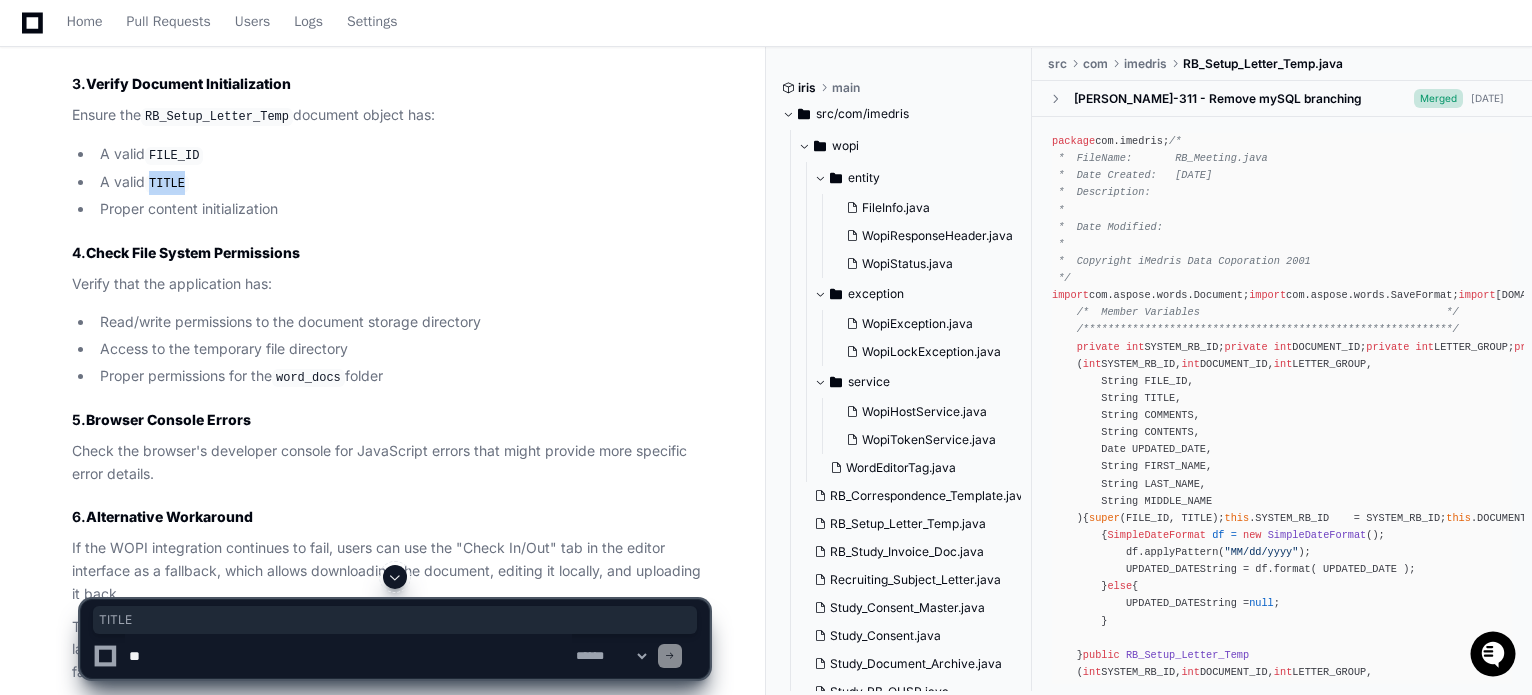 click on "TITLE" 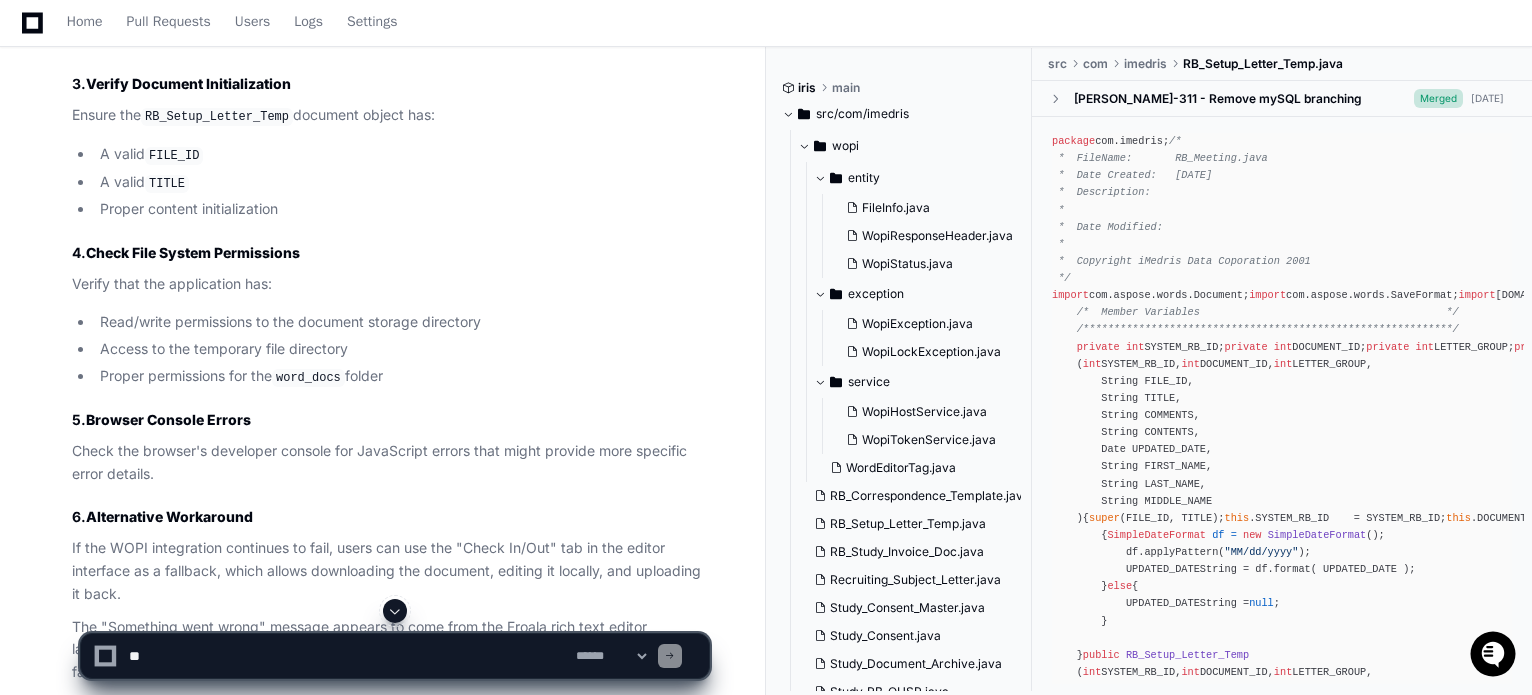 click on "FILE_ID" 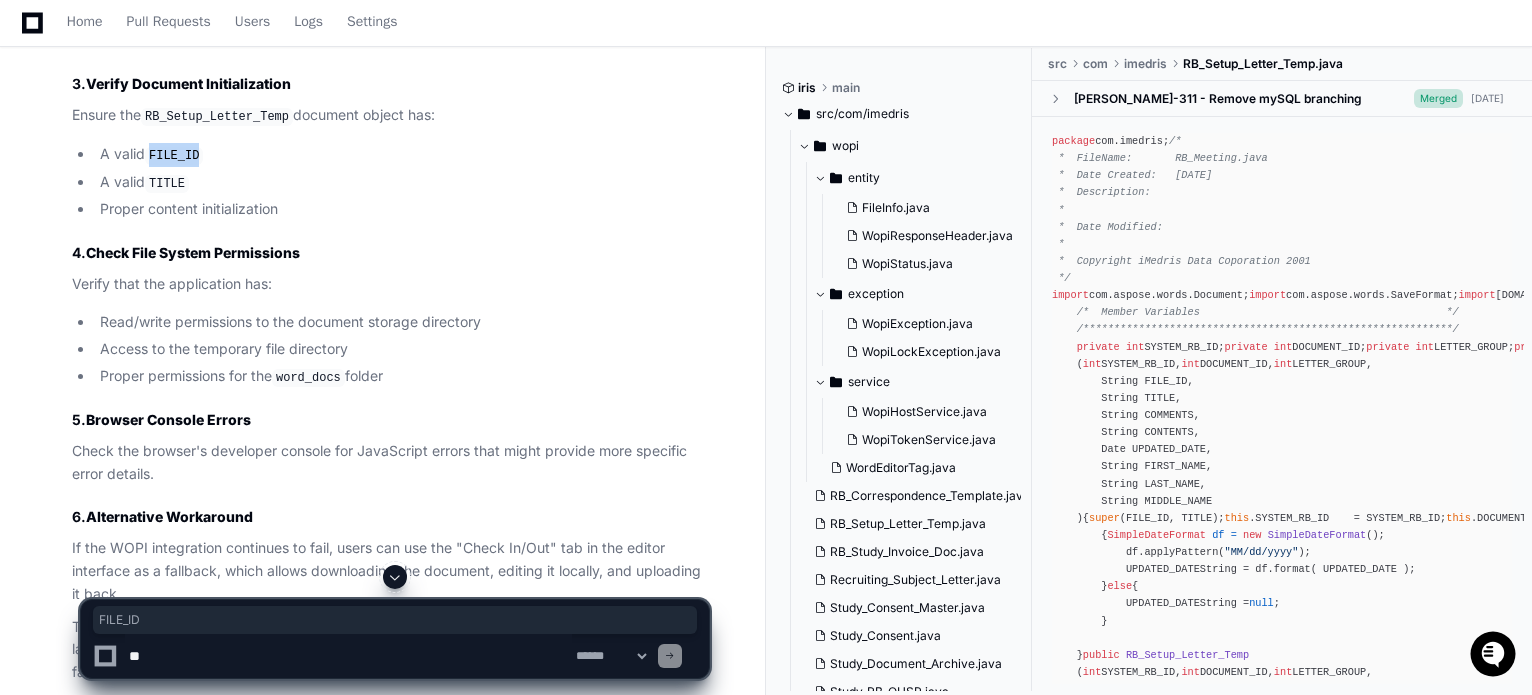click on "FILE_ID" 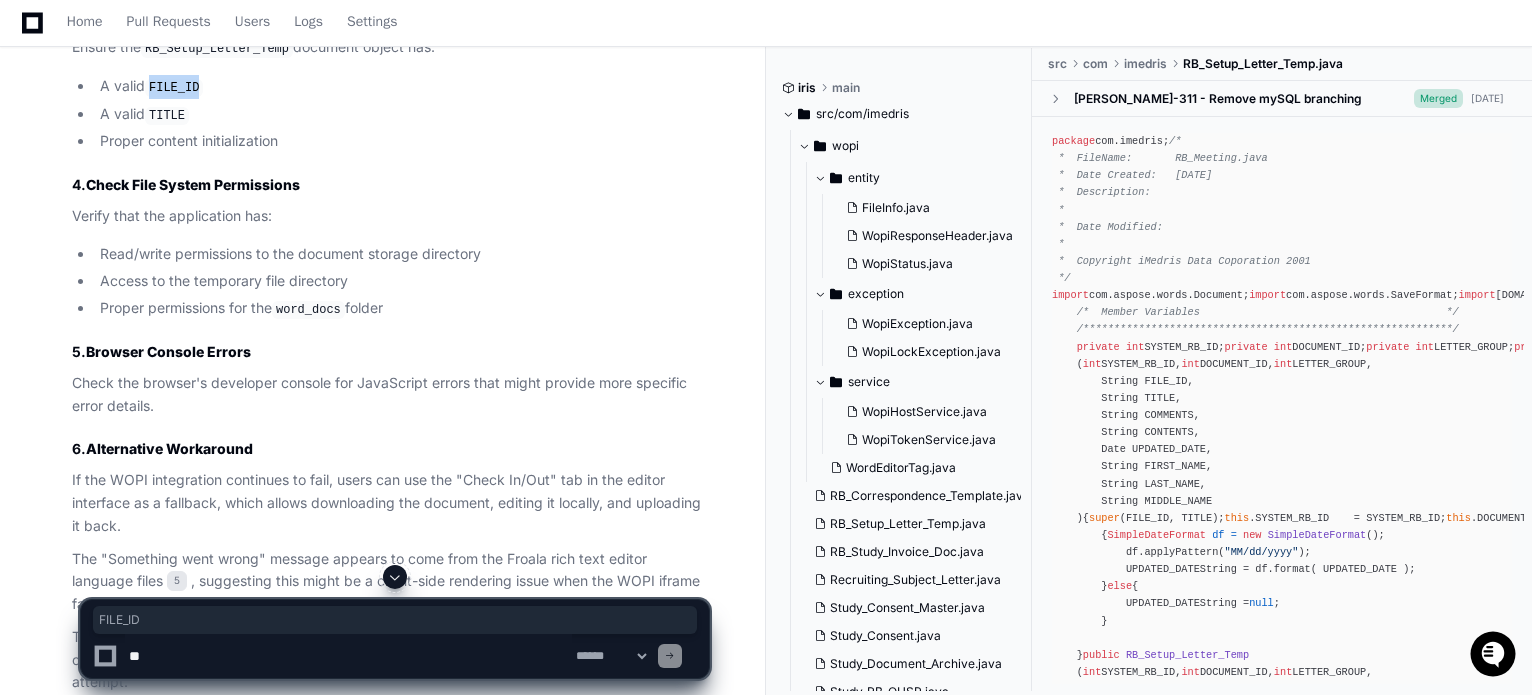scroll, scrollTop: 3011, scrollLeft: 0, axis: vertical 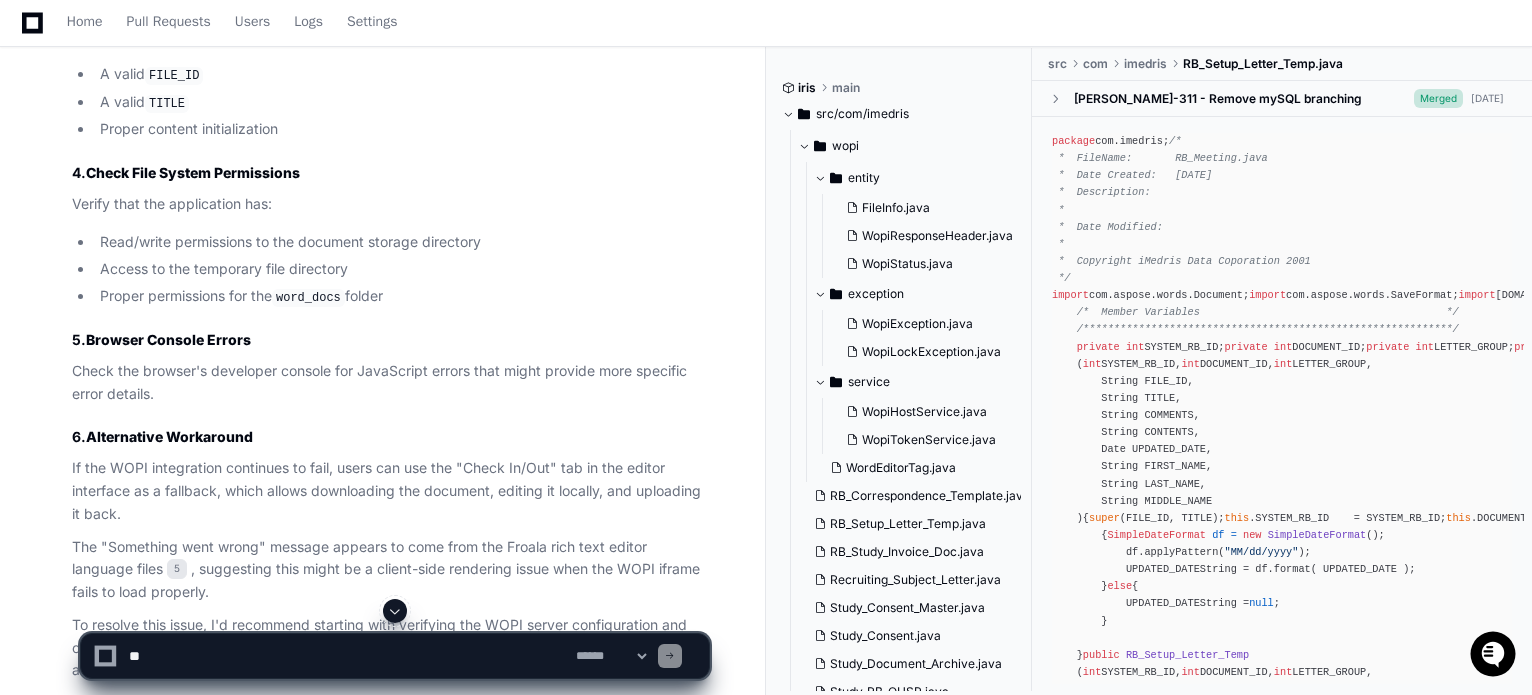 click on "Proper content initialization" 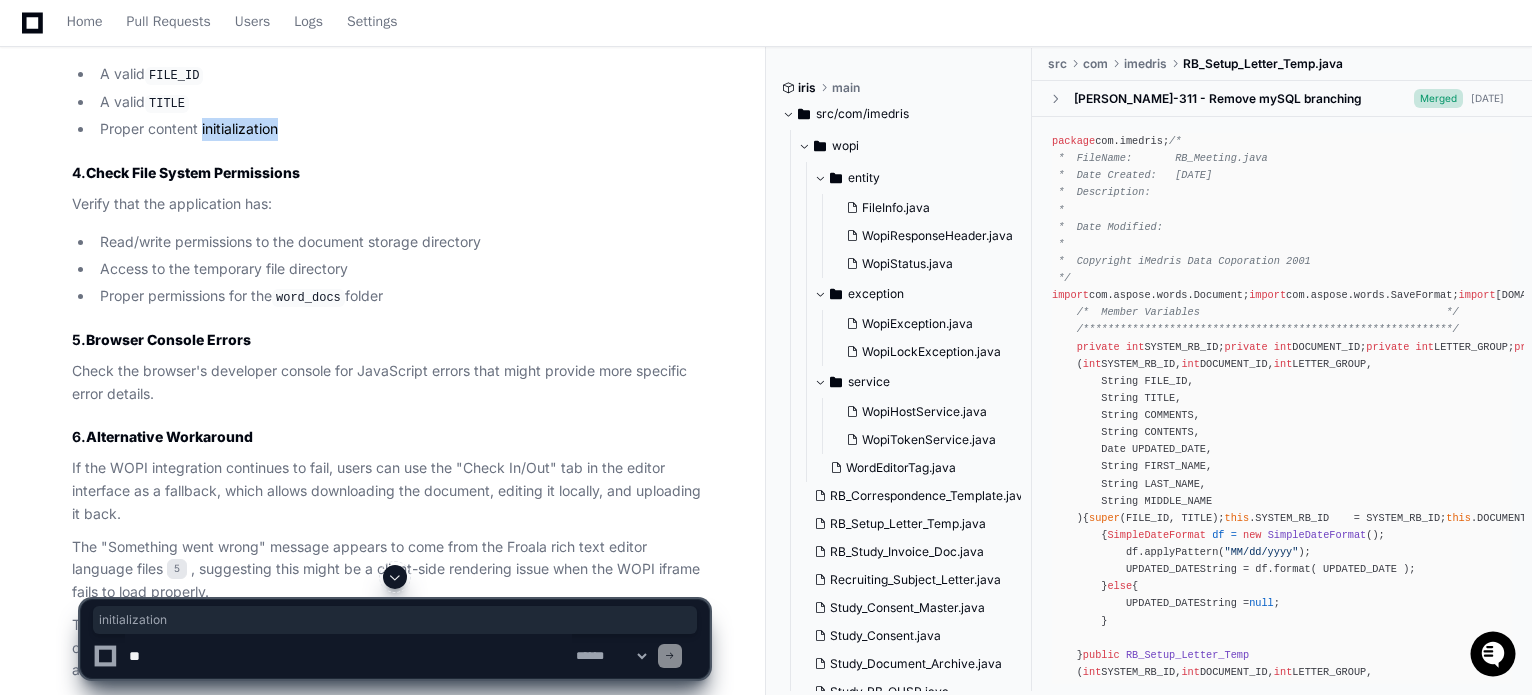 click on "Proper content initialization" 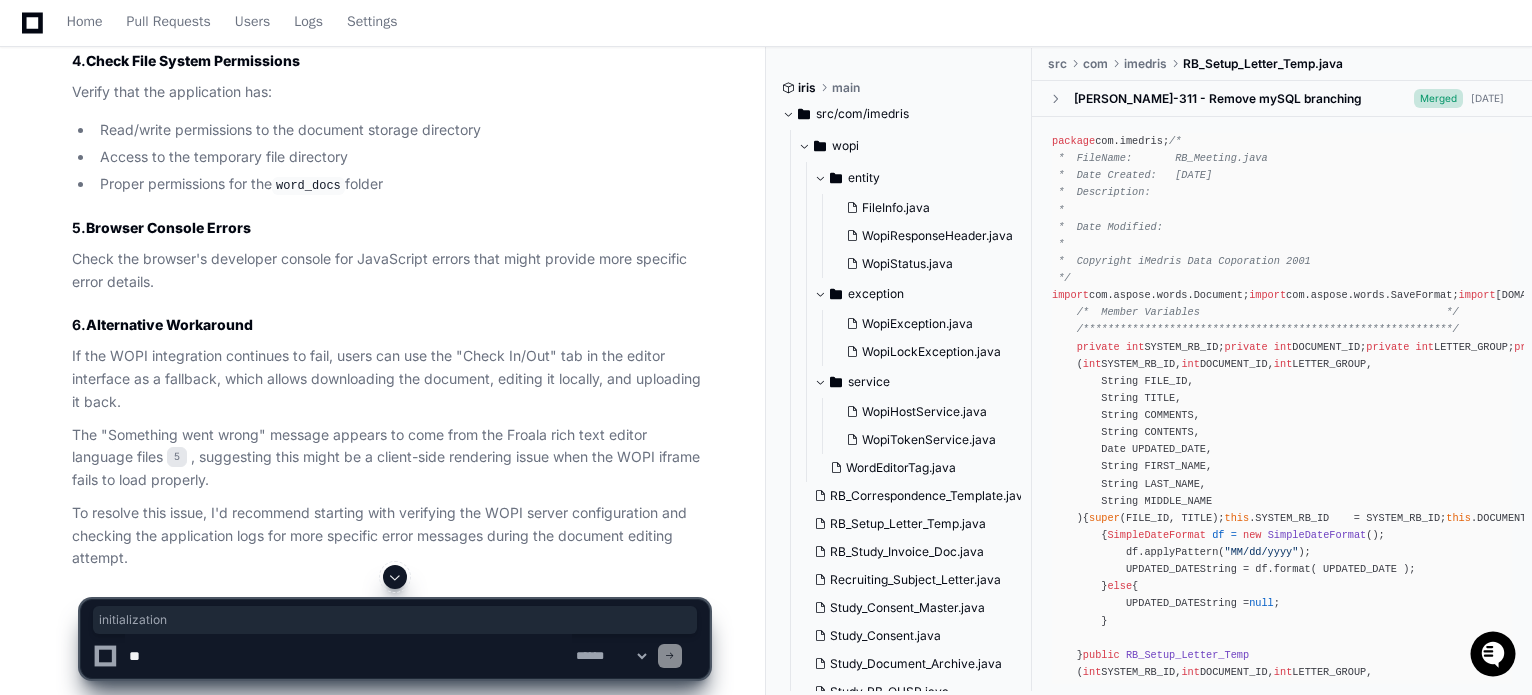 scroll, scrollTop: 3126, scrollLeft: 0, axis: vertical 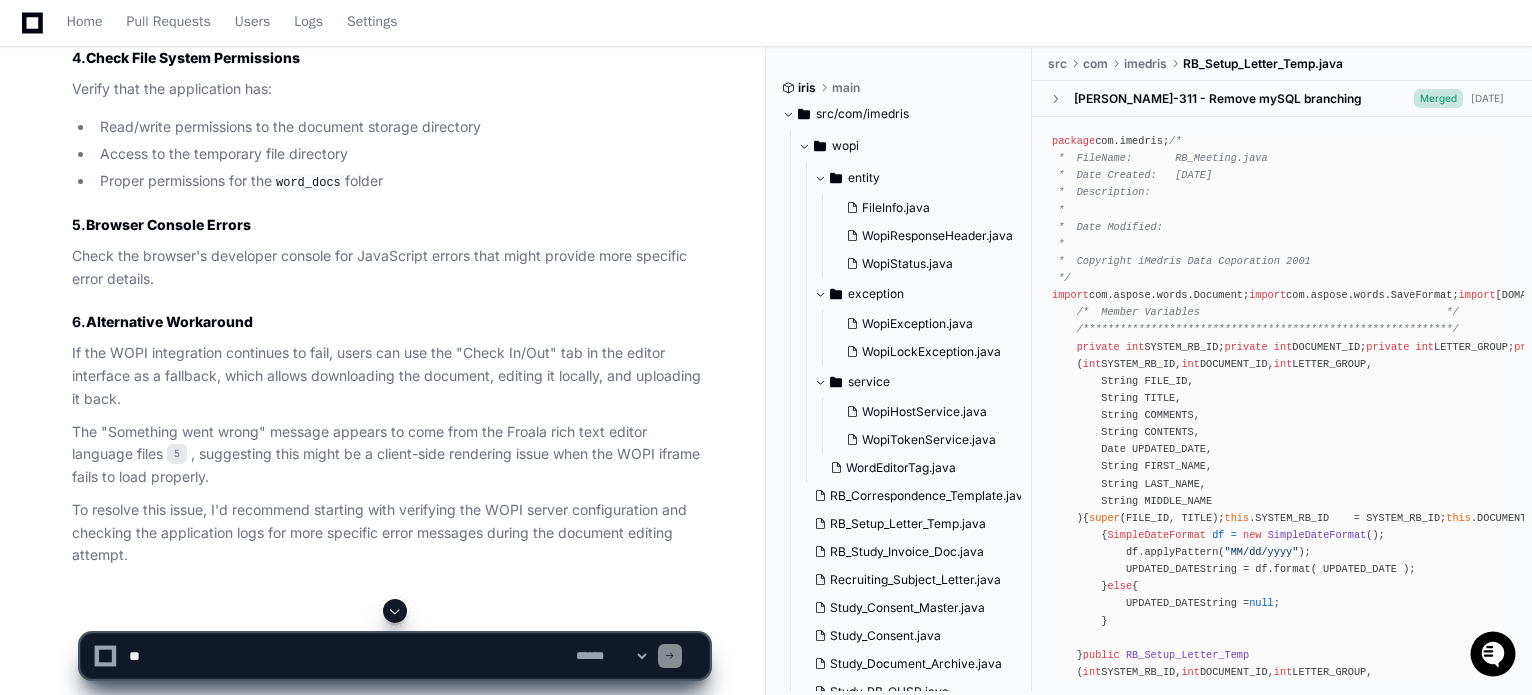 click on "word_docs" 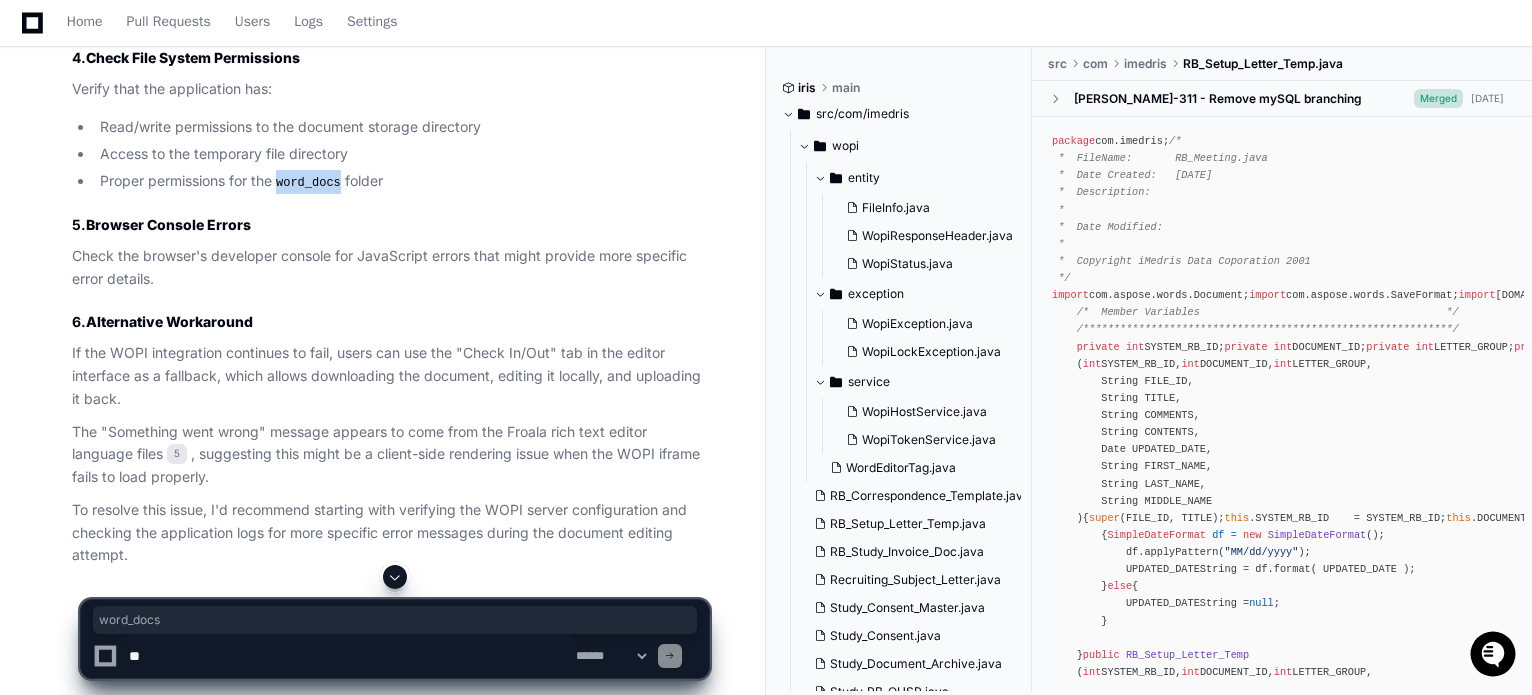 click on "word_docs" 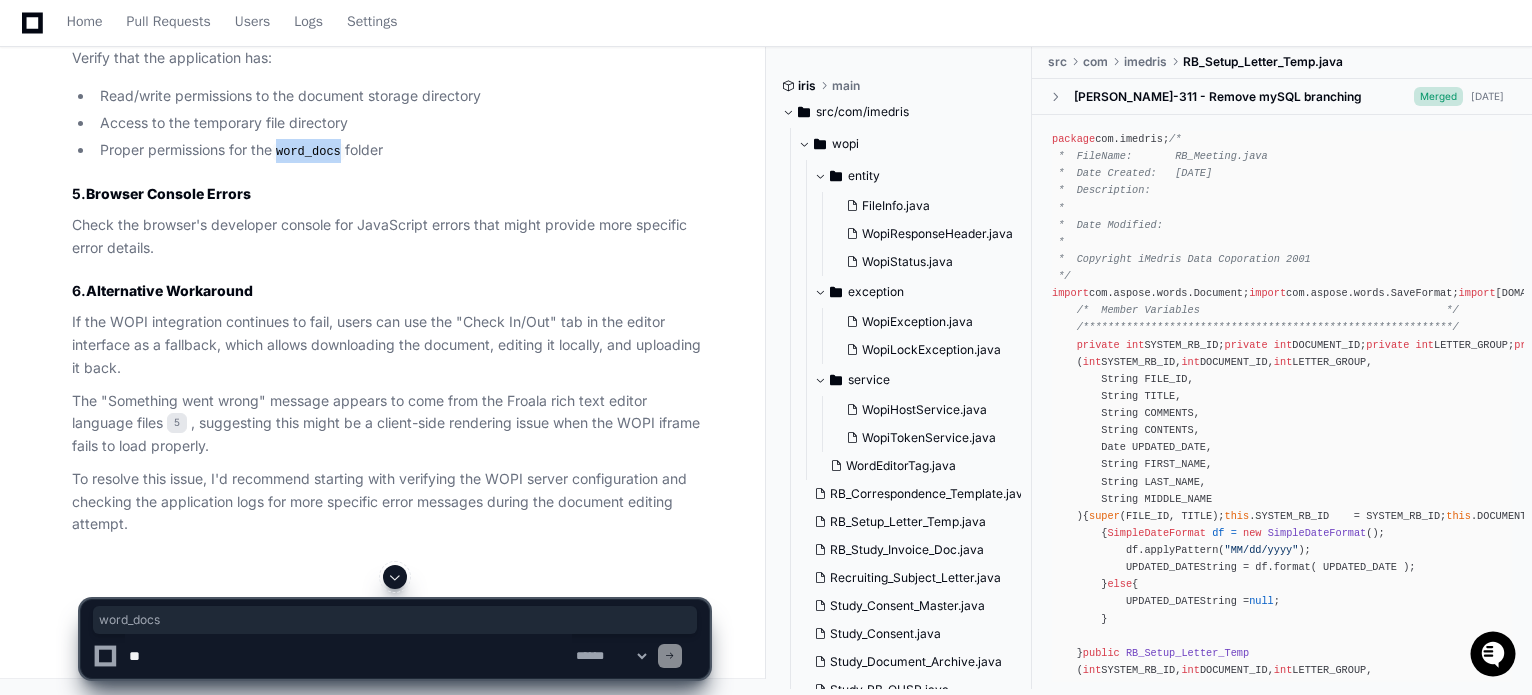scroll, scrollTop: 3271, scrollLeft: 0, axis: vertical 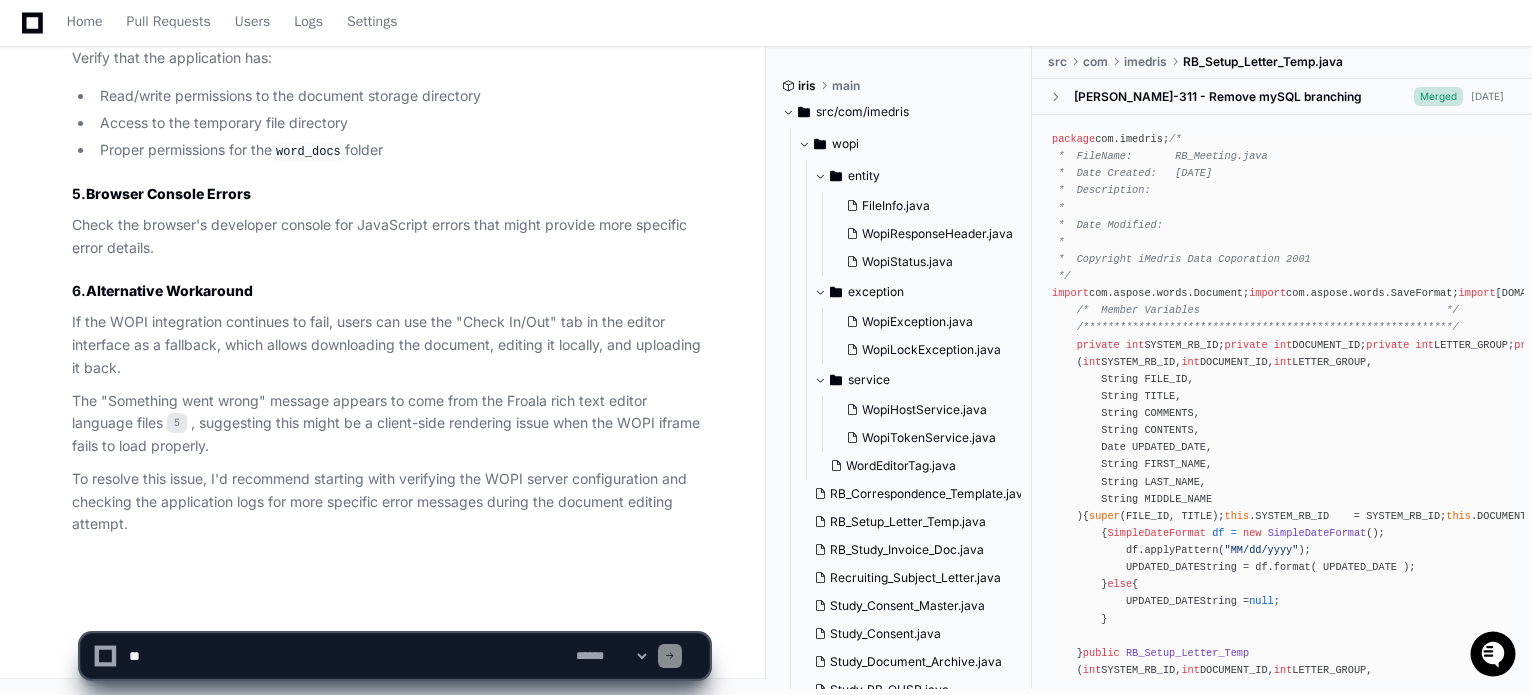 click on "The "Something went wrong" message appears to come from the Froala rich text editor language files 5 , suggesting this might be a client-side rendering issue when the WOPI iframe fails to load properly." 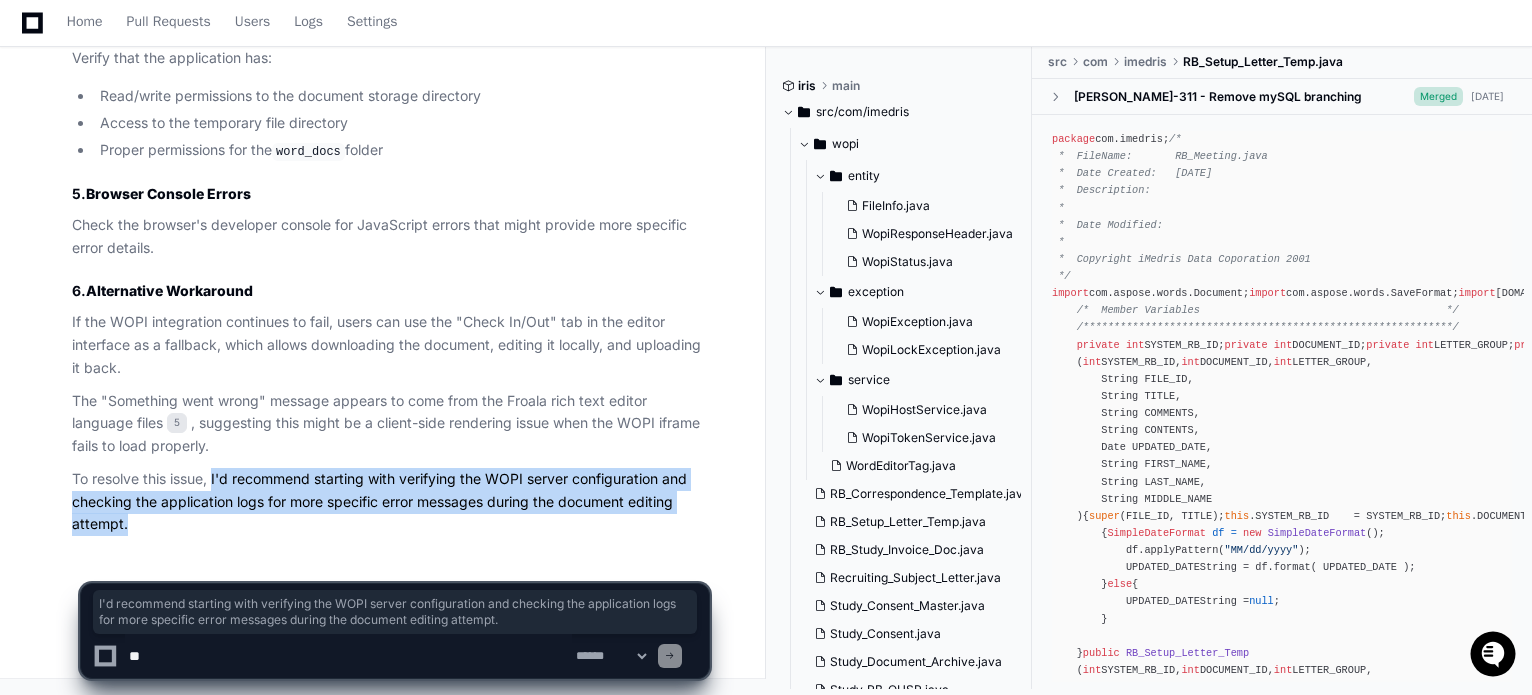 drag, startPoint x: 212, startPoint y: 476, endPoint x: 216, endPoint y: 524, distance: 48.166378 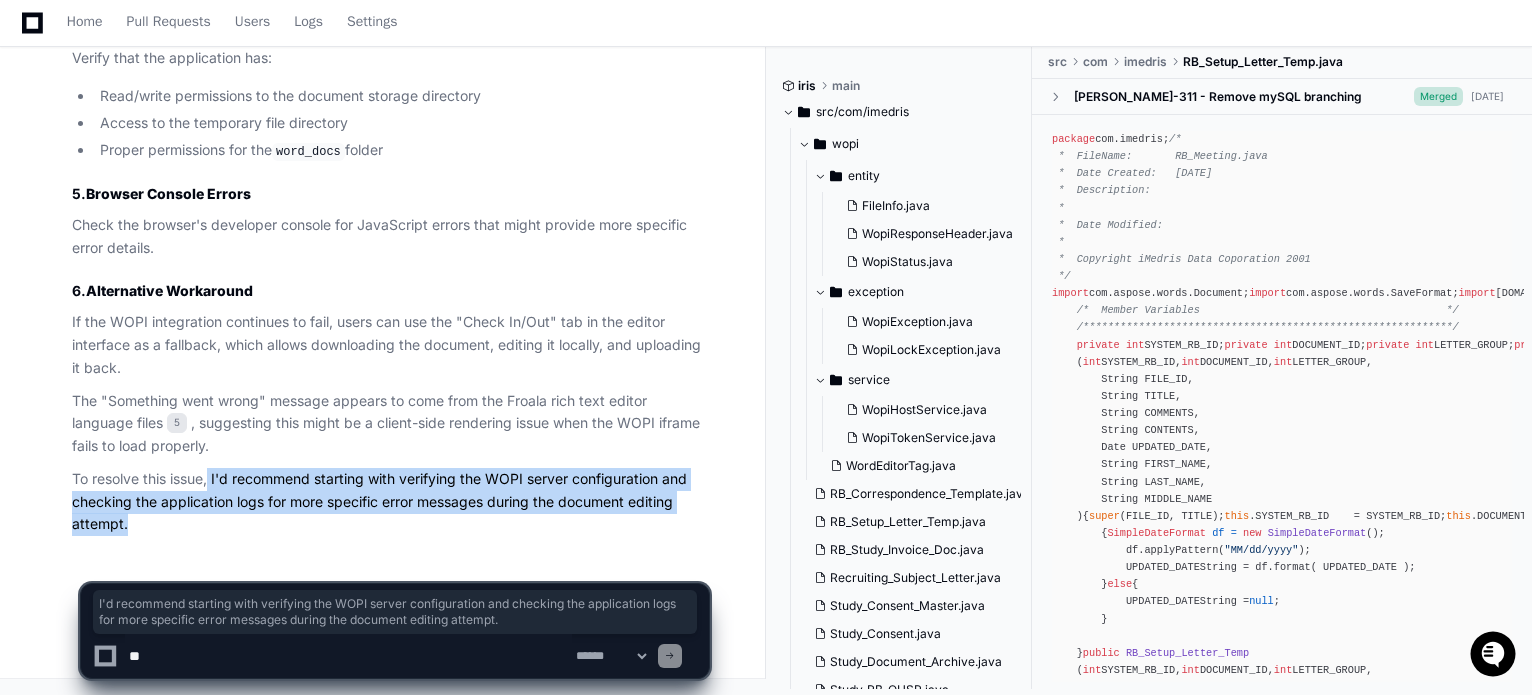 drag, startPoint x: 211, startPoint y: 477, endPoint x: 198, endPoint y: 519, distance: 43.965897 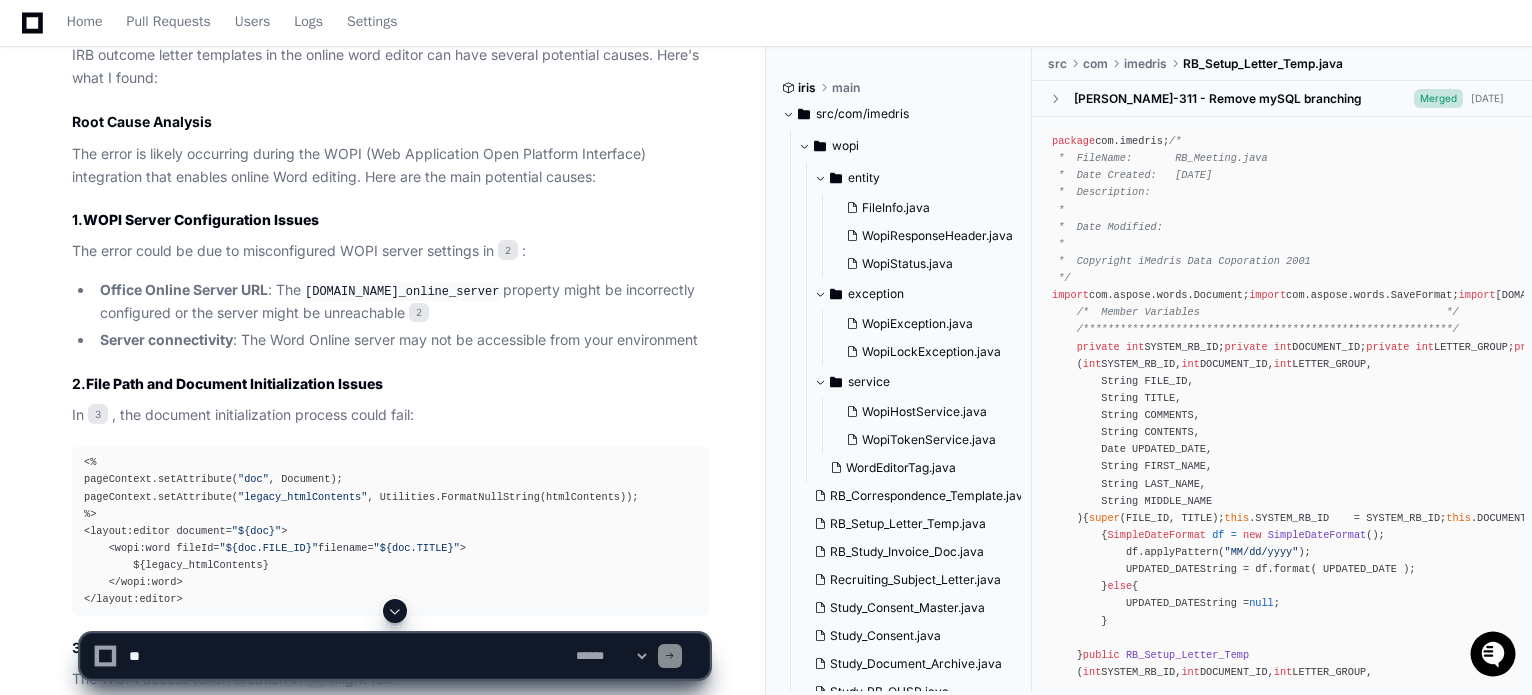 scroll, scrollTop: 1671, scrollLeft: 0, axis: vertical 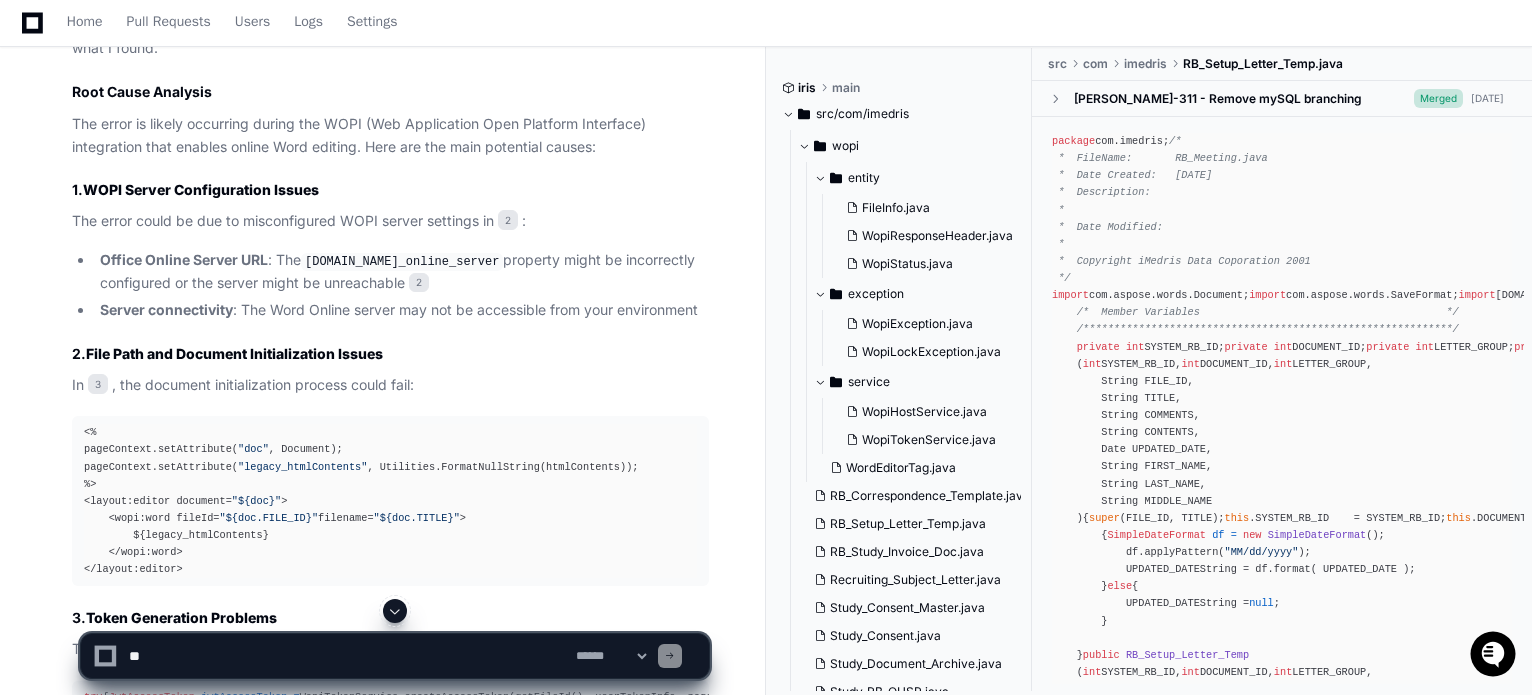 click on "[DOMAIN_NAME]_online_server" 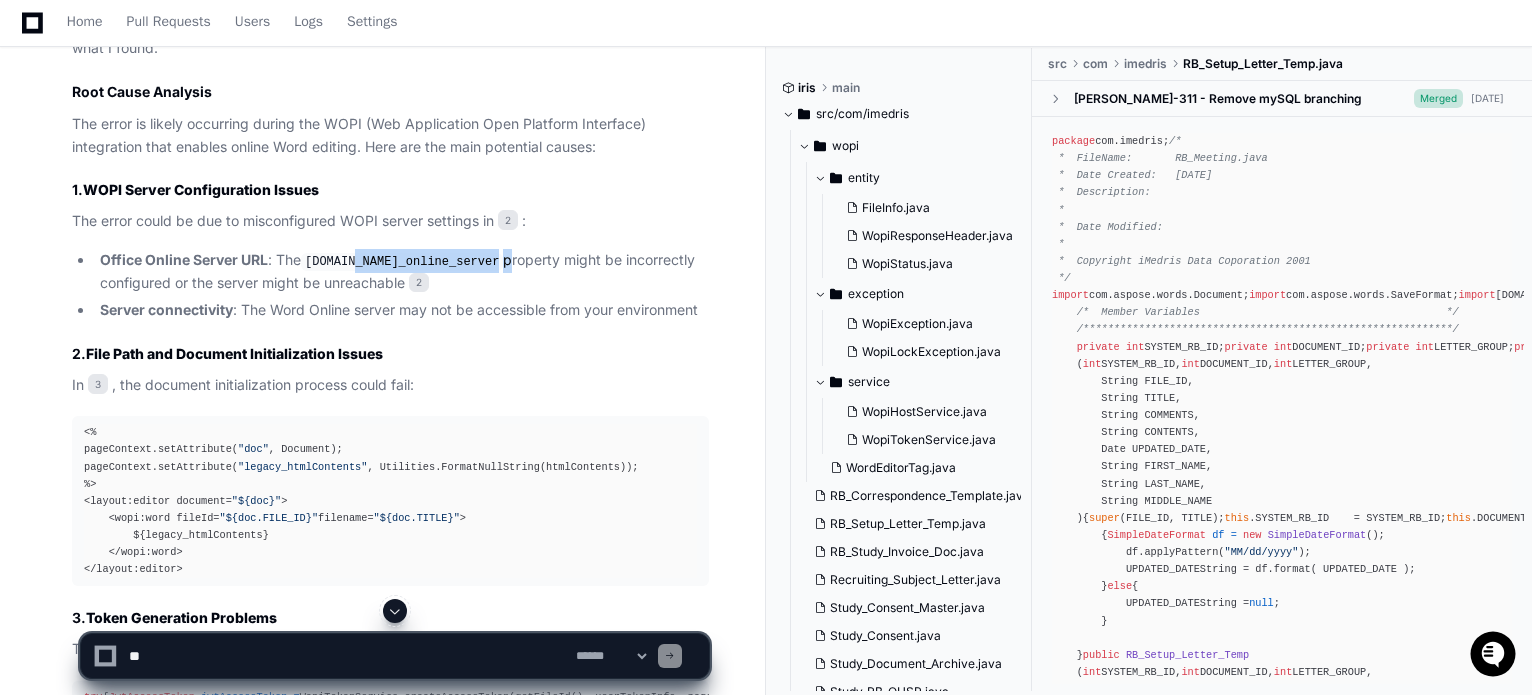 click on "[DOMAIN_NAME]_online_server" 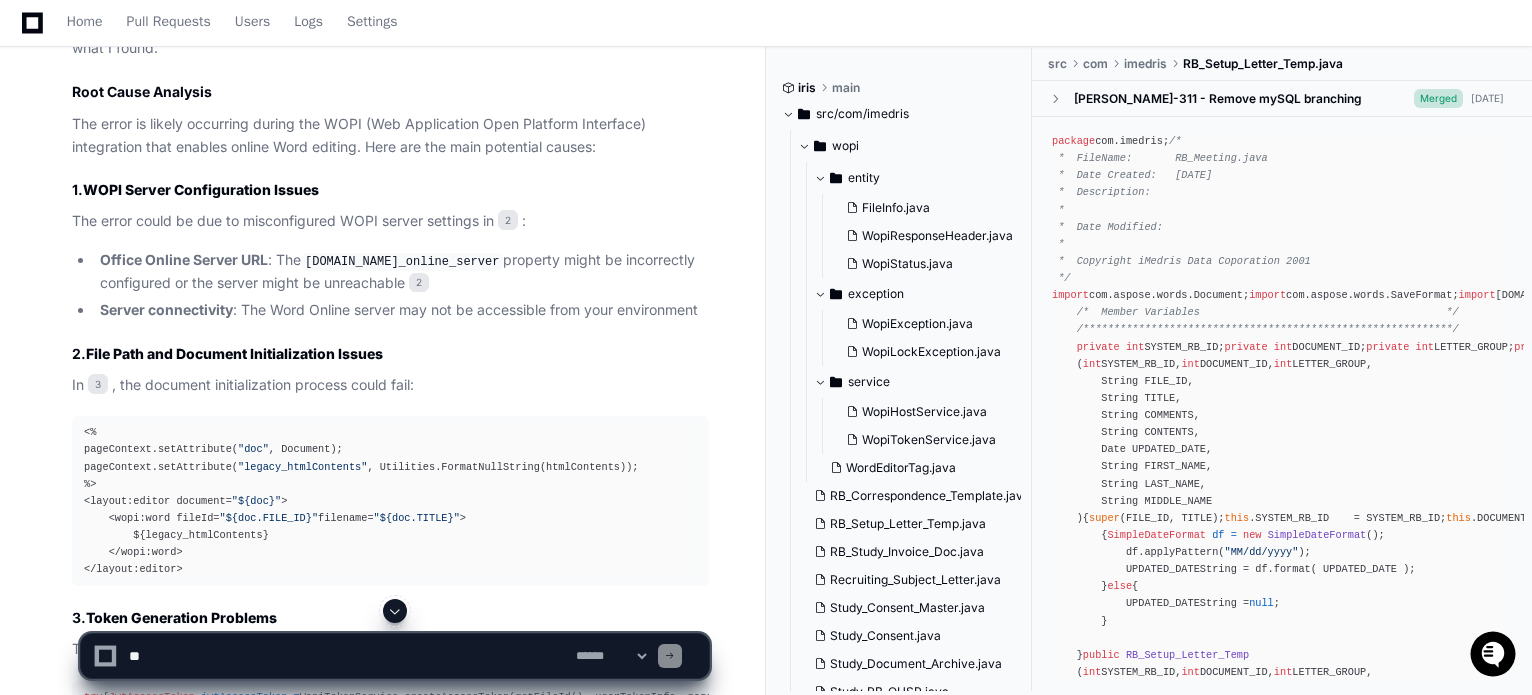 click on "[DOMAIN_NAME]_online_server" 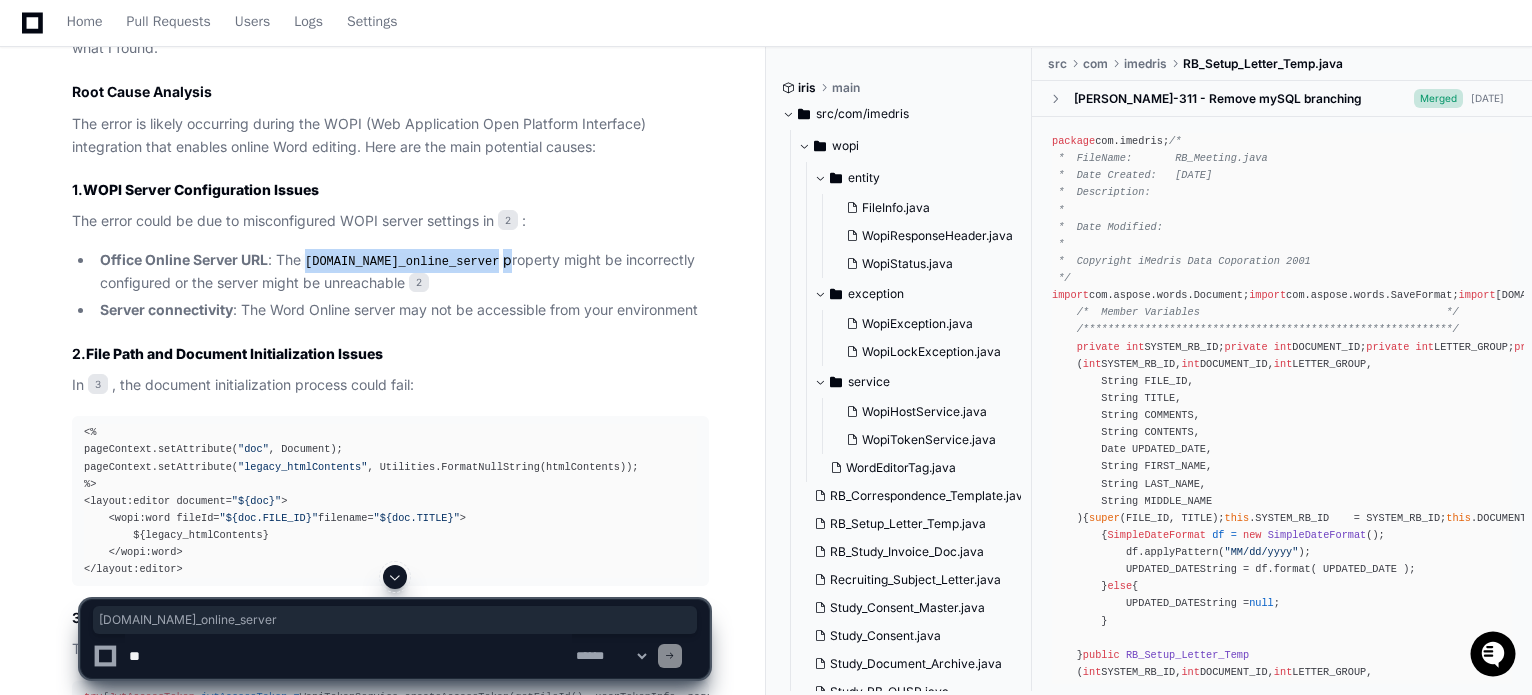 drag, startPoint x: 312, startPoint y: 259, endPoint x: 495, endPoint y: 254, distance: 183.0683 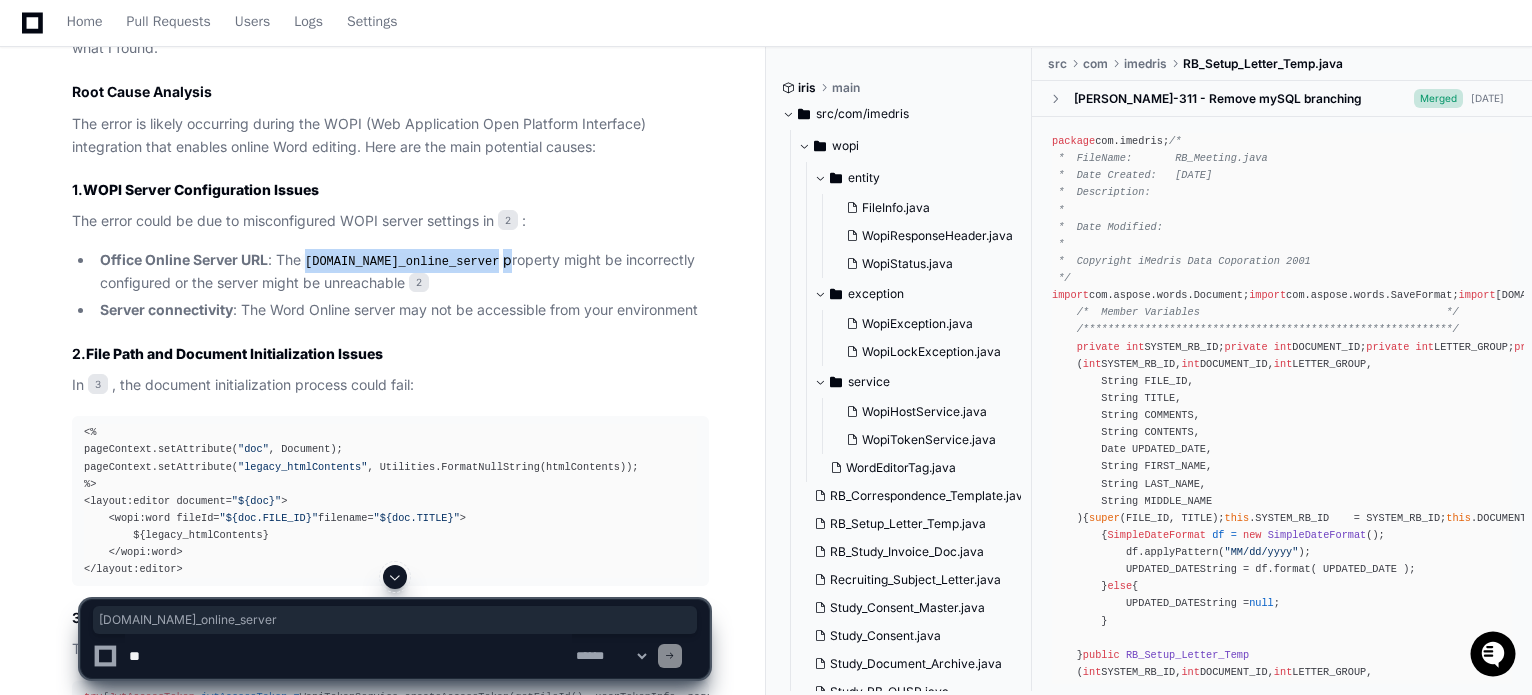 copy on "[DOMAIN_NAME]_online_server" 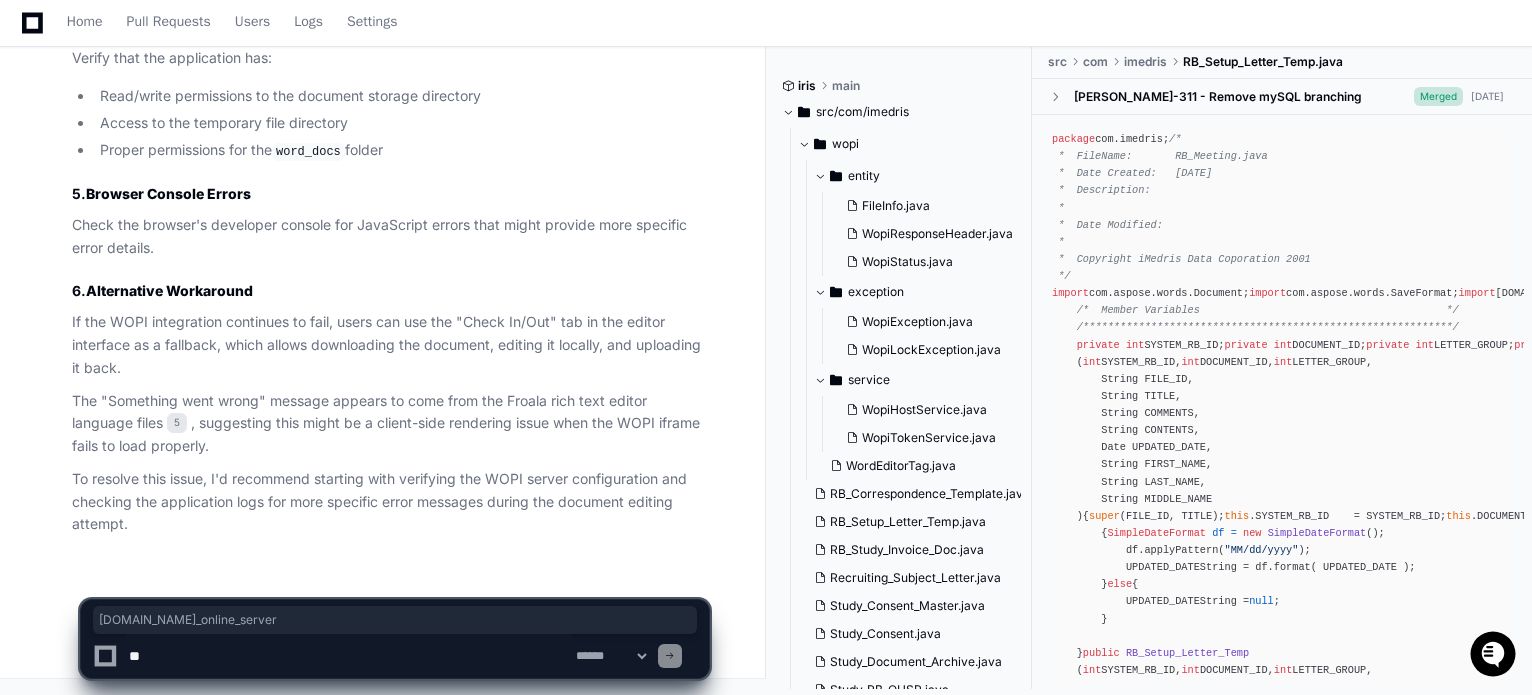 scroll, scrollTop: 3271, scrollLeft: 0, axis: vertical 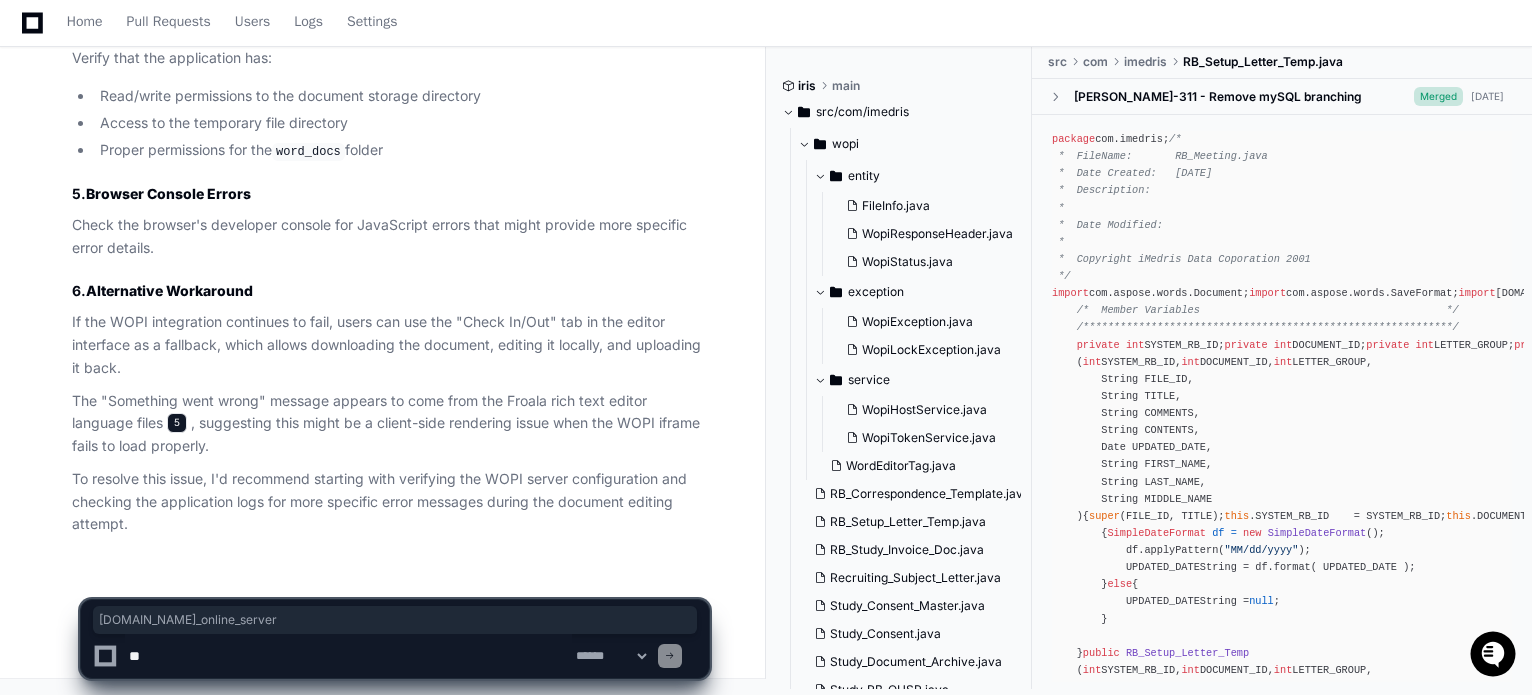 click on "5" 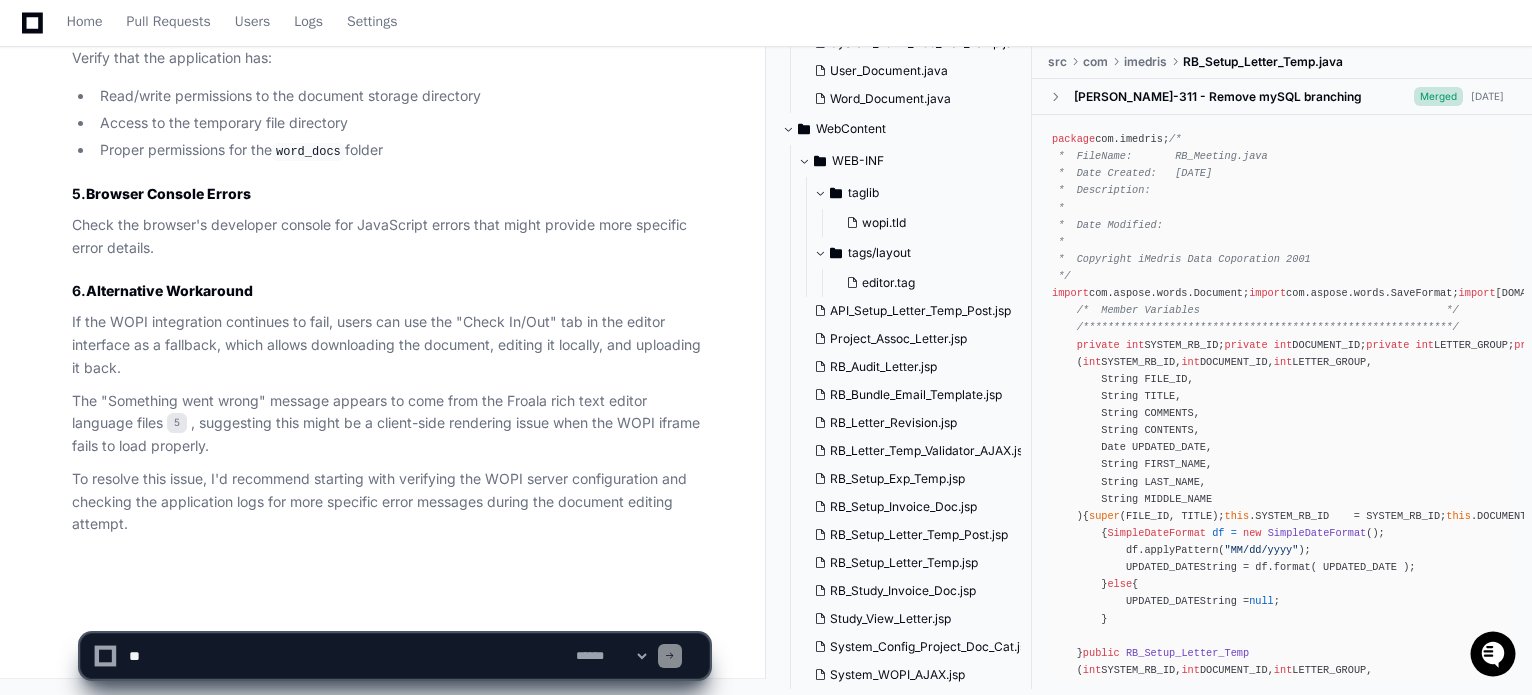 scroll, scrollTop: 787, scrollLeft: 0, axis: vertical 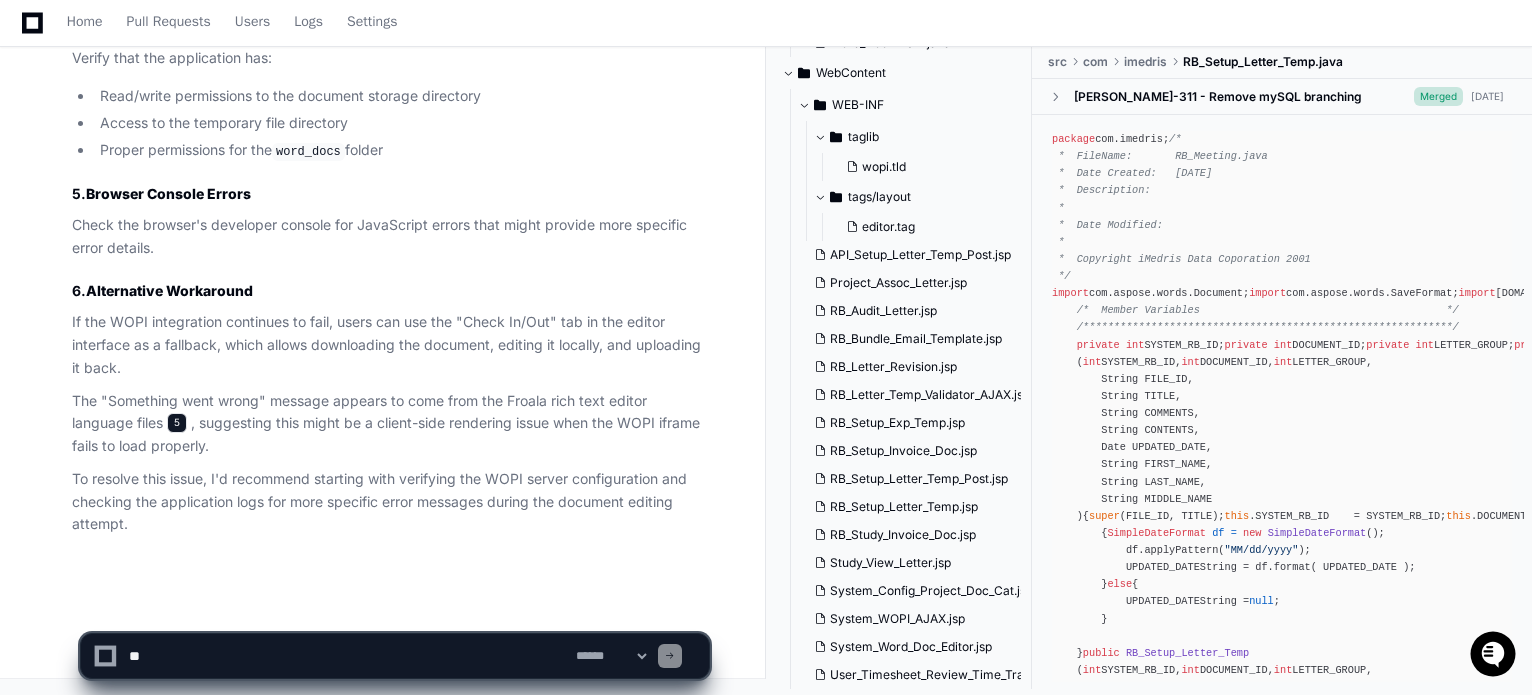 click on "5" 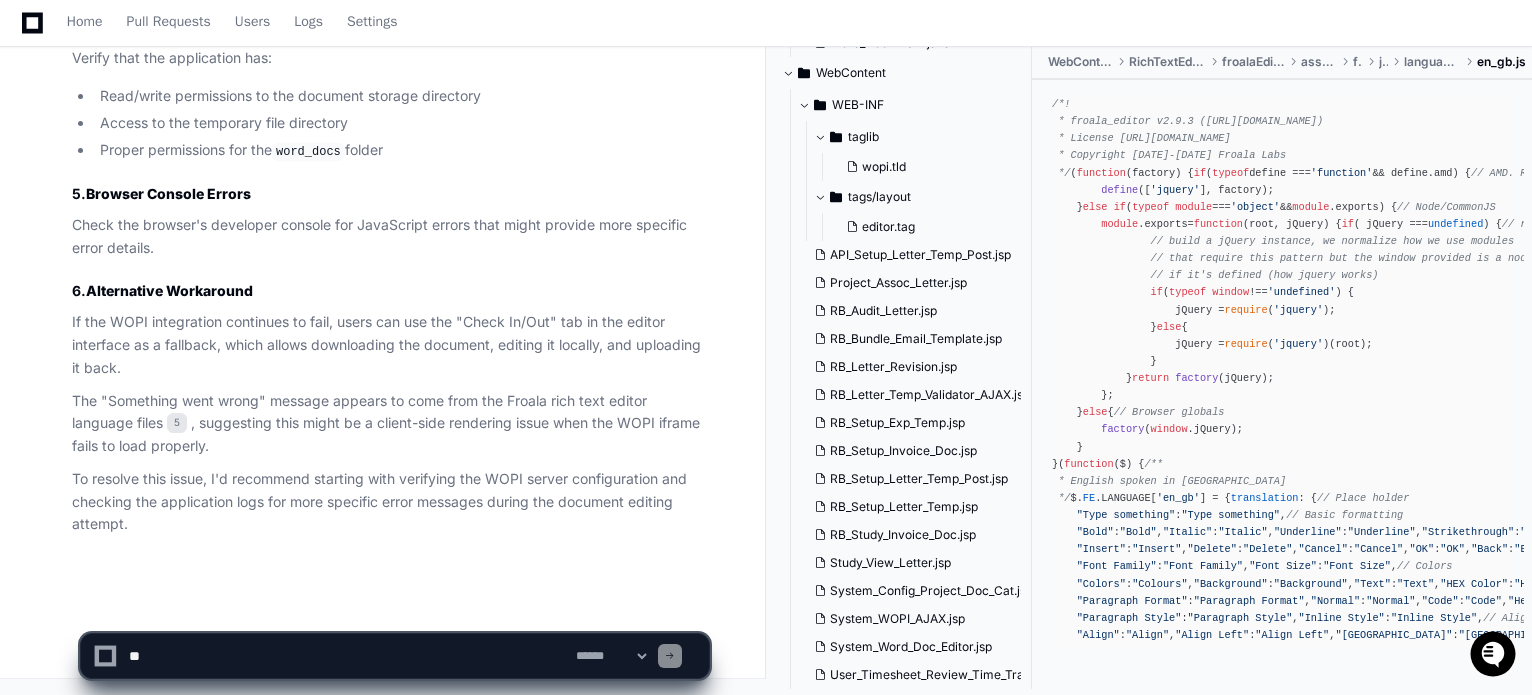 click on "/*!
* froala_editor v2.9.3 ([URL][DOMAIN_NAME])
* License [URL][DOMAIN_NAME]
* Copyright [DATE]-[DATE] Froala Labs
*/" 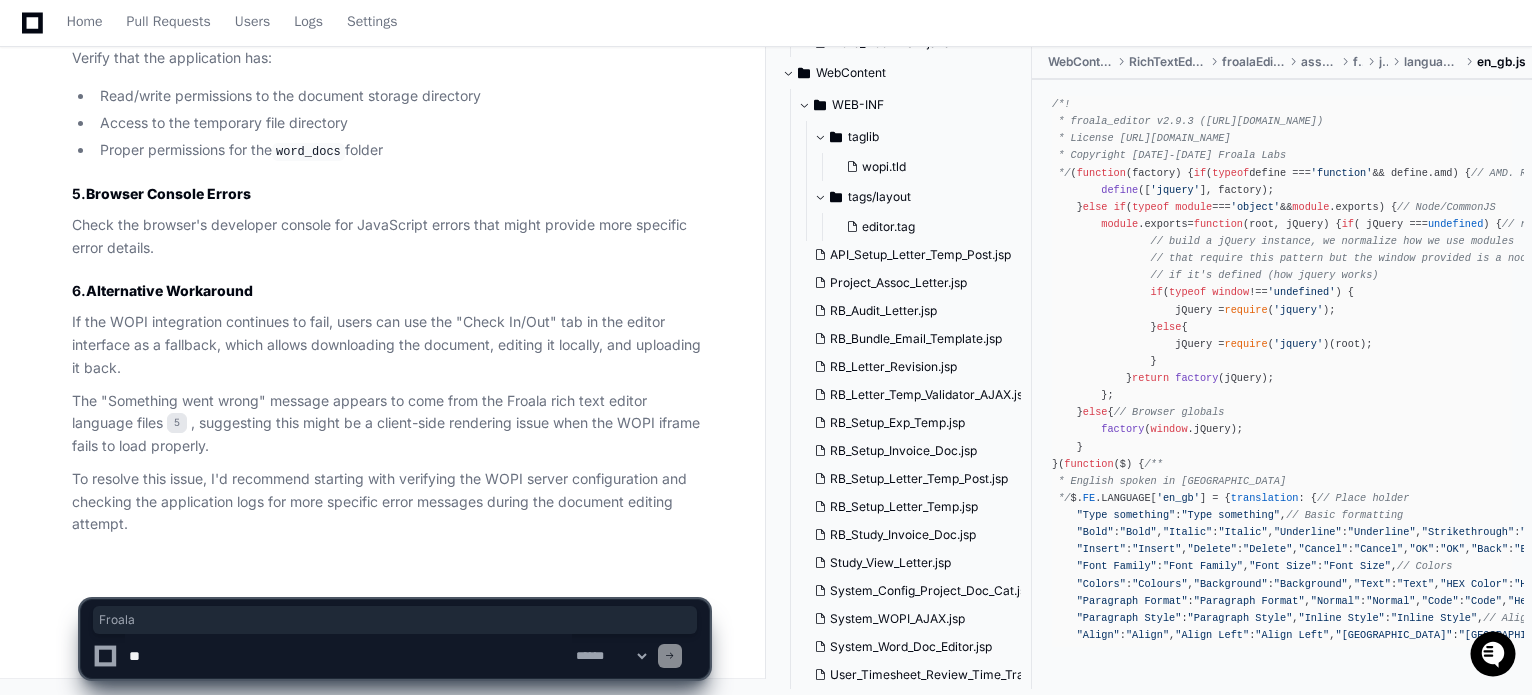 click on "/*!
* froala_editor v2.9.3 ([URL][DOMAIN_NAME])
* License [URL][DOMAIN_NAME]
* Copyright [DATE]-[DATE] Froala Labs
*/" 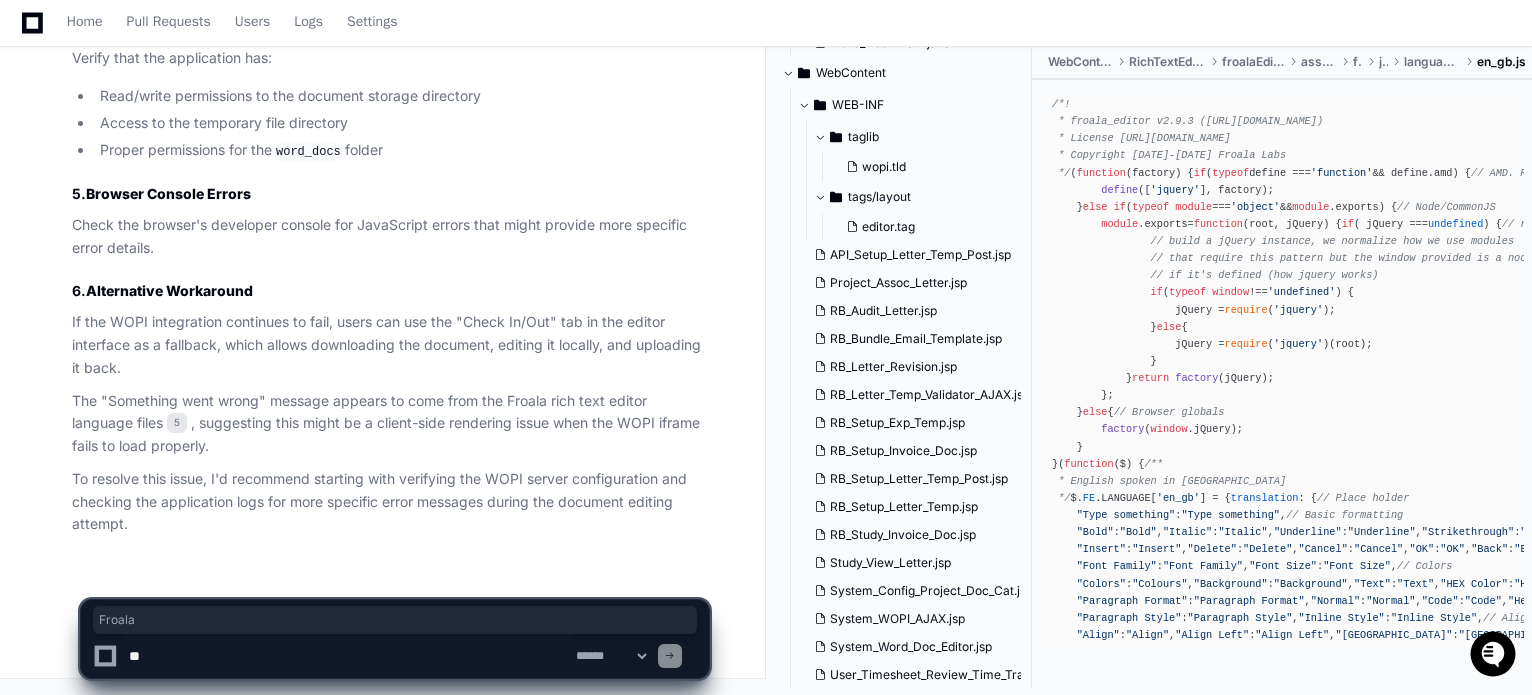 click 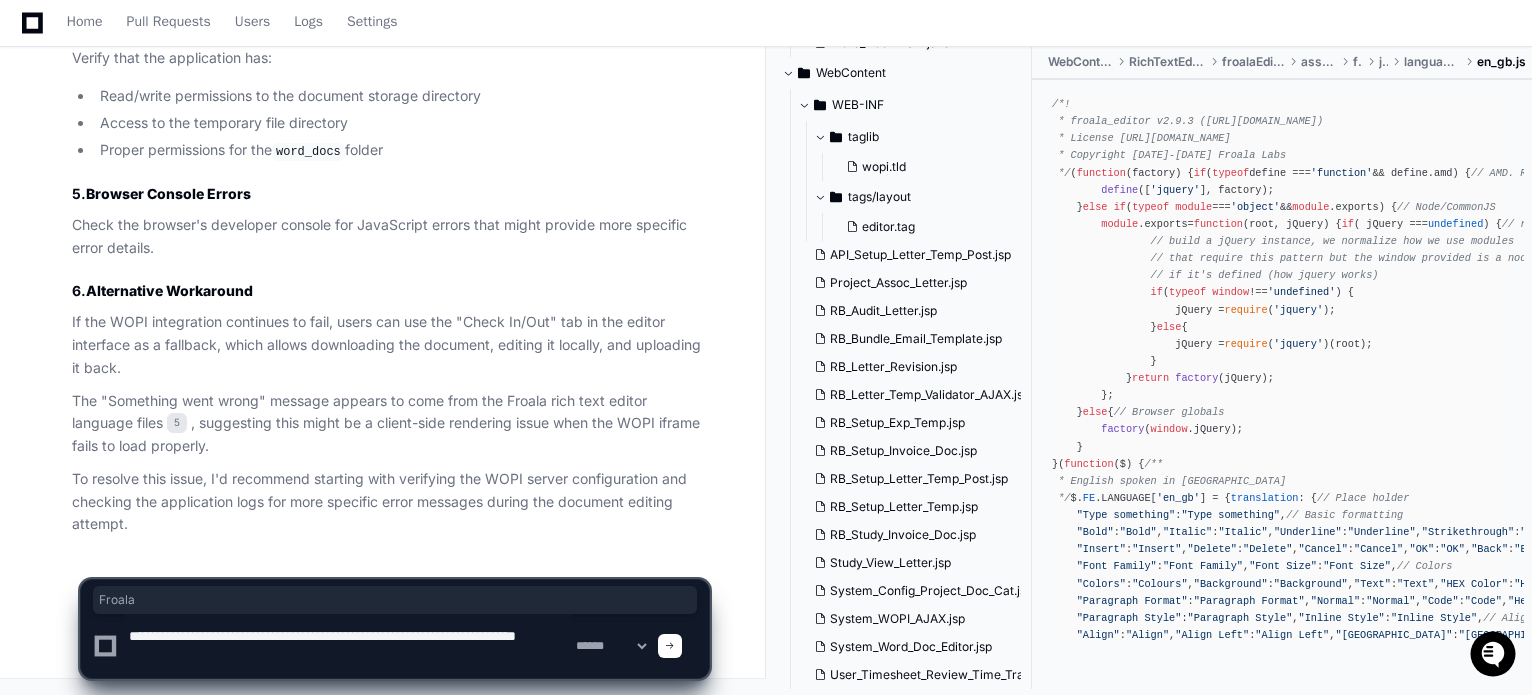 type on "**********" 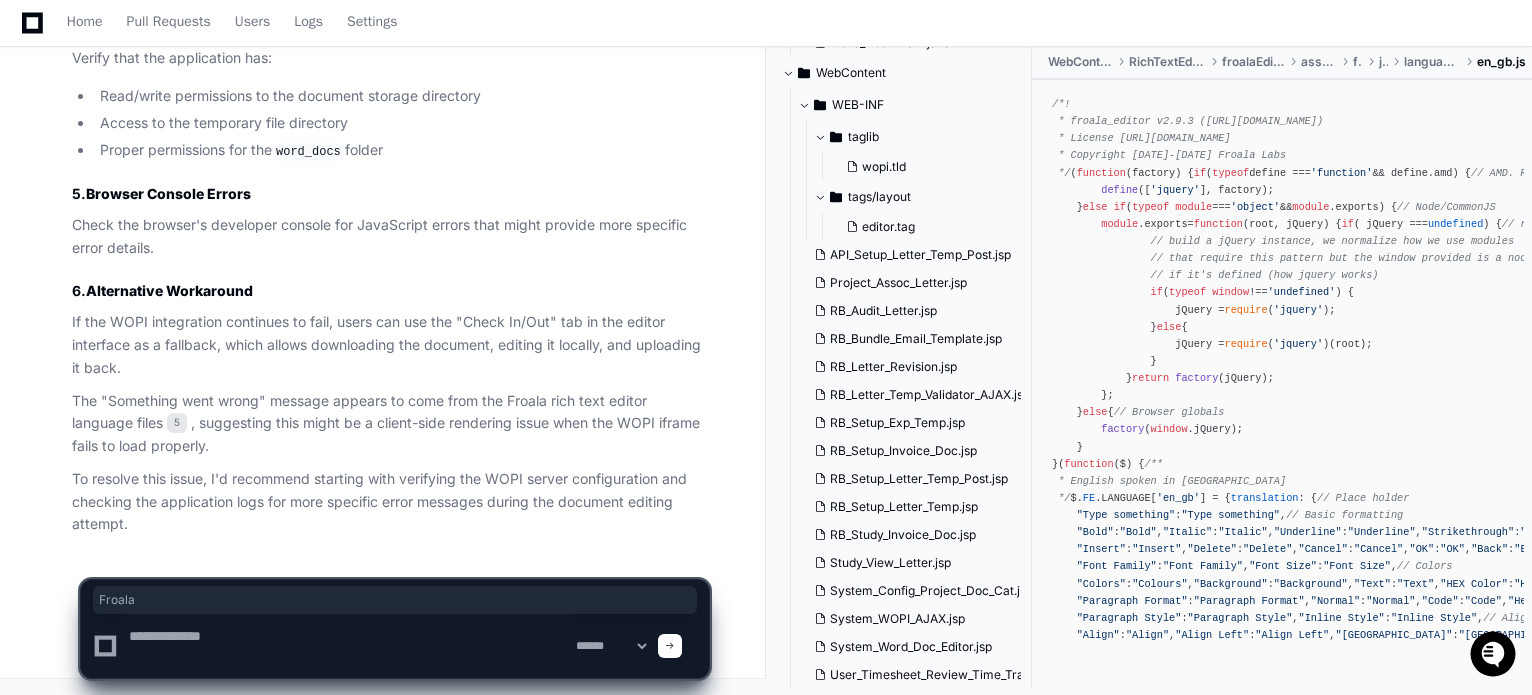 scroll, scrollTop: 0, scrollLeft: 0, axis: both 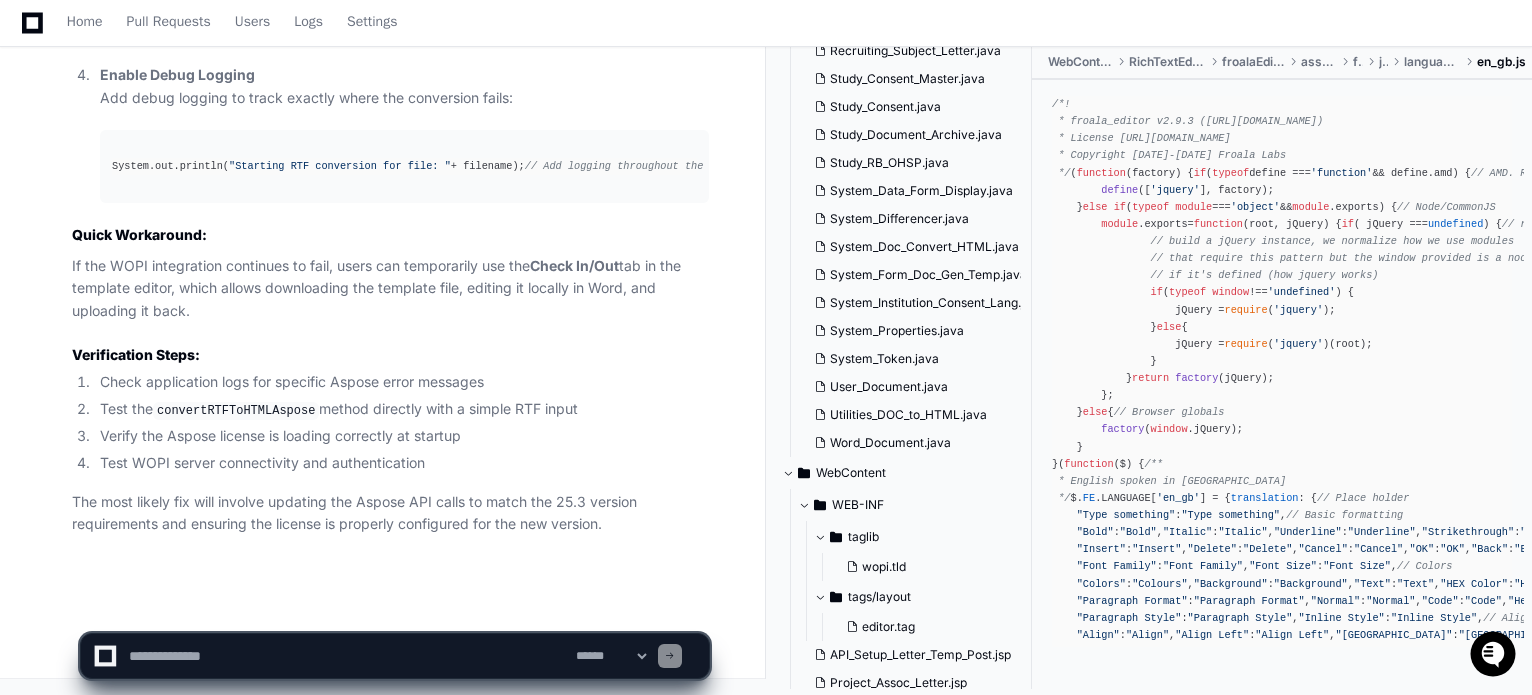 click 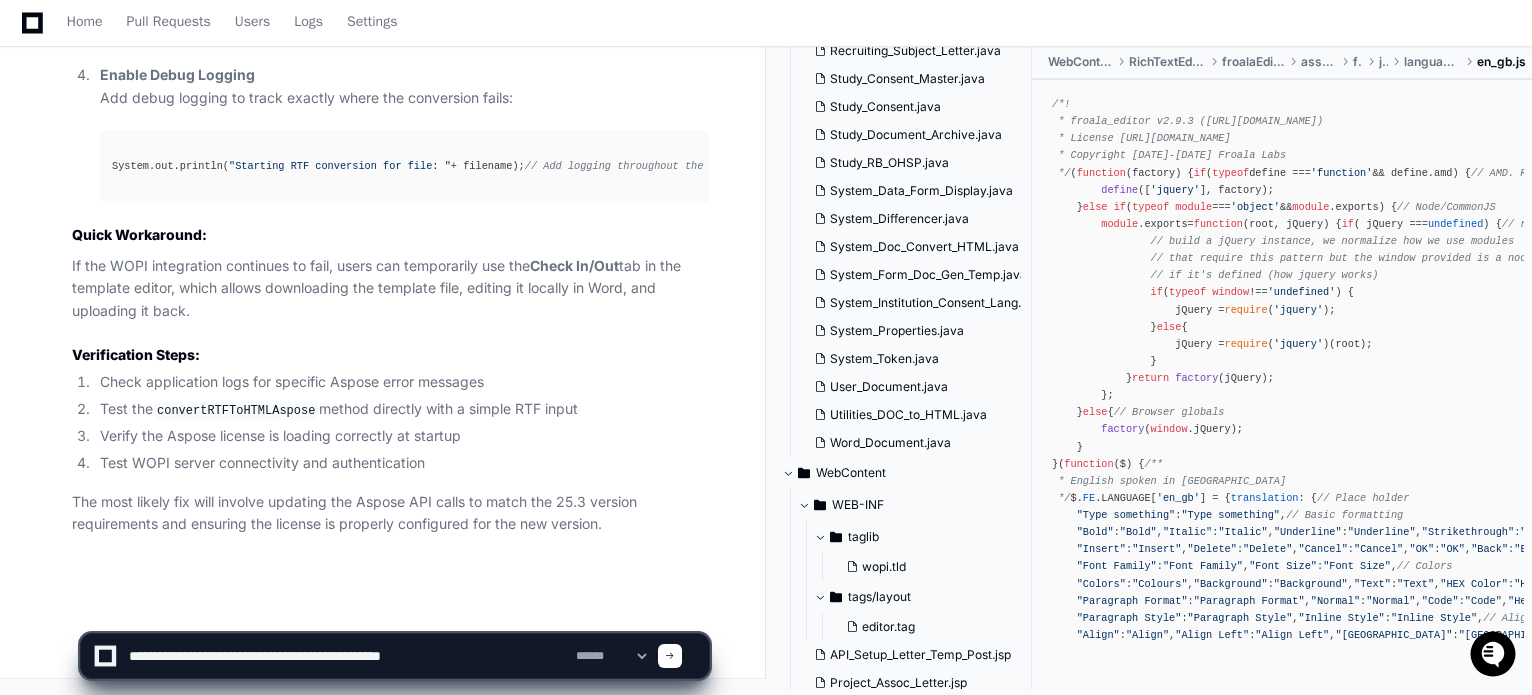 type on "**********" 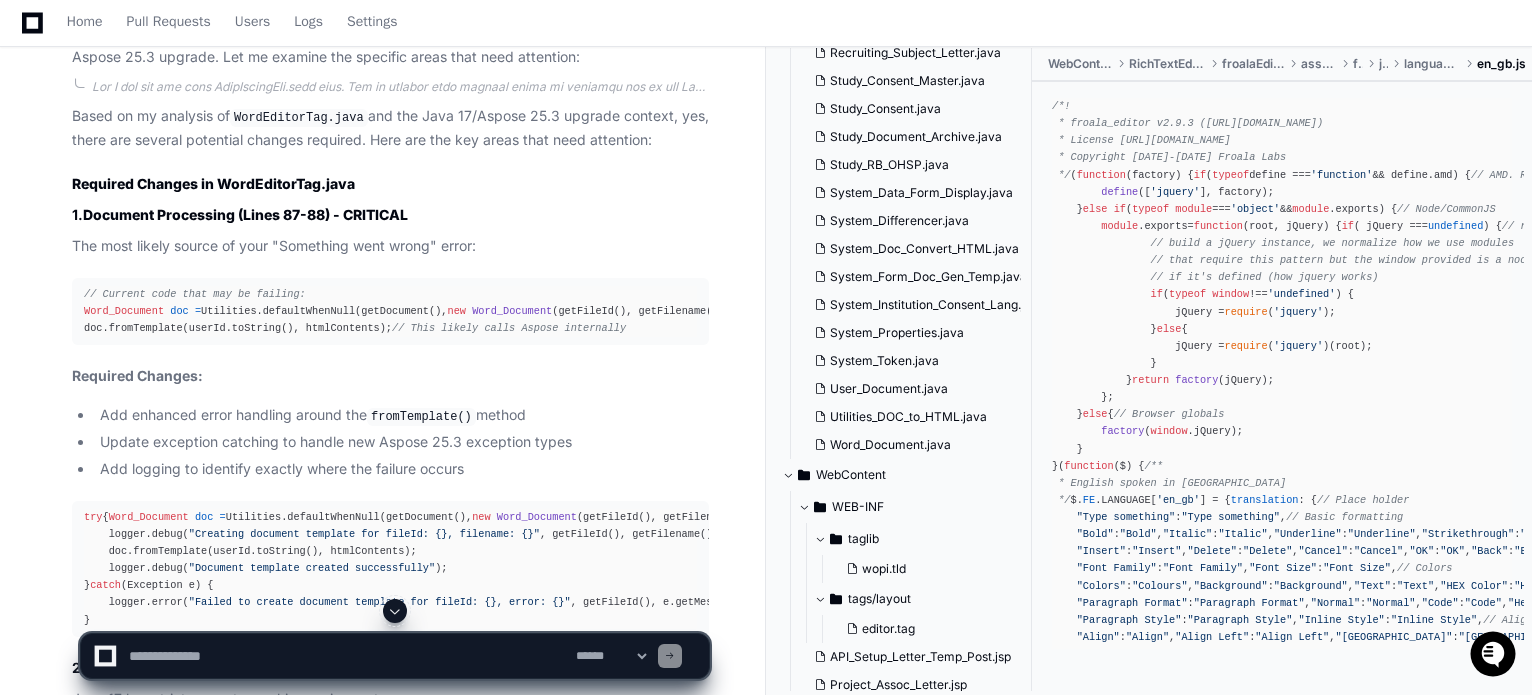 scroll, scrollTop: 6921, scrollLeft: 0, axis: vertical 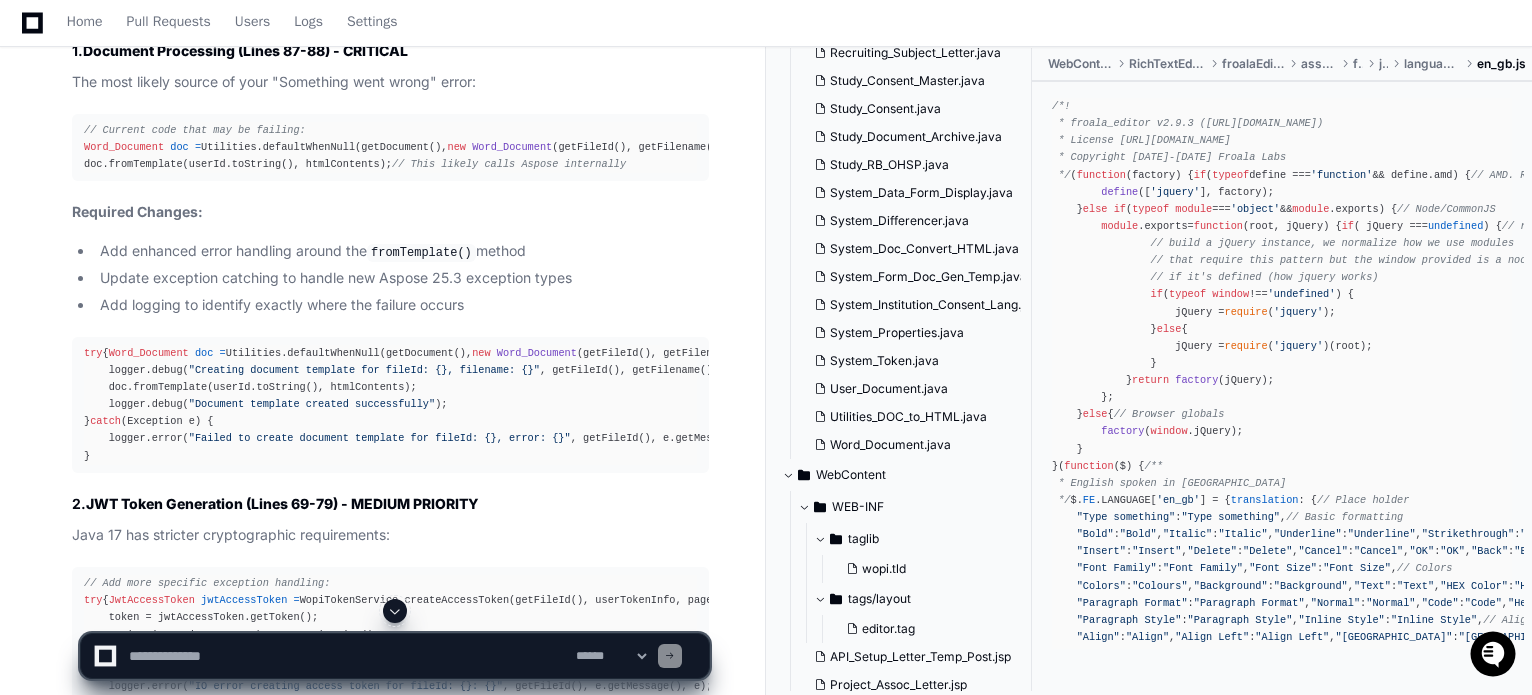 click on "Word_Document" 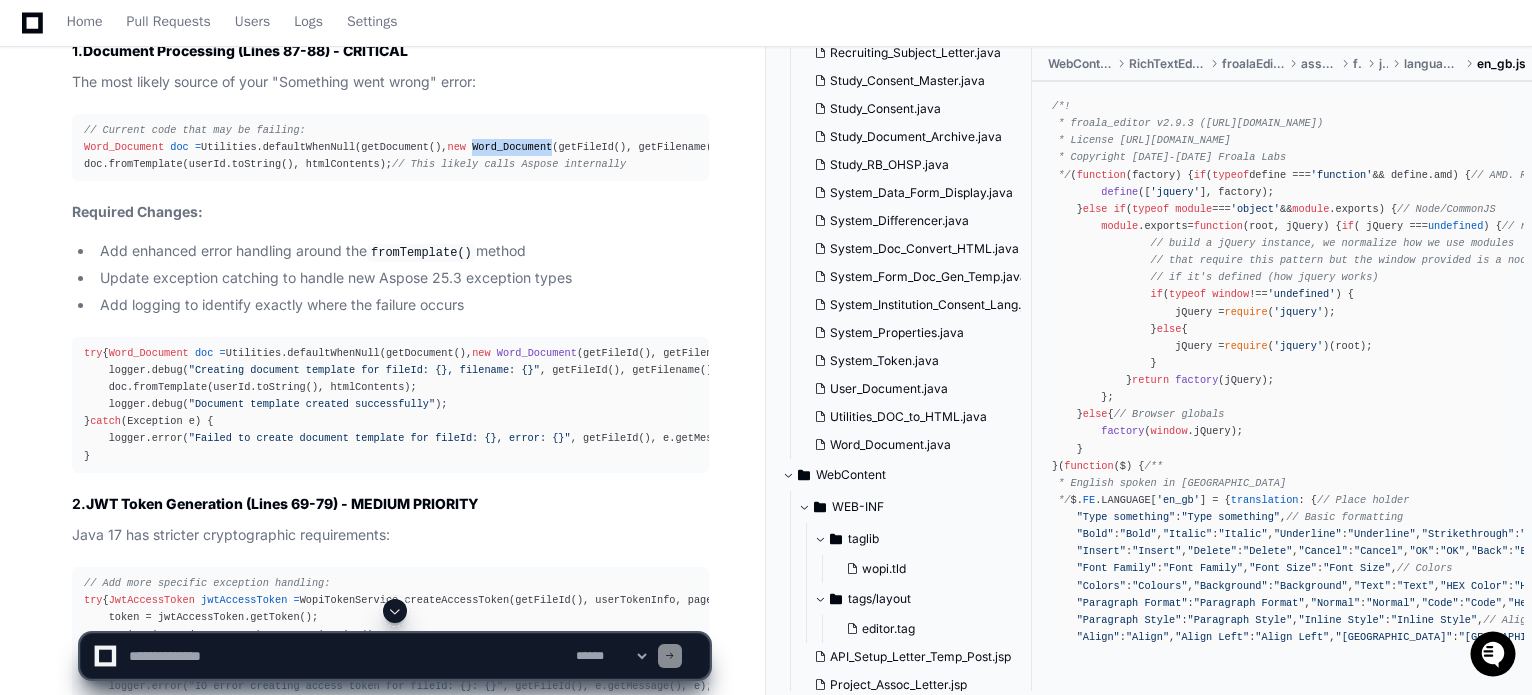 click on "Word_Document" 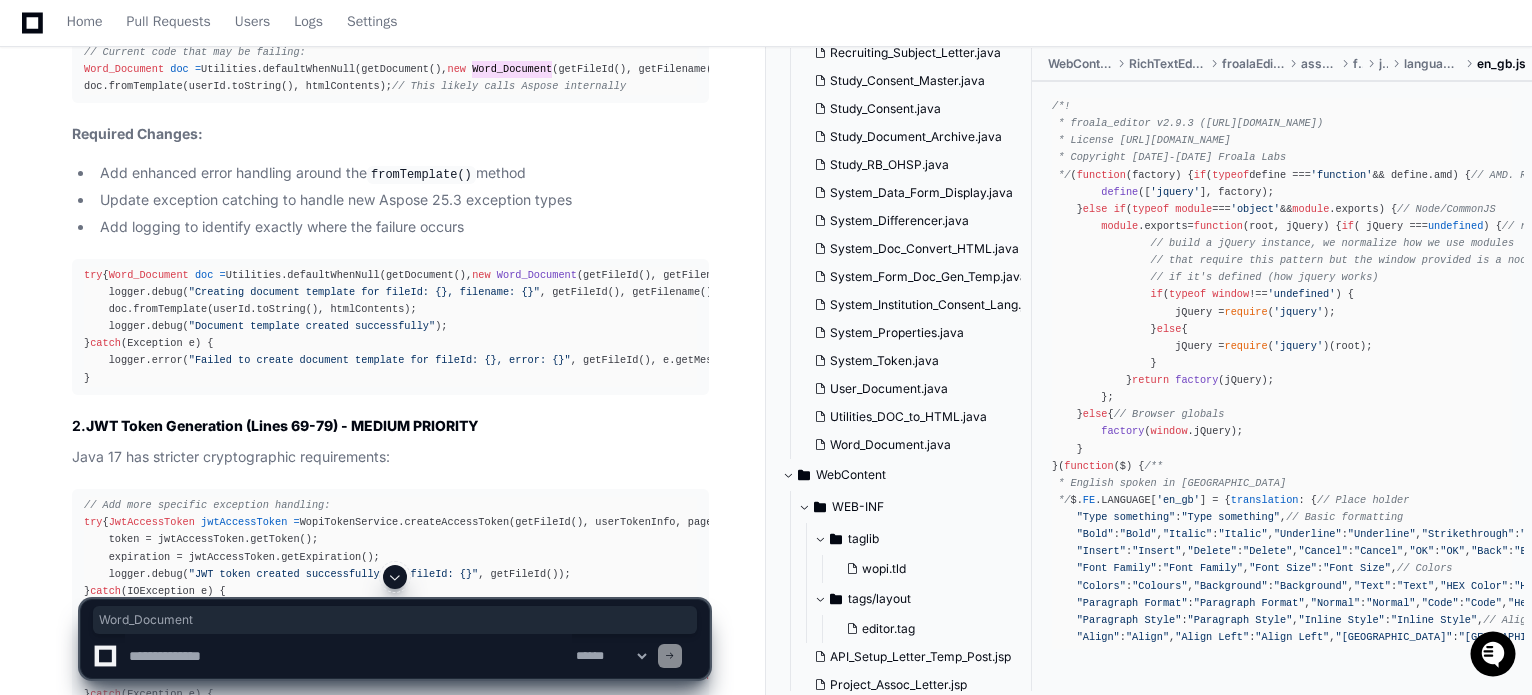 scroll, scrollTop: 7021, scrollLeft: 0, axis: vertical 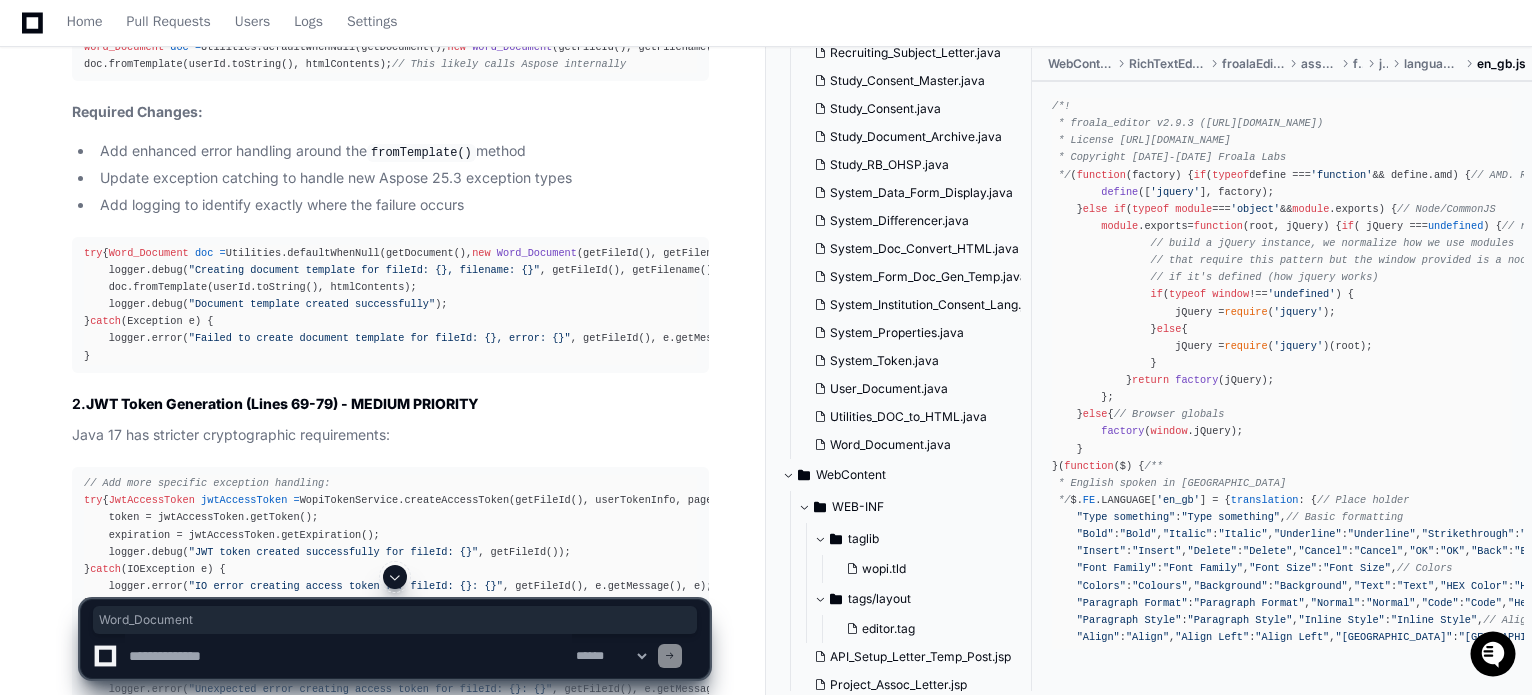 click on "try  {
Word_Document   doc   =  Utilities.defaultWhenNull(getDocument(),  new   Word_Document (getFileId(), getFilename()));
logger.debug( "Creating document template for fileId: {}, filename: {}" , getFileId(), getFilename());
doc.fromTemplate(userId.toString(), htmlContents);
logger.debug( "Document template created successfully" );
}  catch  (Exception e) {
logger.error( "Failed to create document template for fileId: {}, error: {}" , getFileId(), e.getMessage(), e);
throw   new   JspException ( "Document template creation failed: "  + e.getMessage(), e);
}" 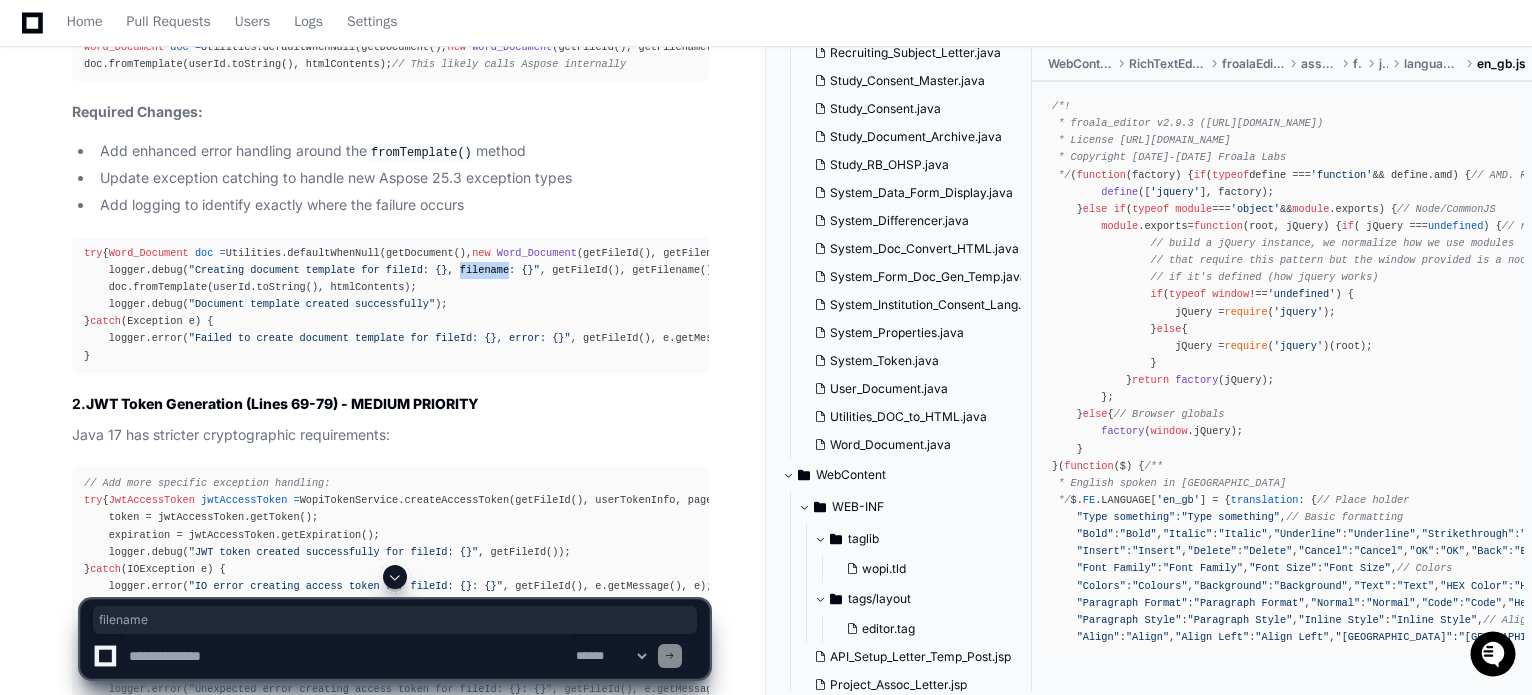 click on "try  {
Word_Document   doc   =  Utilities.defaultWhenNull(getDocument(),  new   Word_Document (getFileId(), getFilename()));
logger.debug( "Creating document template for fileId: {}, filename: {}" , getFileId(), getFilename());
doc.fromTemplate(userId.toString(), htmlContents);
logger.debug( "Document template created successfully" );
}  catch  (Exception e) {
logger.error( "Failed to create document template for fileId: {}, error: {}" , getFileId(), e.getMessage(), e);
throw   new   JspException ( "Document template creation failed: "  + e.getMessage(), e);
}" 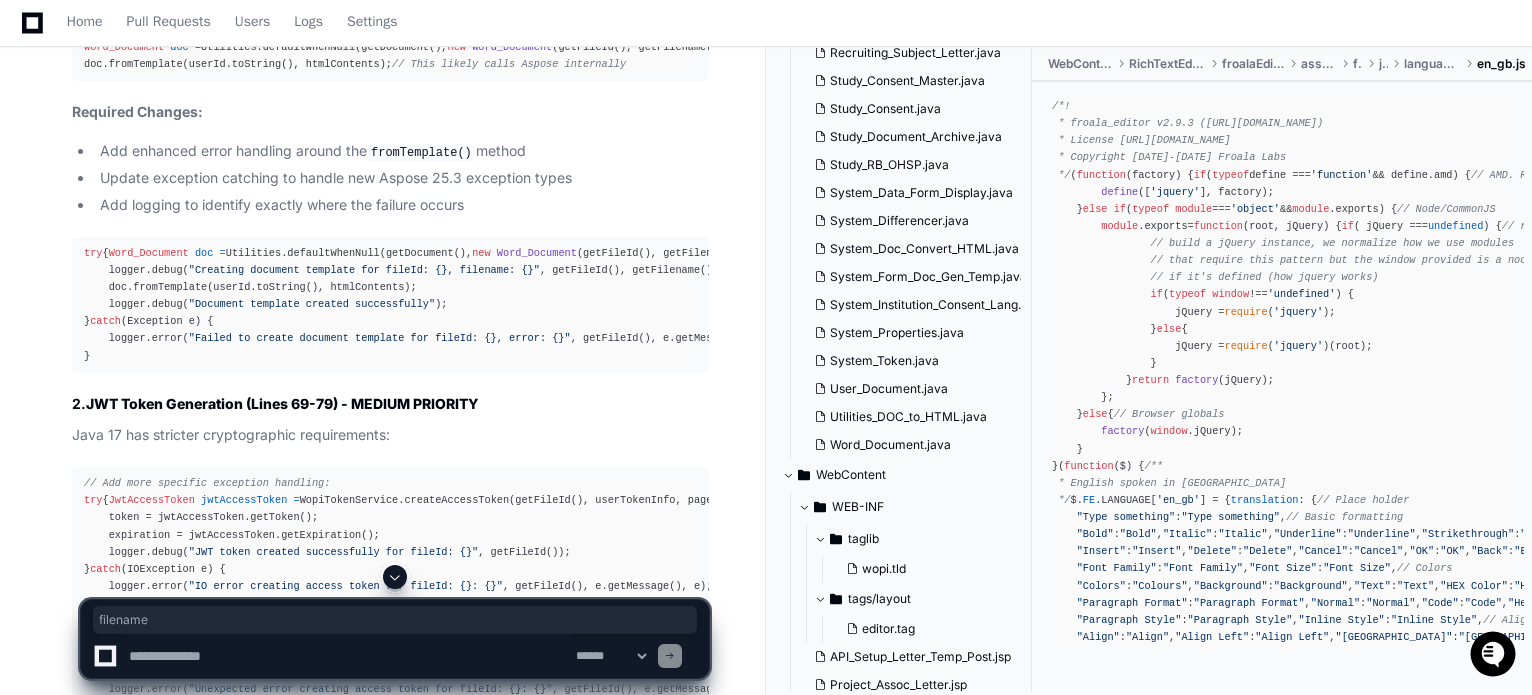 click on ""Creating document template for fileId: {}, filename: {}"" 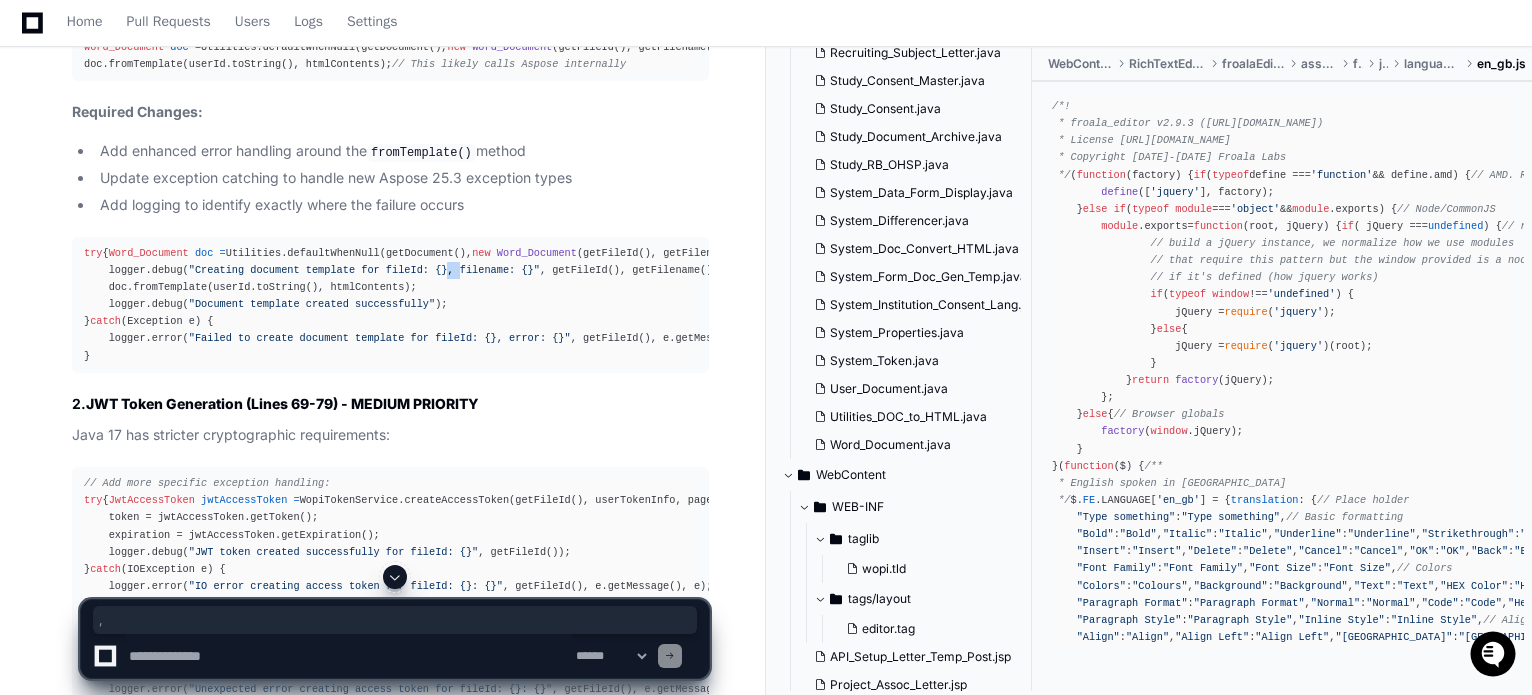 click on ""Creating document template for fileId: {}, filename: {}"" 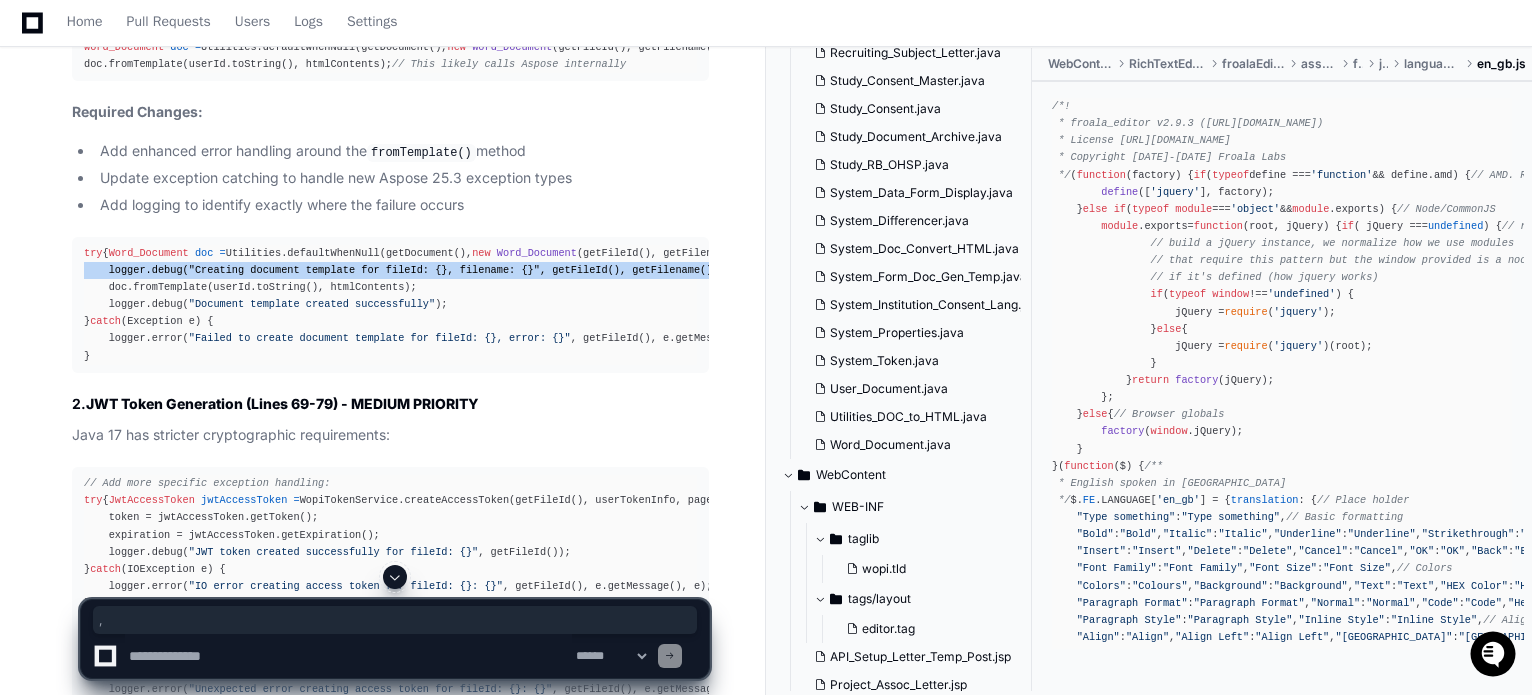 click on ""Creating document template for fileId: {}, filename: {}"" 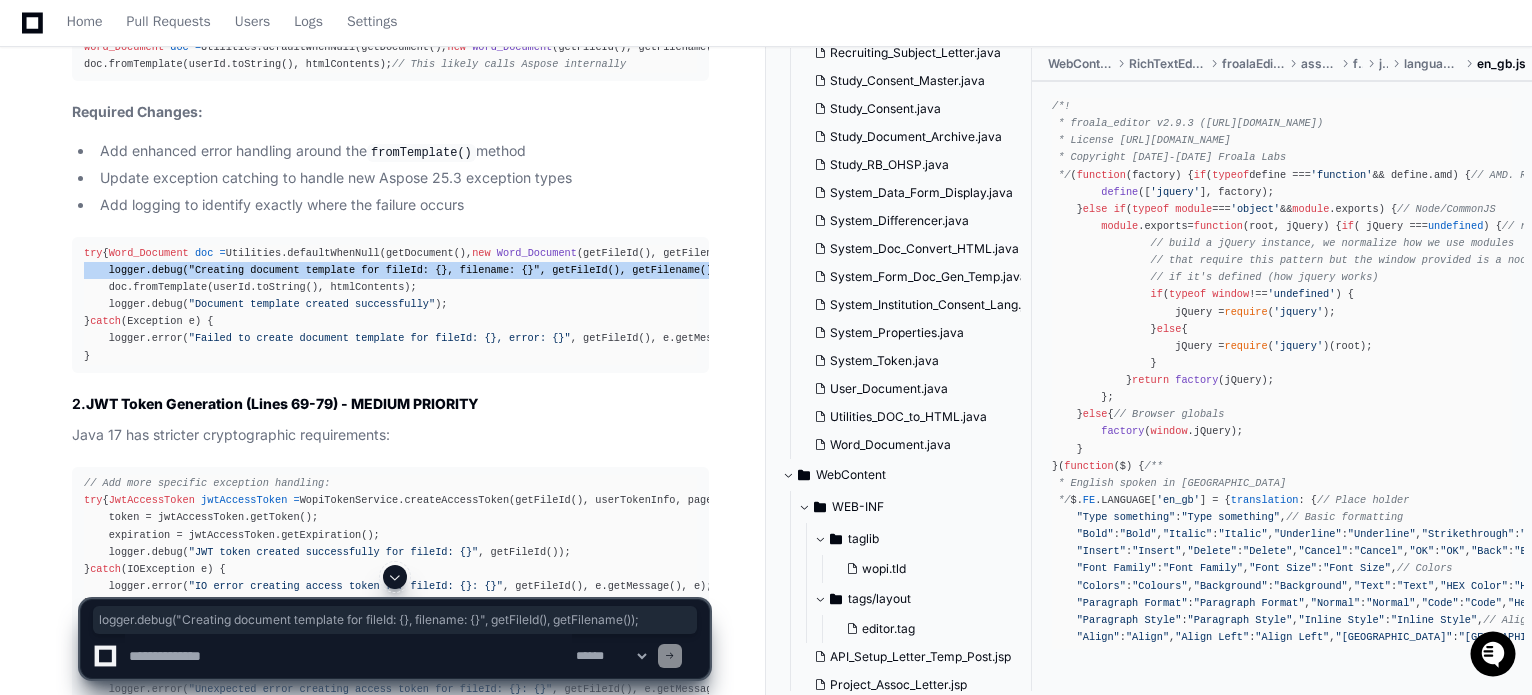 copy on "logger.debug( "Creating document template for fileId: {}, filename: {}" , getFileId(), getFilename());" 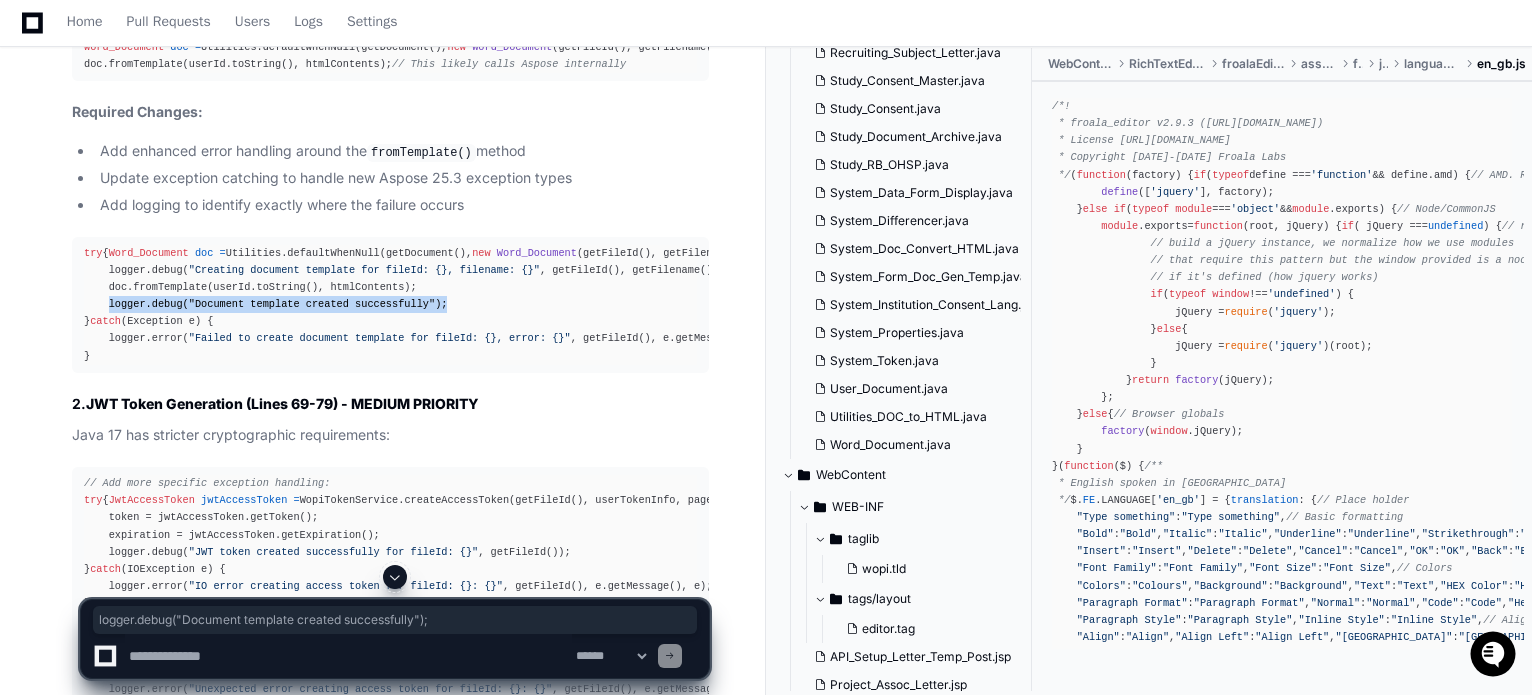 drag, startPoint x: 424, startPoint y: 497, endPoint x: 107, endPoint y: 493, distance: 317.02524 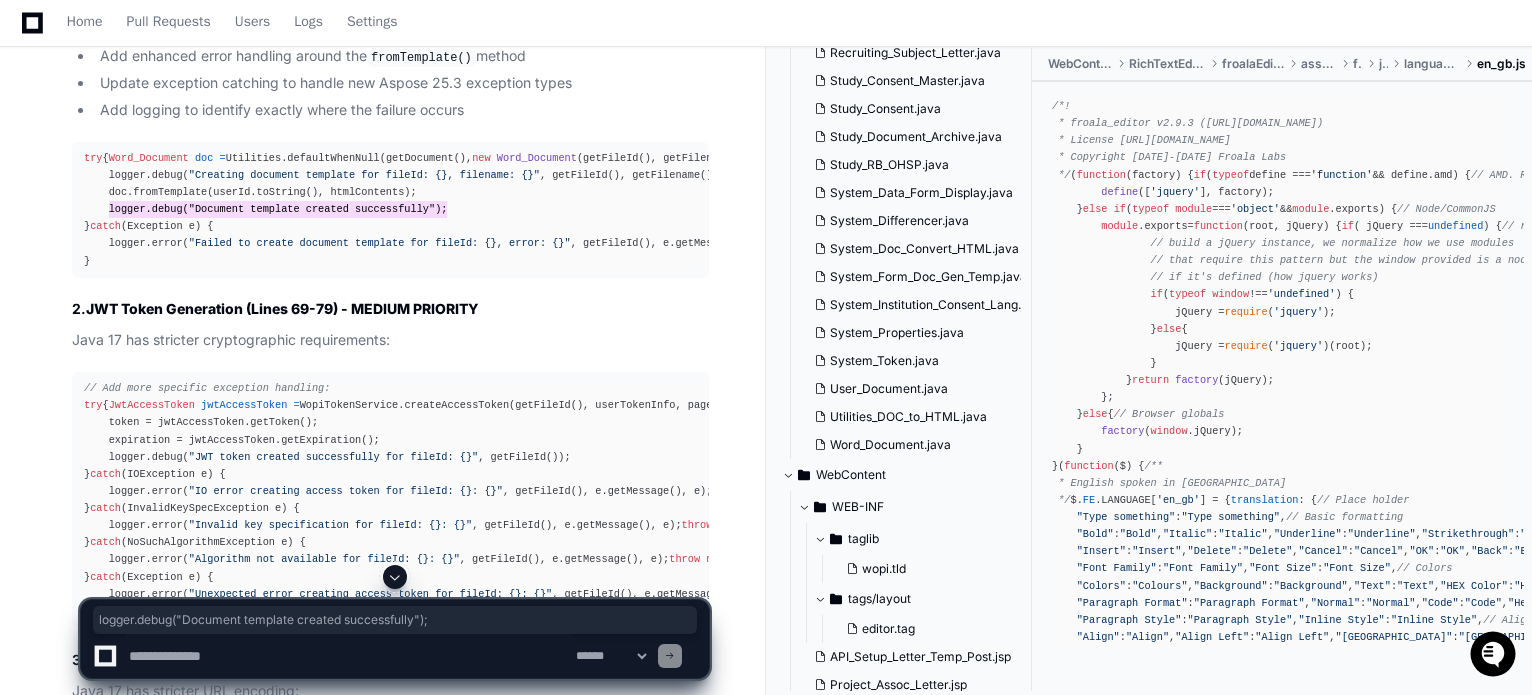 scroll, scrollTop: 7121, scrollLeft: 0, axis: vertical 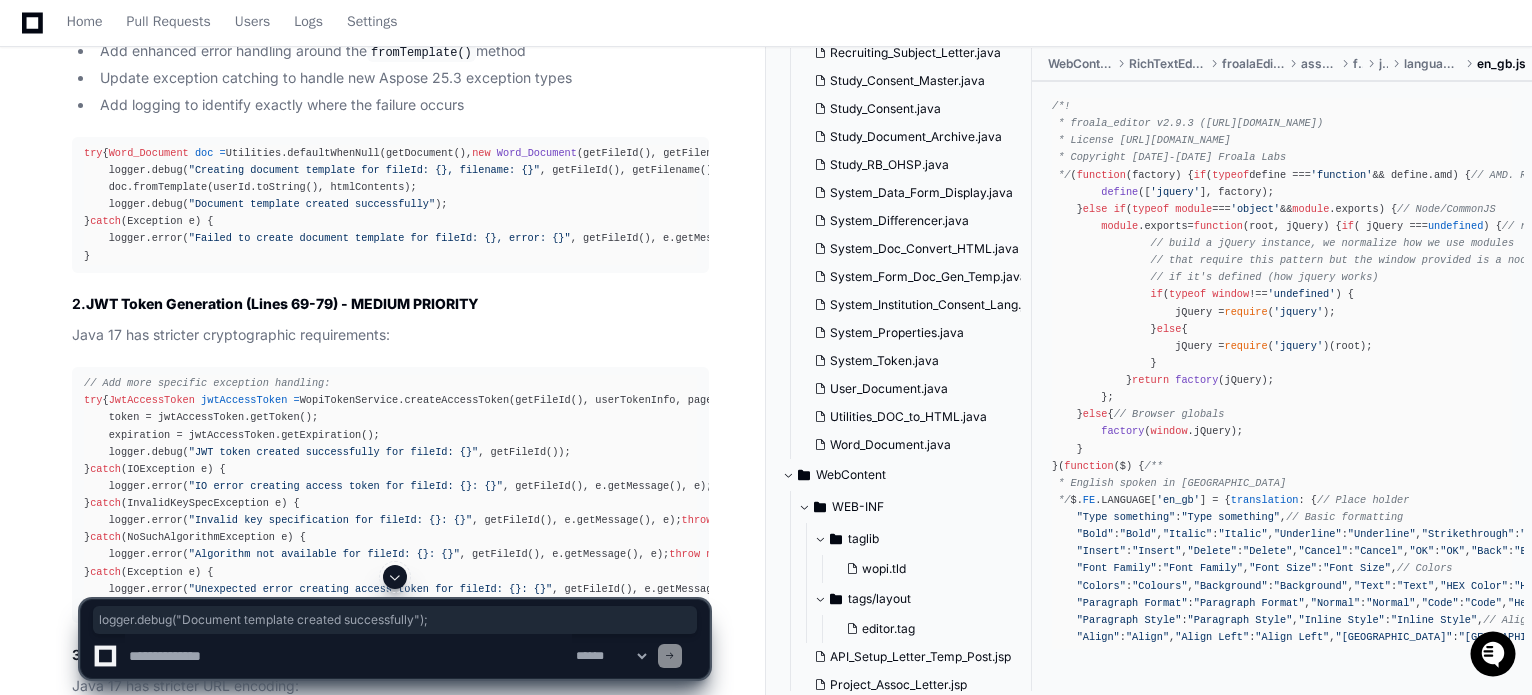 click on ""Failed to create document template for fileId: {}, error: {}"" 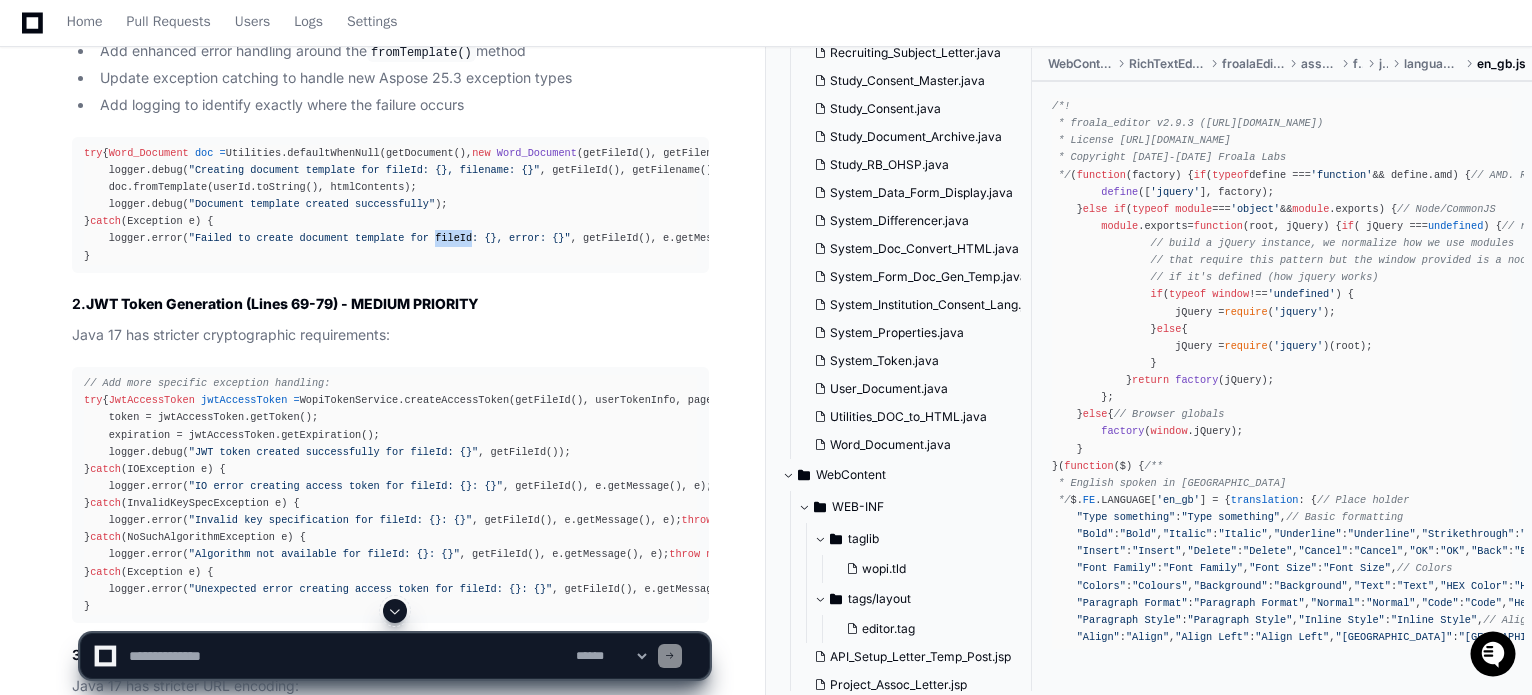 click on ""Failed to create document template for fileId: {}, error: {}"" 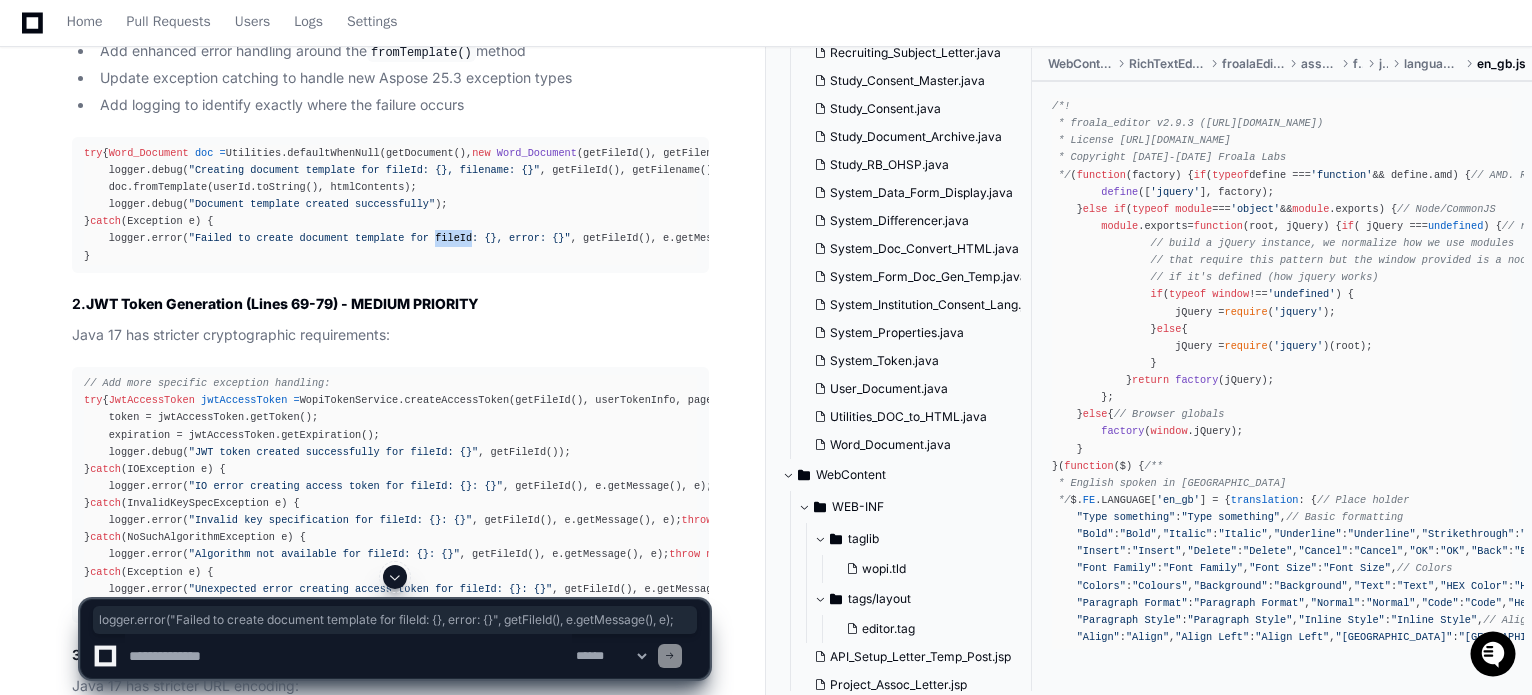 click on ""Failed to create document template for fileId: {}, error: {}"" 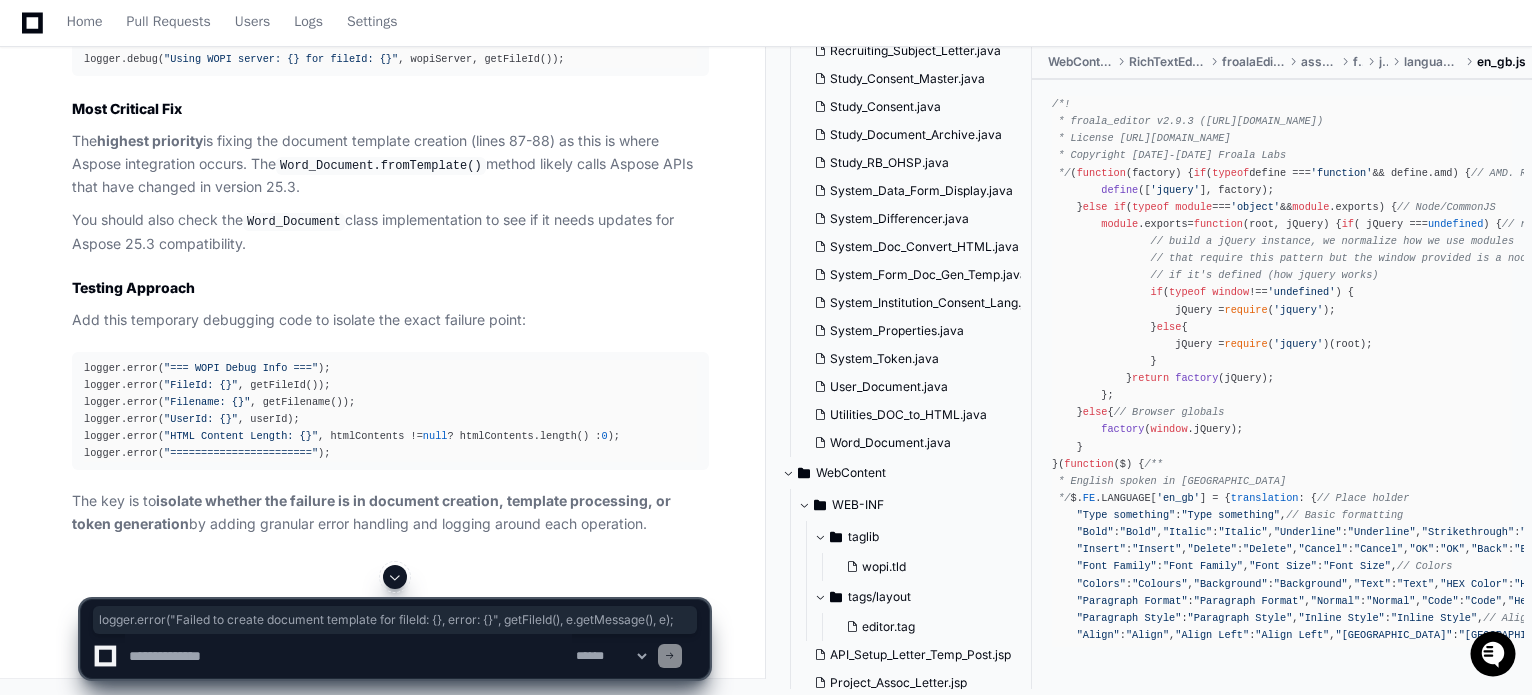 scroll, scrollTop: 8321, scrollLeft: 0, axis: vertical 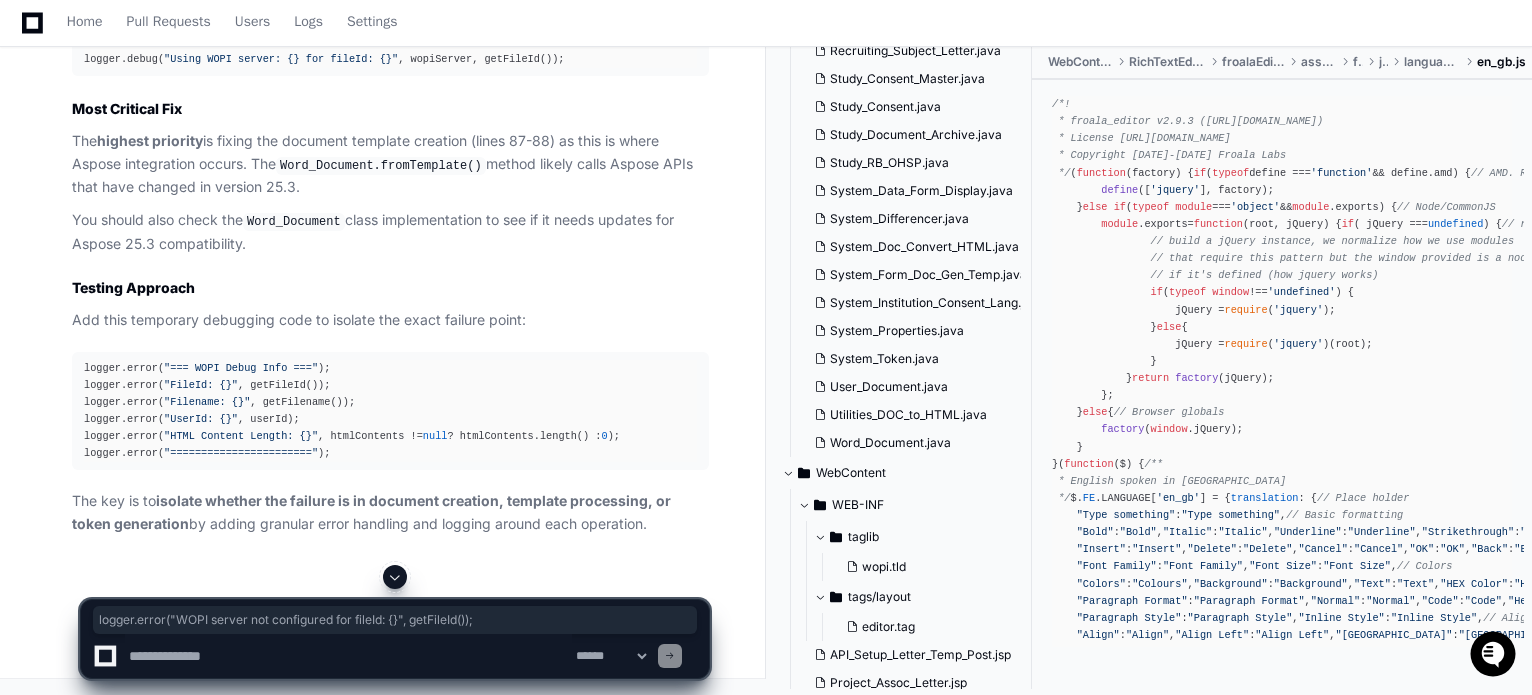 drag, startPoint x: 515, startPoint y: 341, endPoint x: 104, endPoint y: 336, distance: 411.03043 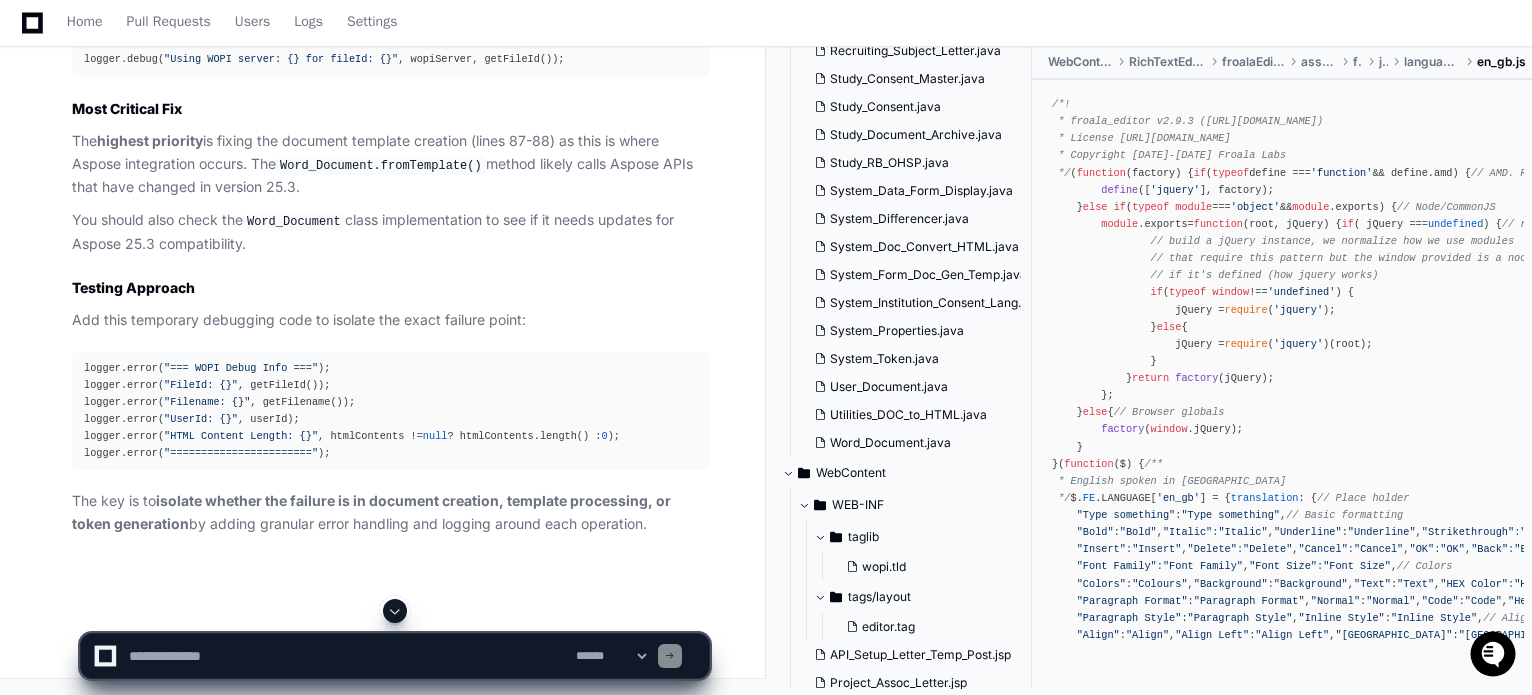 click on ""[DOMAIN_NAME]_online_server"" 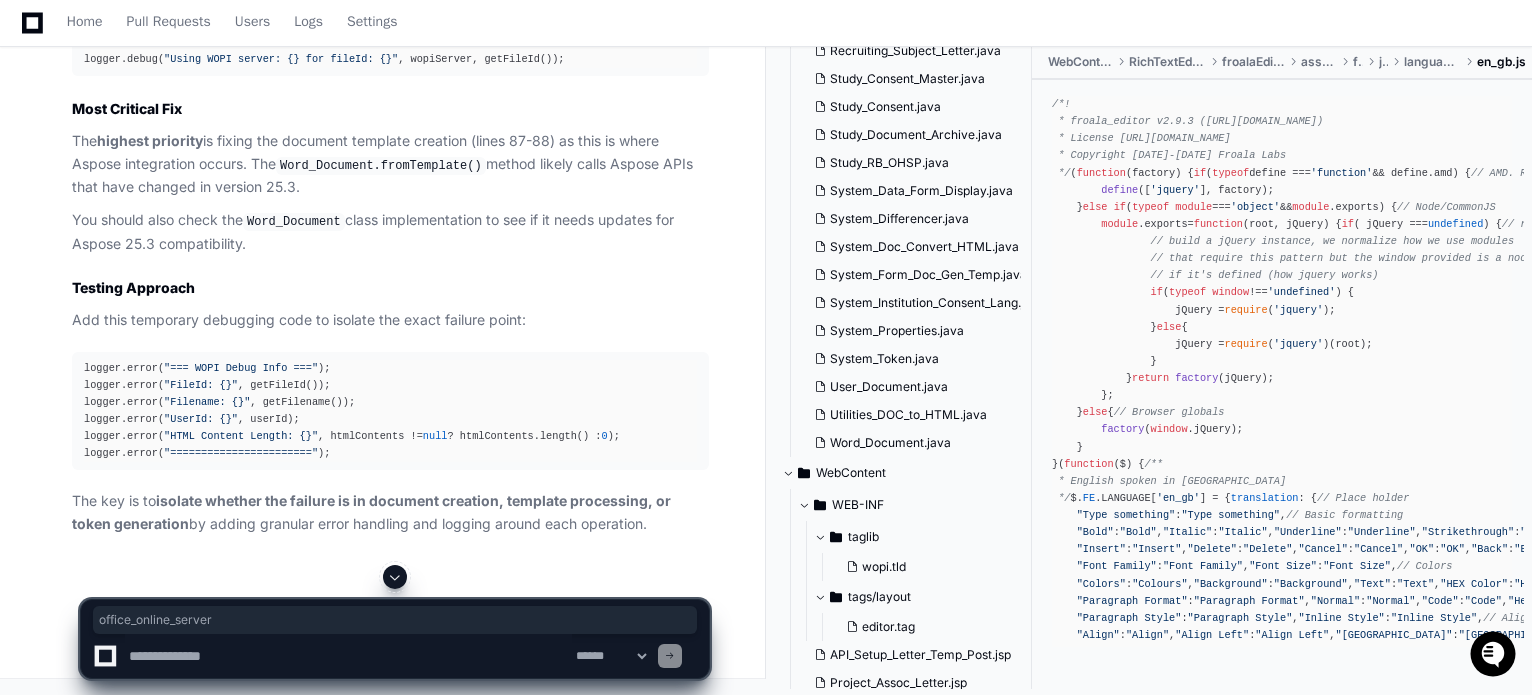 copy on "office_online_server" 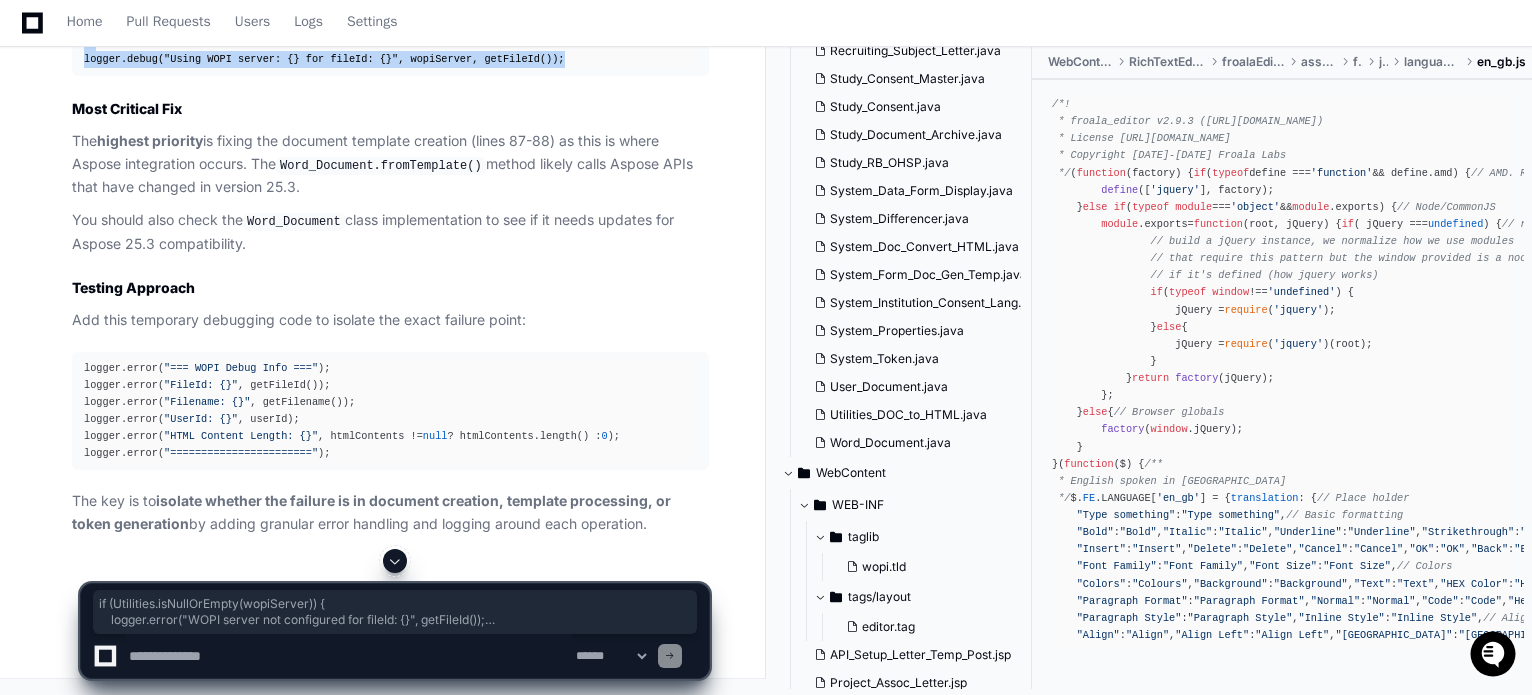 drag, startPoint x: 83, startPoint y: 321, endPoint x: 571, endPoint y: 397, distance: 493.88257 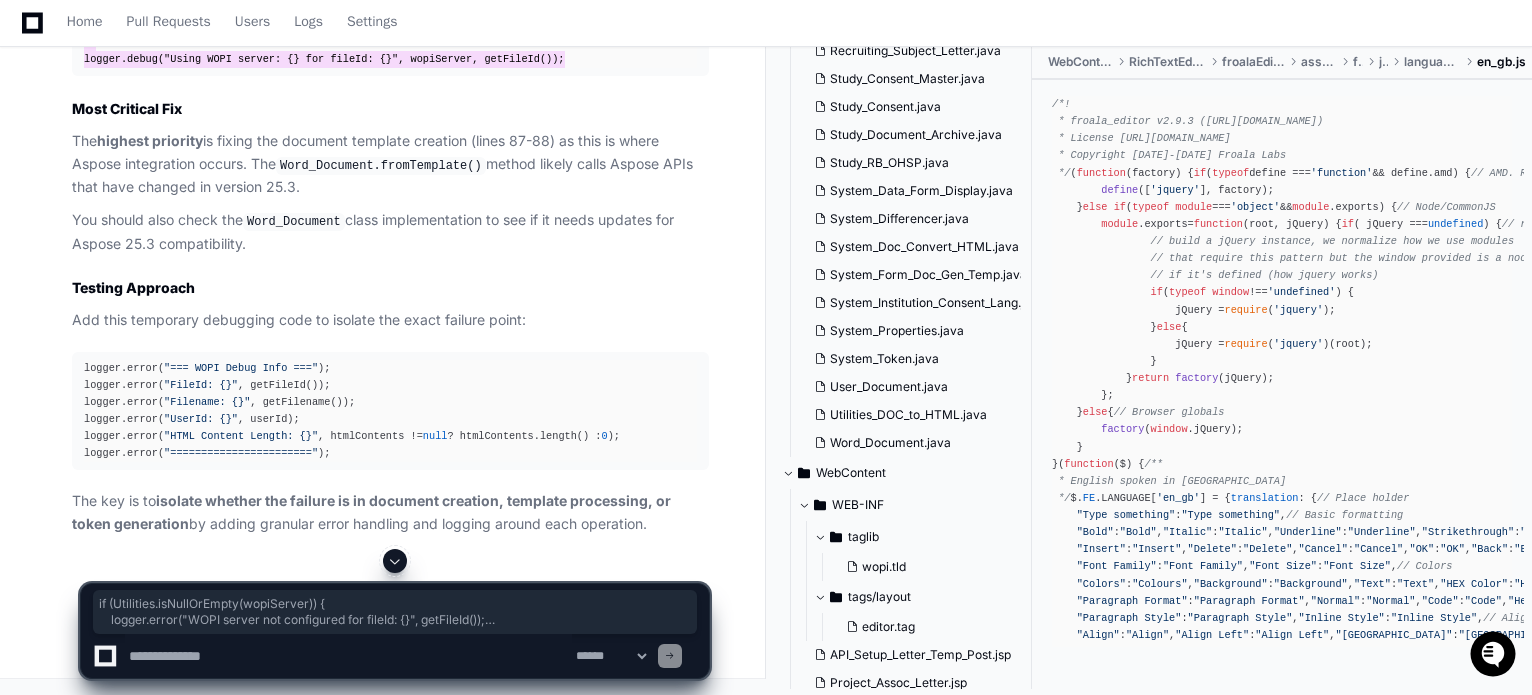 scroll, scrollTop: 8653, scrollLeft: 0, axis: vertical 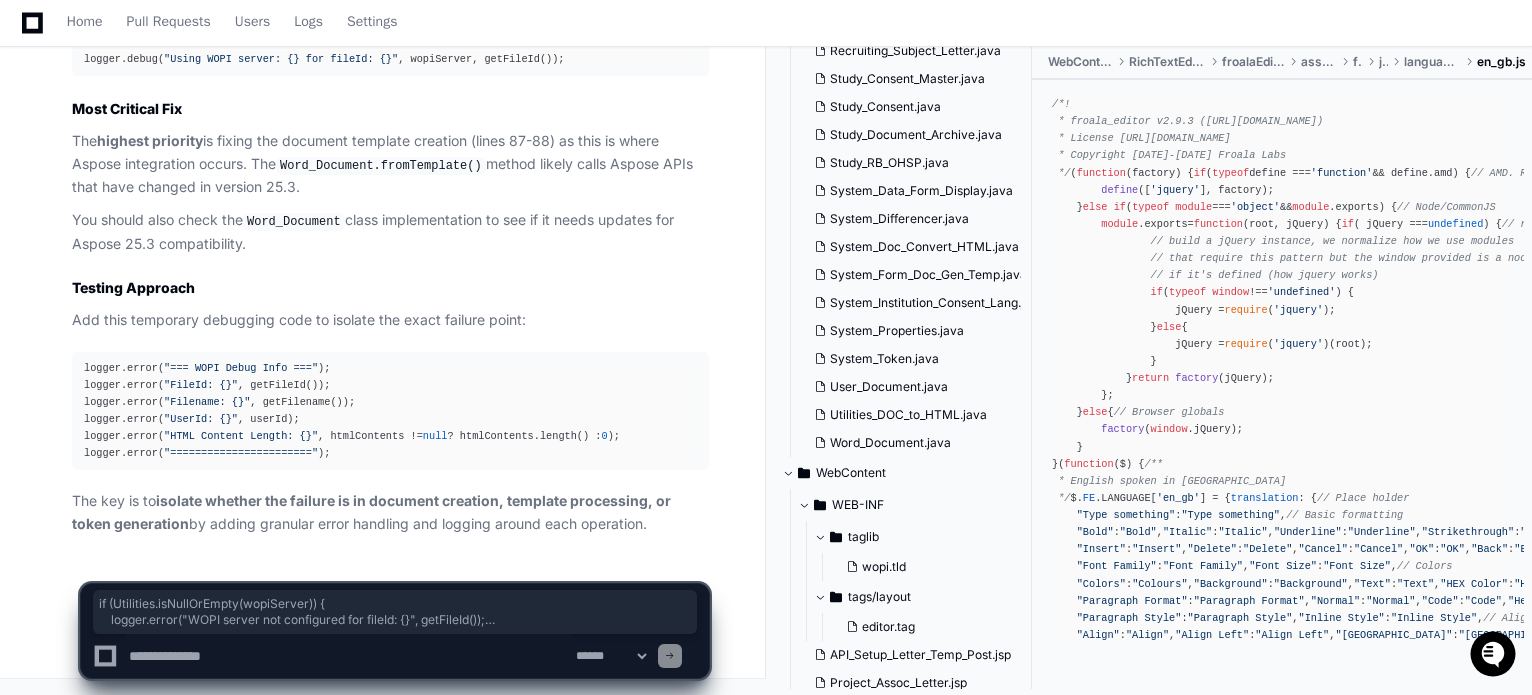 click 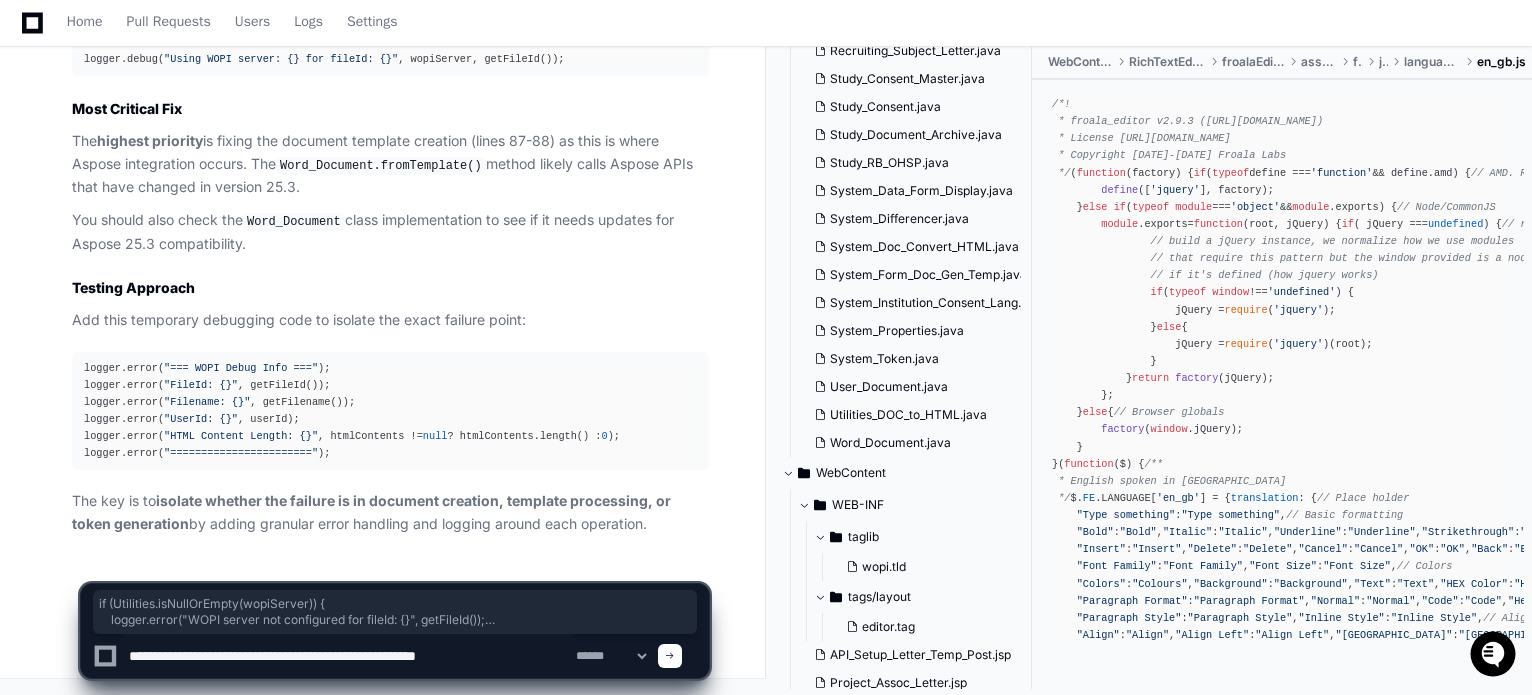 type on "**********" 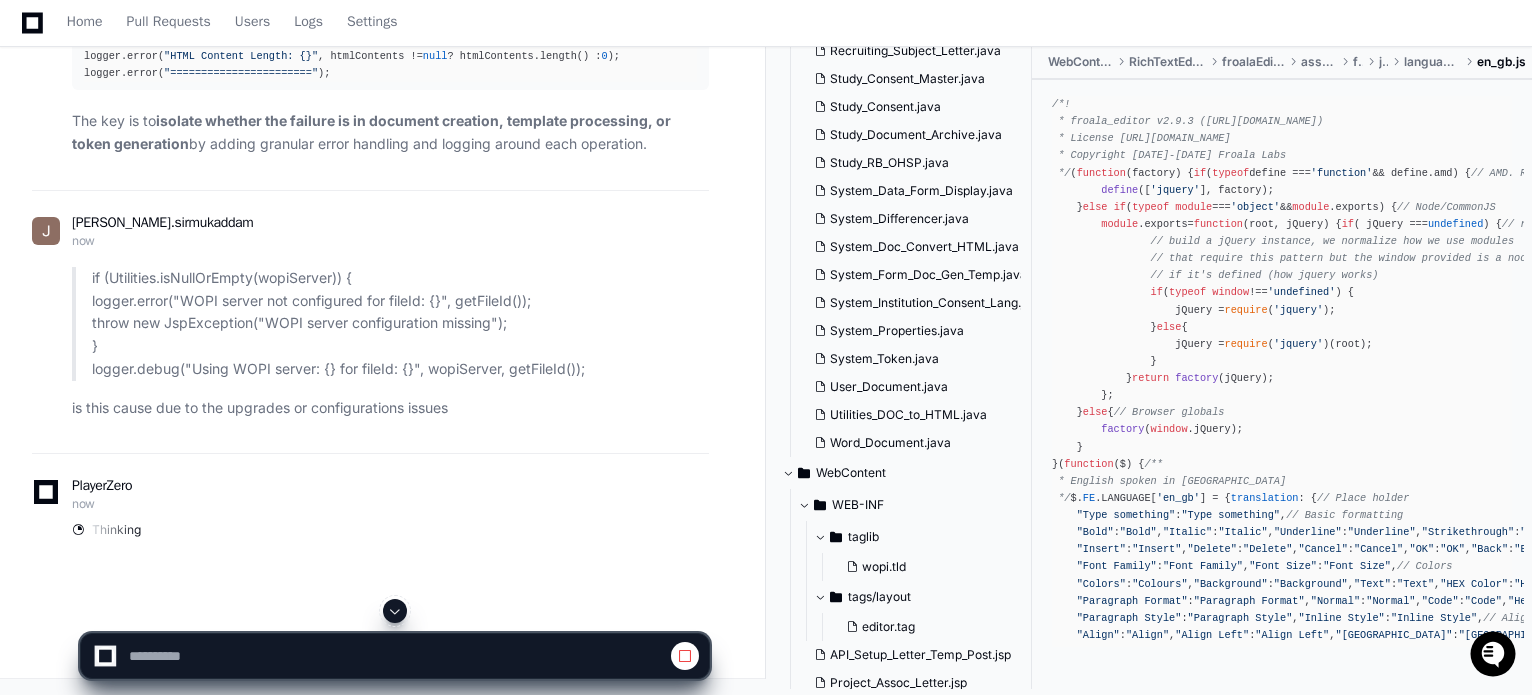 scroll, scrollTop: 9033, scrollLeft: 0, axis: vertical 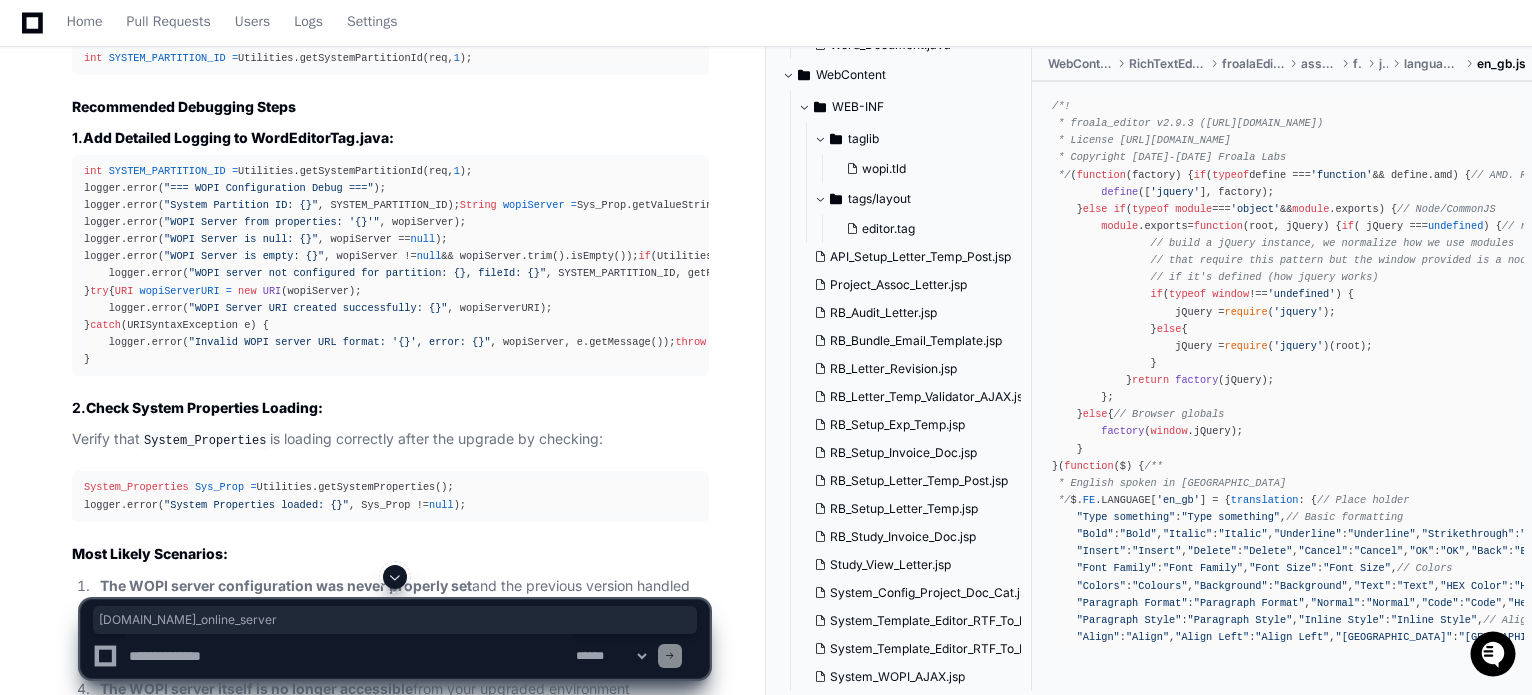 drag, startPoint x: 366, startPoint y: 213, endPoint x: 213, endPoint y: 211, distance: 153.01308 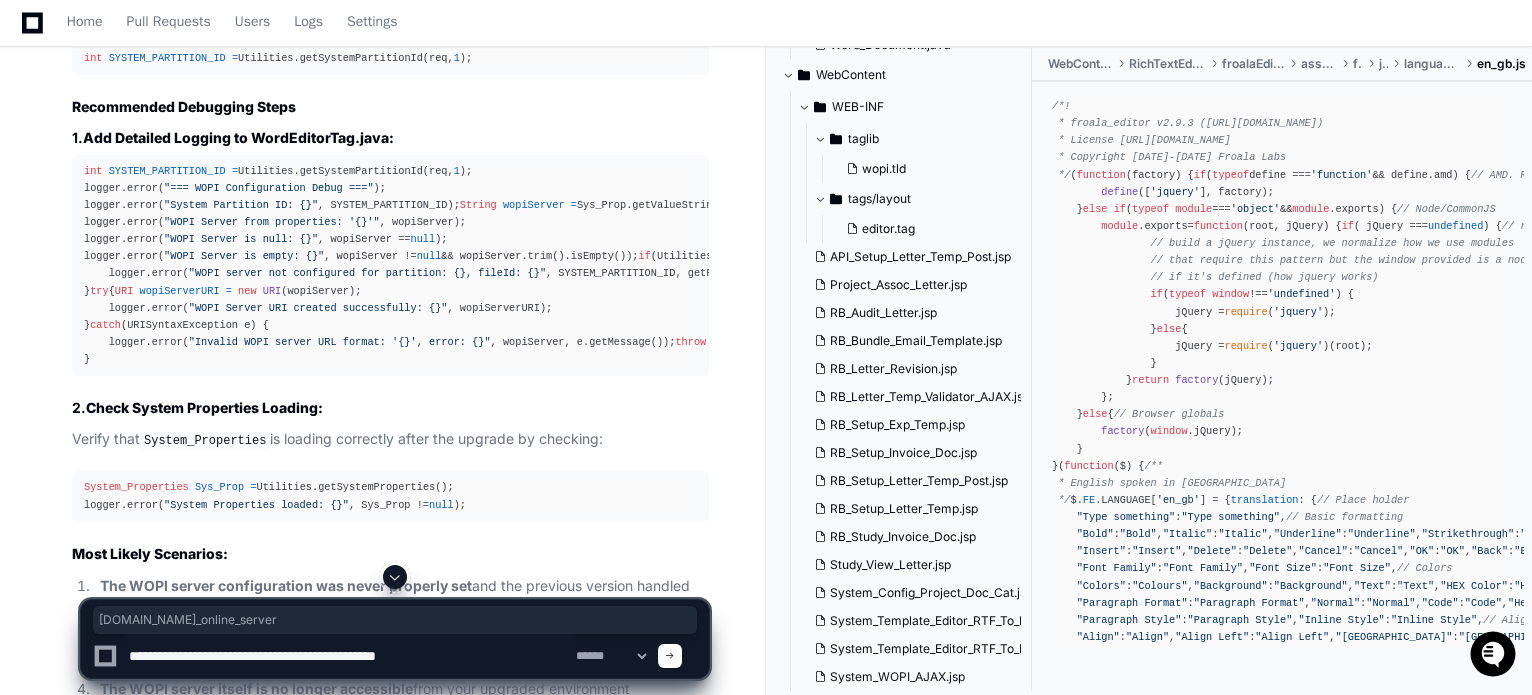 type on "**********" 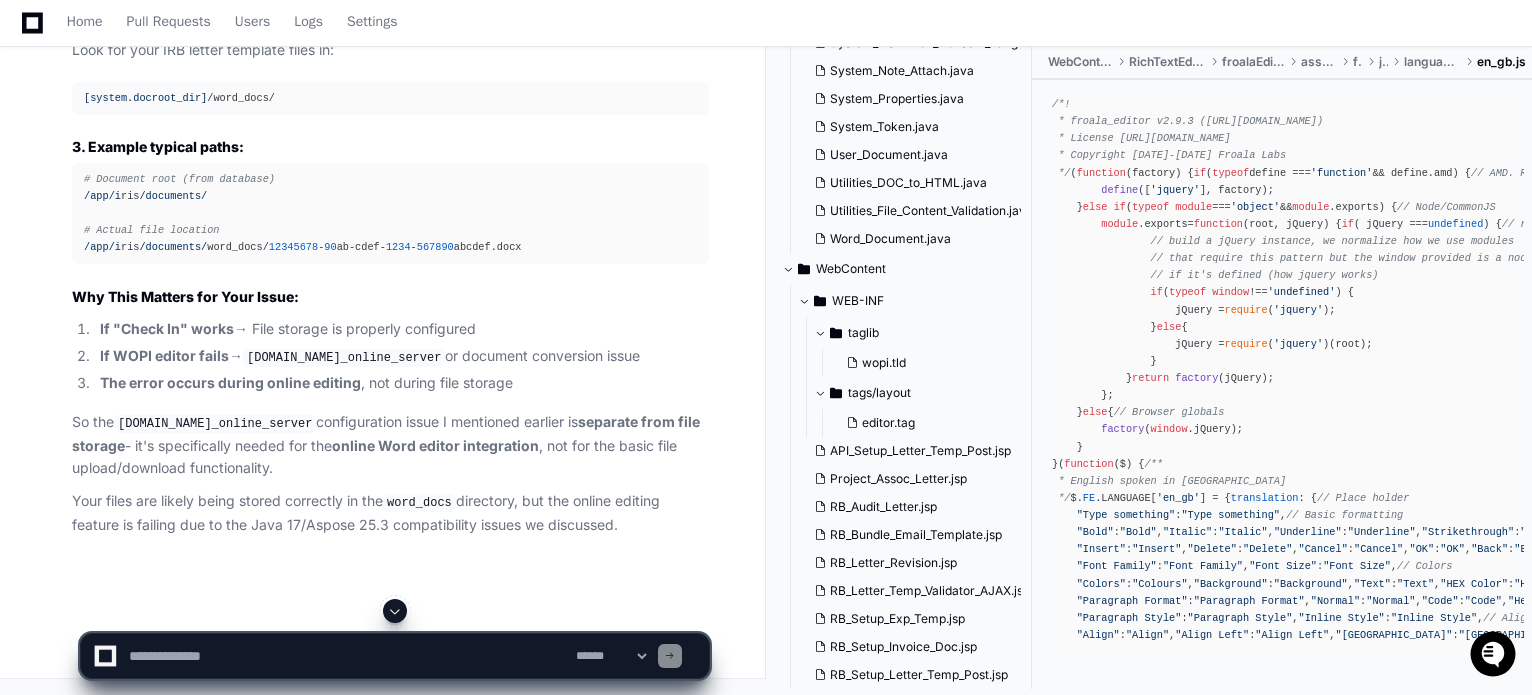scroll, scrollTop: 13016, scrollLeft: 0, axis: vertical 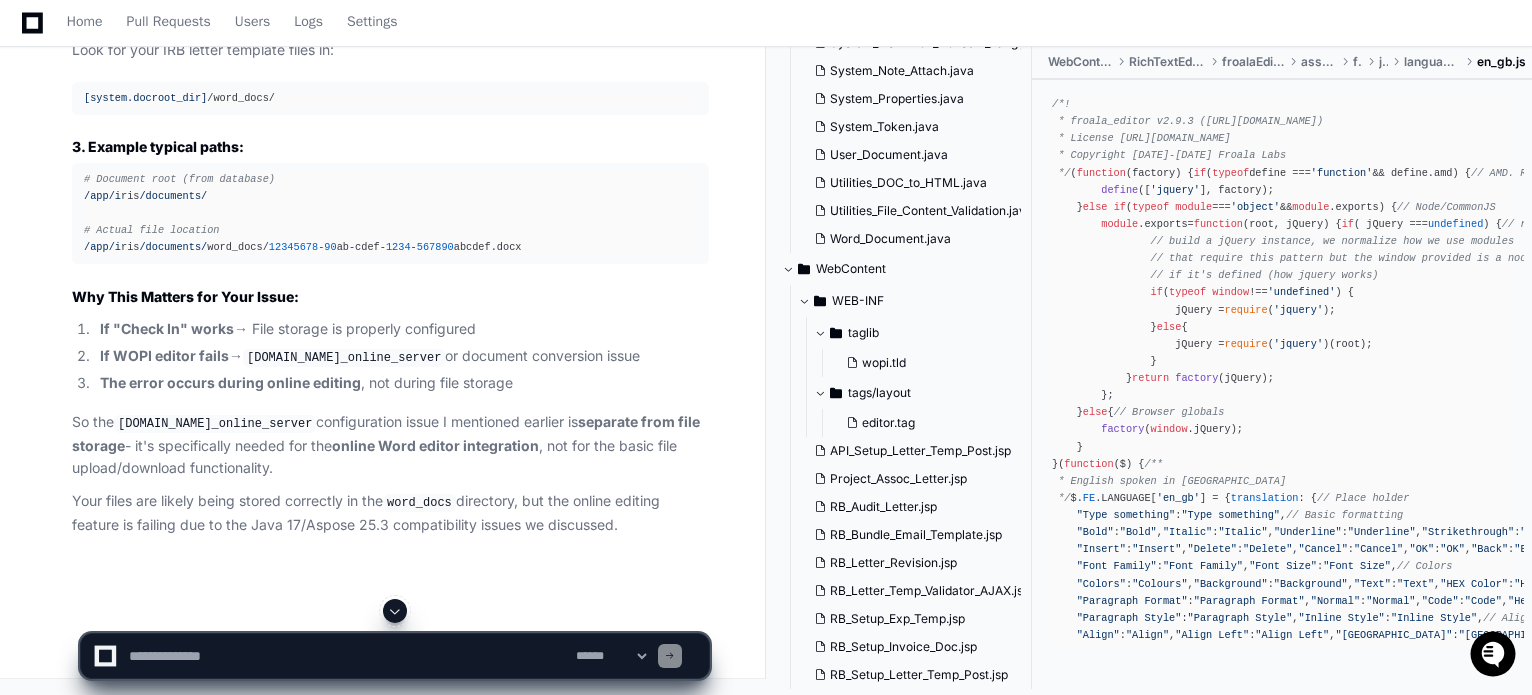 click on "[DOMAIN_NAME]_online_server  - WOPI server for online editing (separate concern)" 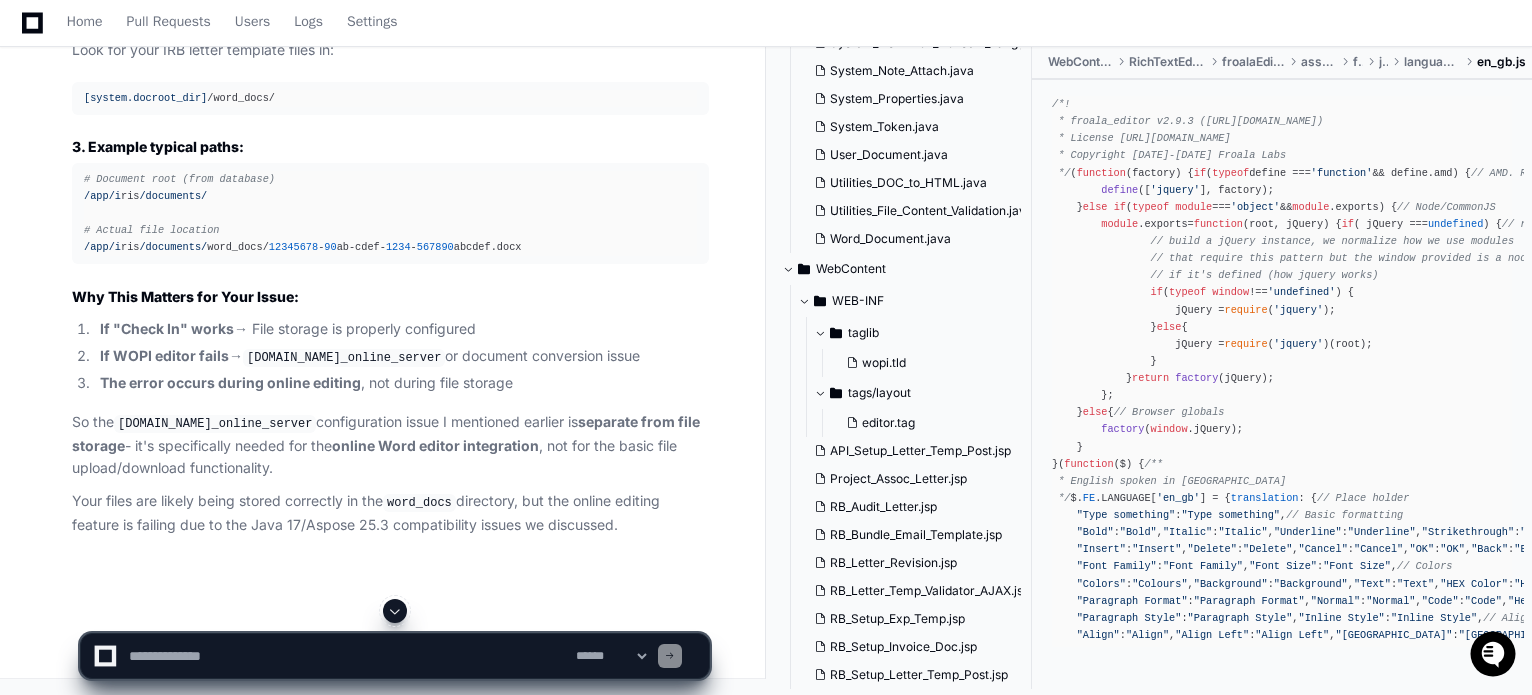 click on "[DOMAIN_NAME]_online_server" 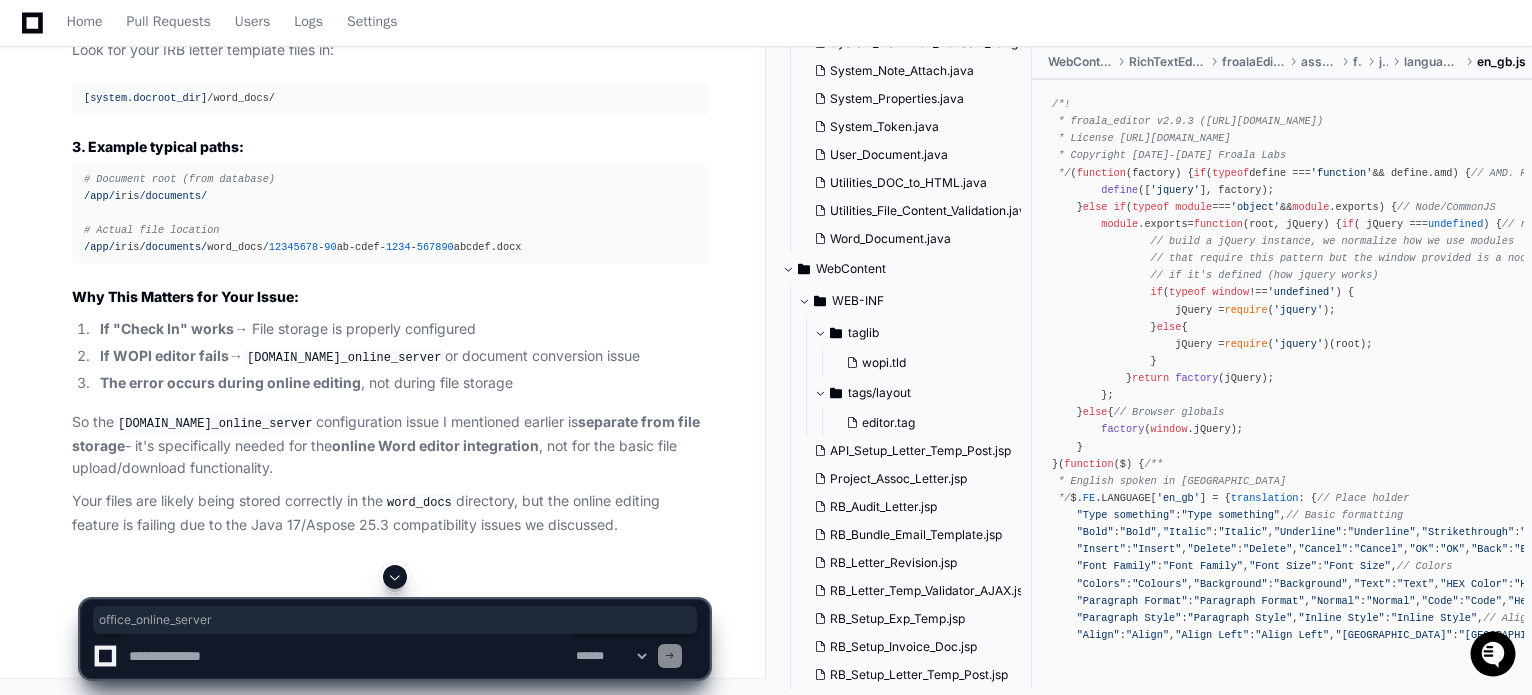 click on "[DOMAIN_NAME]_online_server" 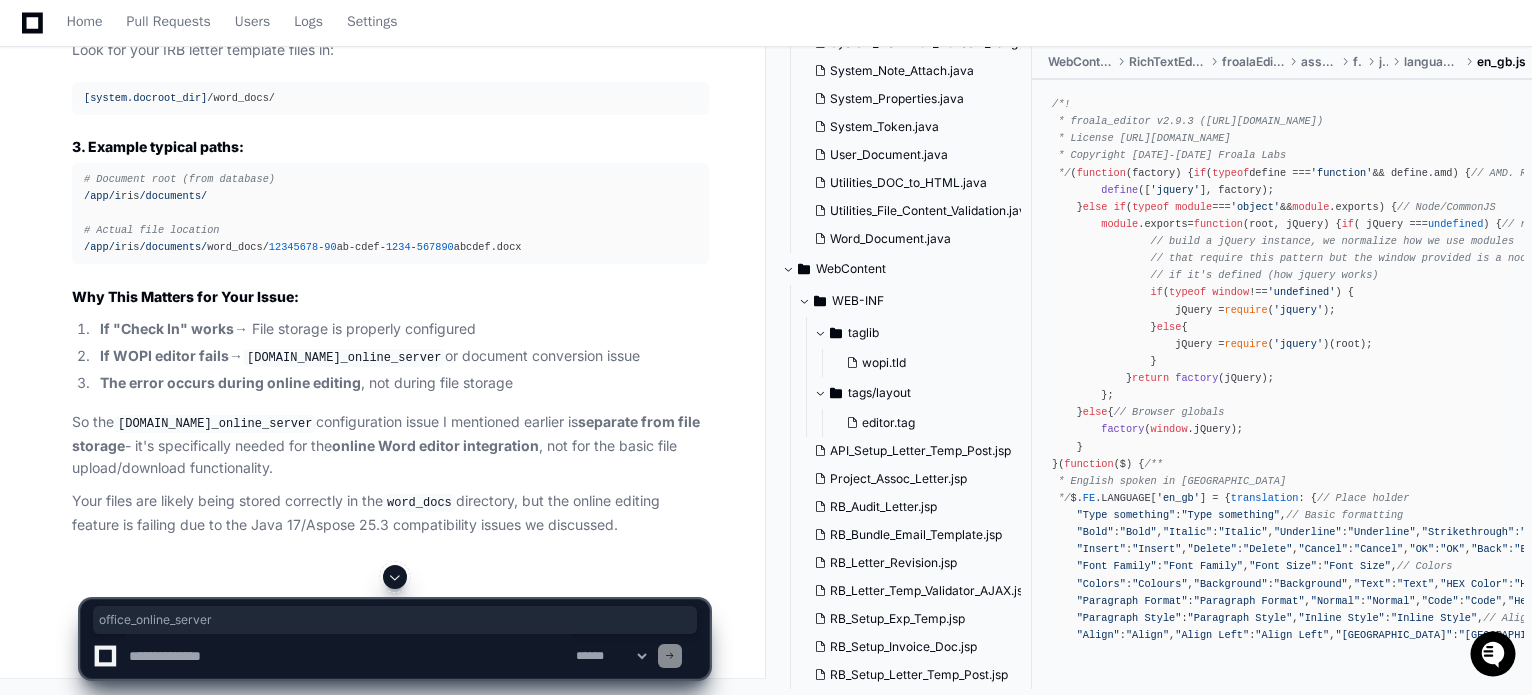 click on "[DOMAIN_NAME]_online_server" 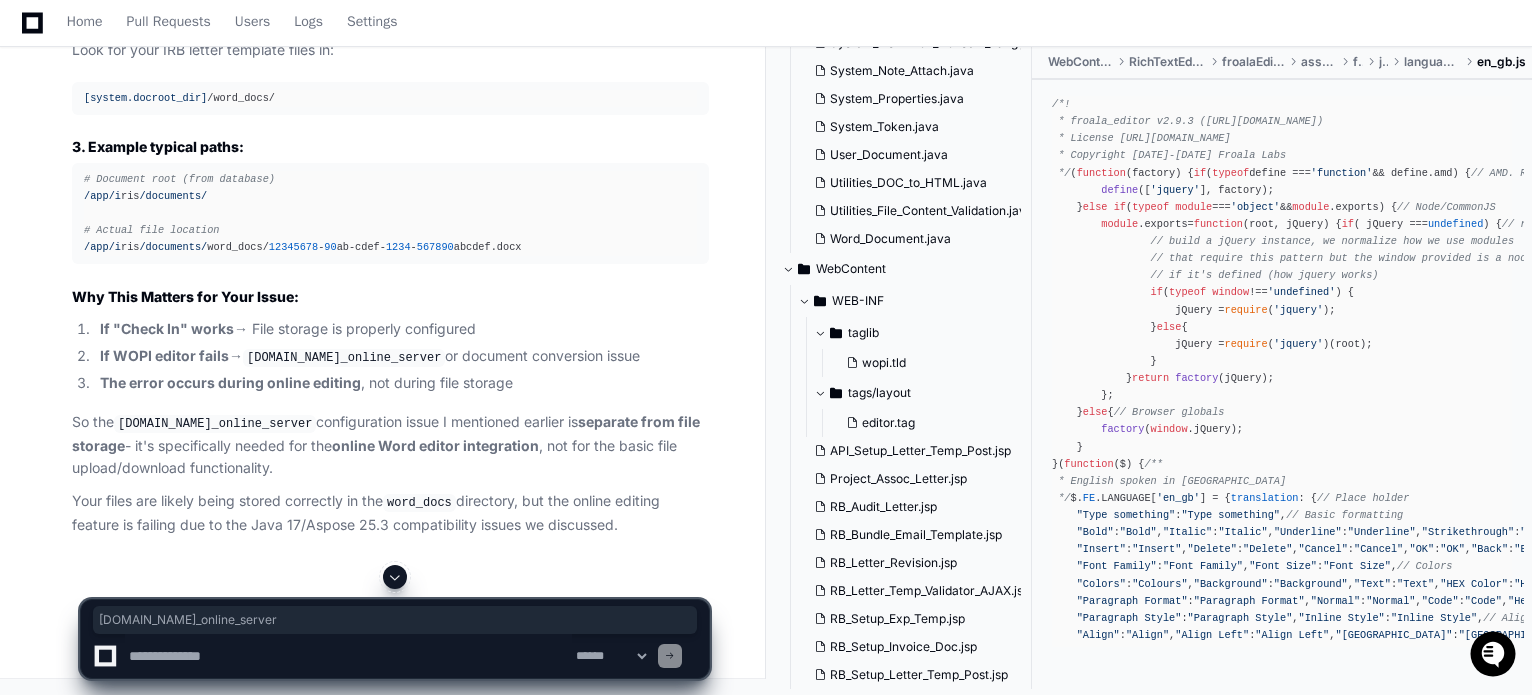 drag, startPoint x: 279, startPoint y: 259, endPoint x: 100, endPoint y: 260, distance: 179.00279 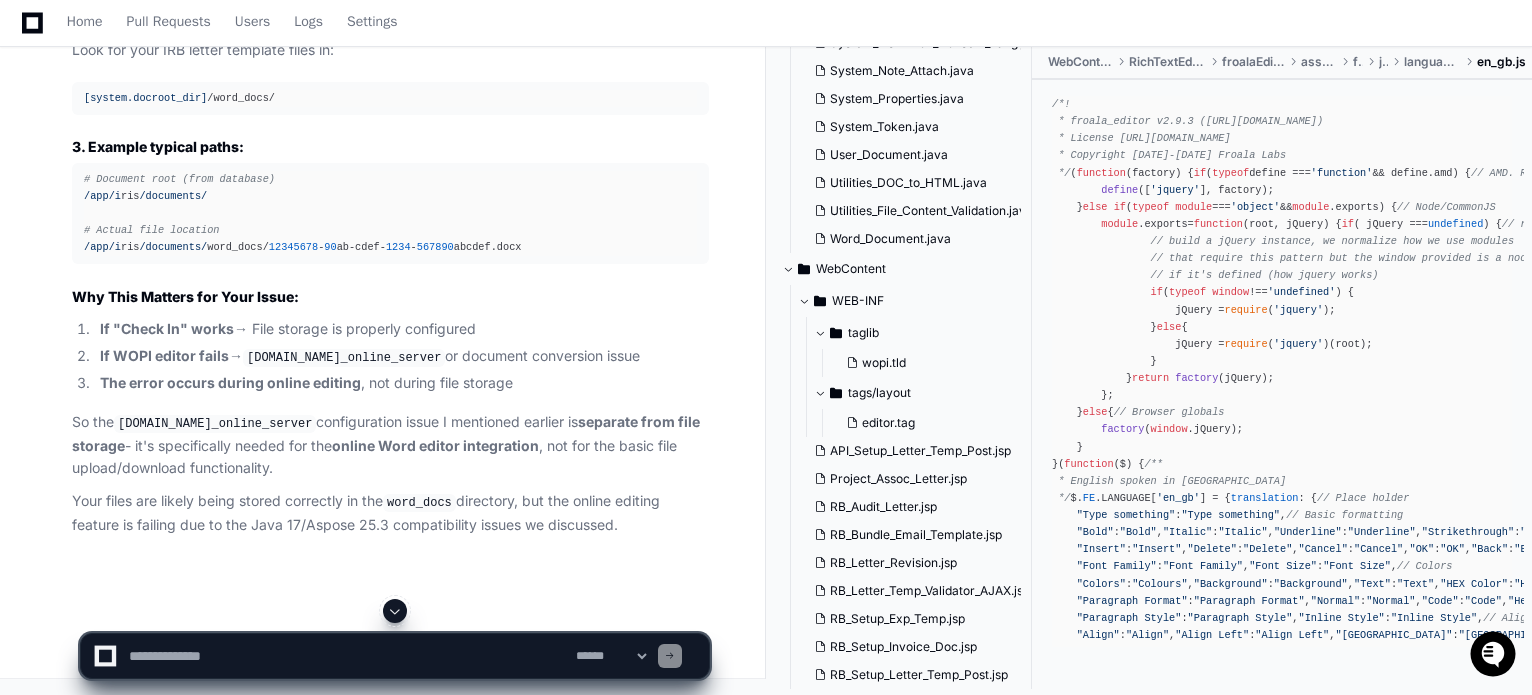 click on "[DOMAIN_NAME]_online_server  - WOPI server for online editing (separate concern)" 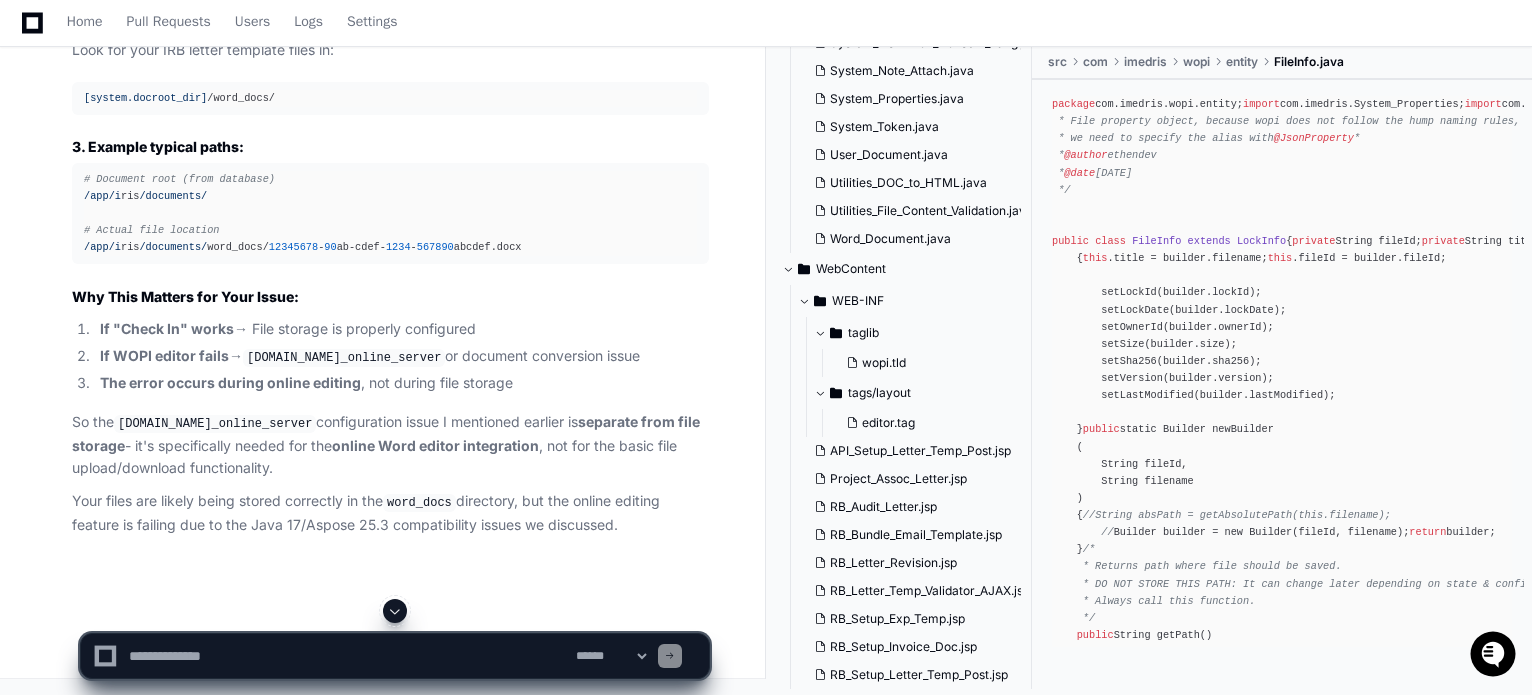 scroll, scrollTop: 13116, scrollLeft: 0, axis: vertical 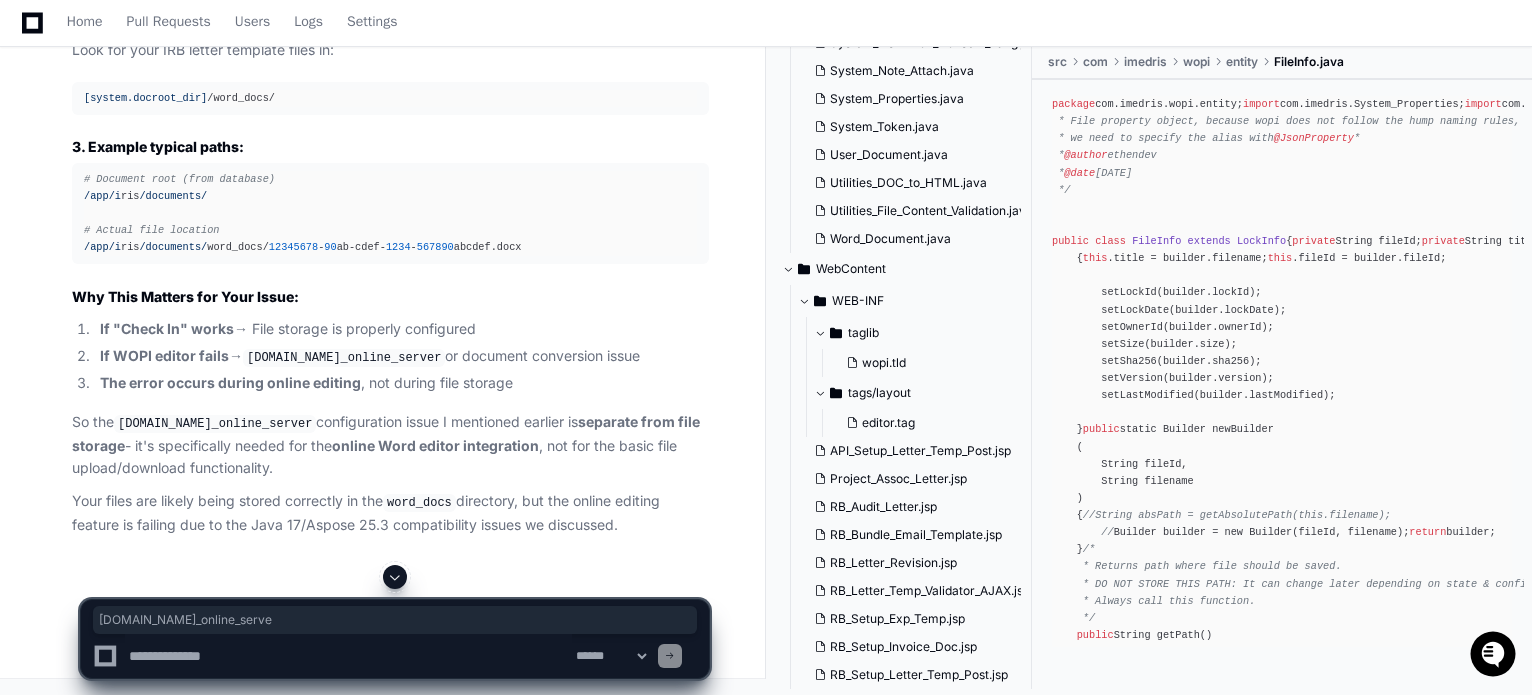 drag, startPoint x: 462, startPoint y: 275, endPoint x: 638, endPoint y: 277, distance: 176.01137 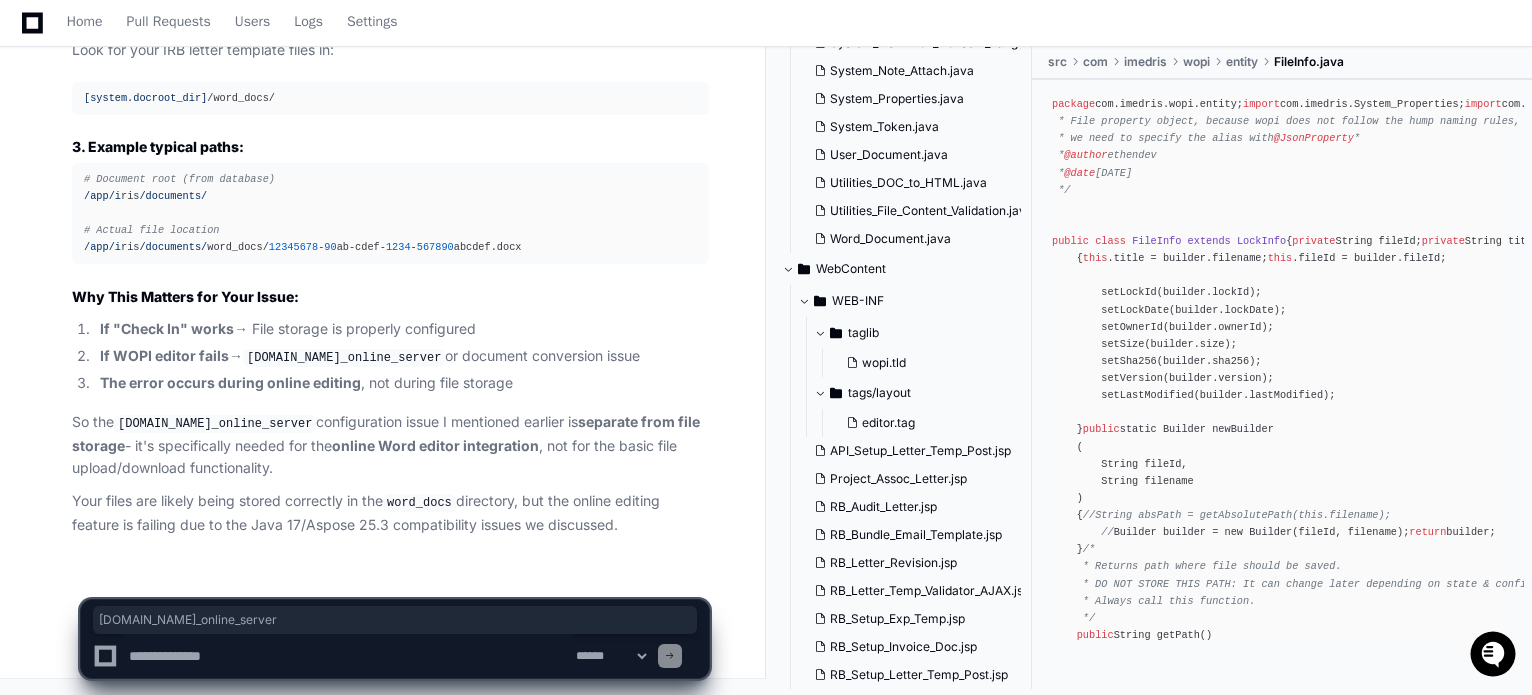scroll, scrollTop: 13636, scrollLeft: 0, axis: vertical 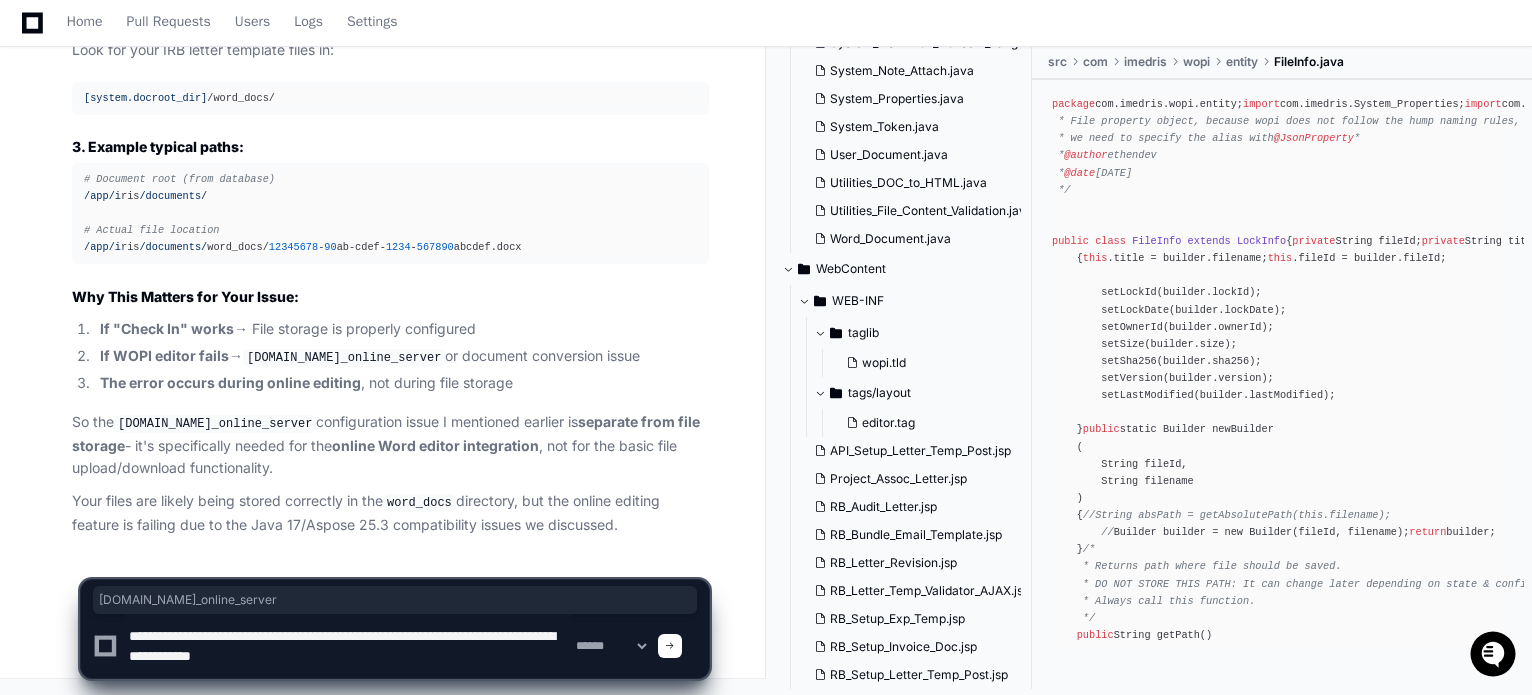 type on "**********" 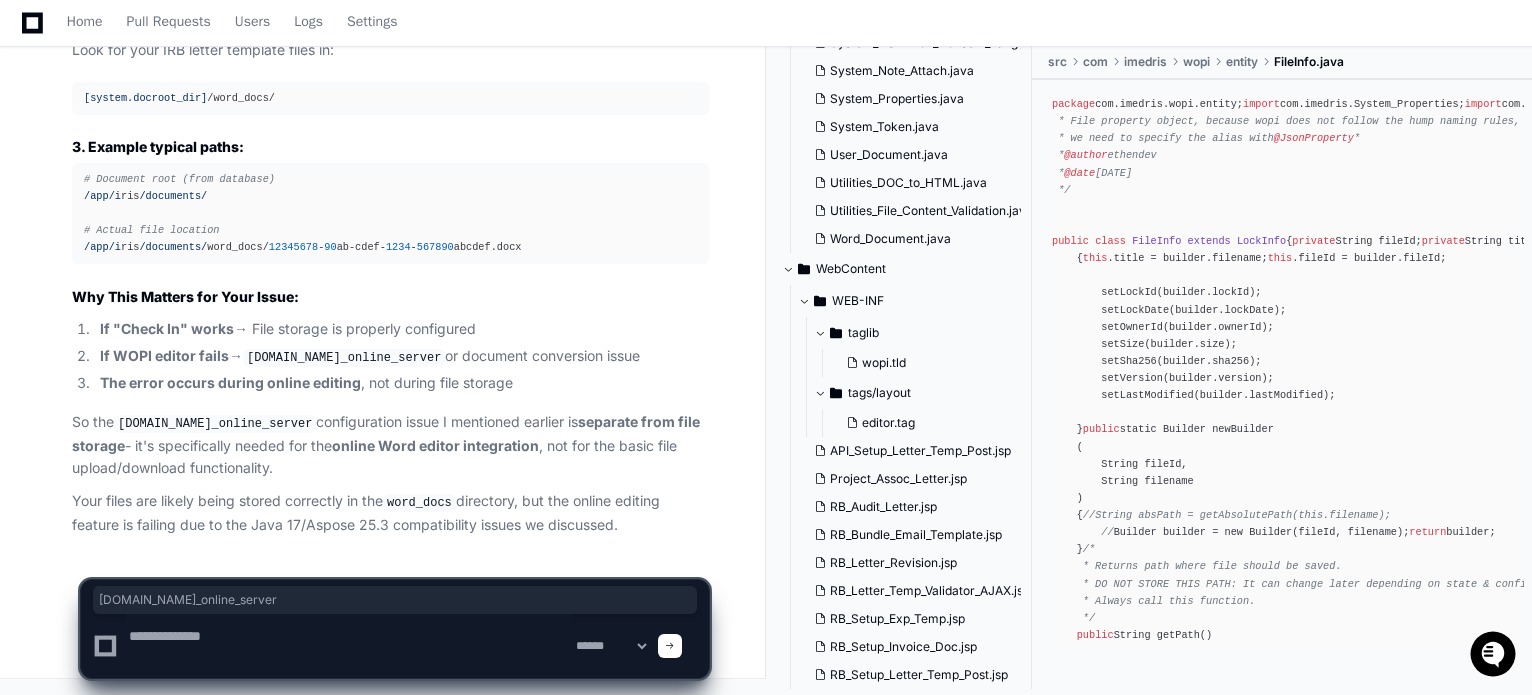 scroll, scrollTop: 0, scrollLeft: 0, axis: both 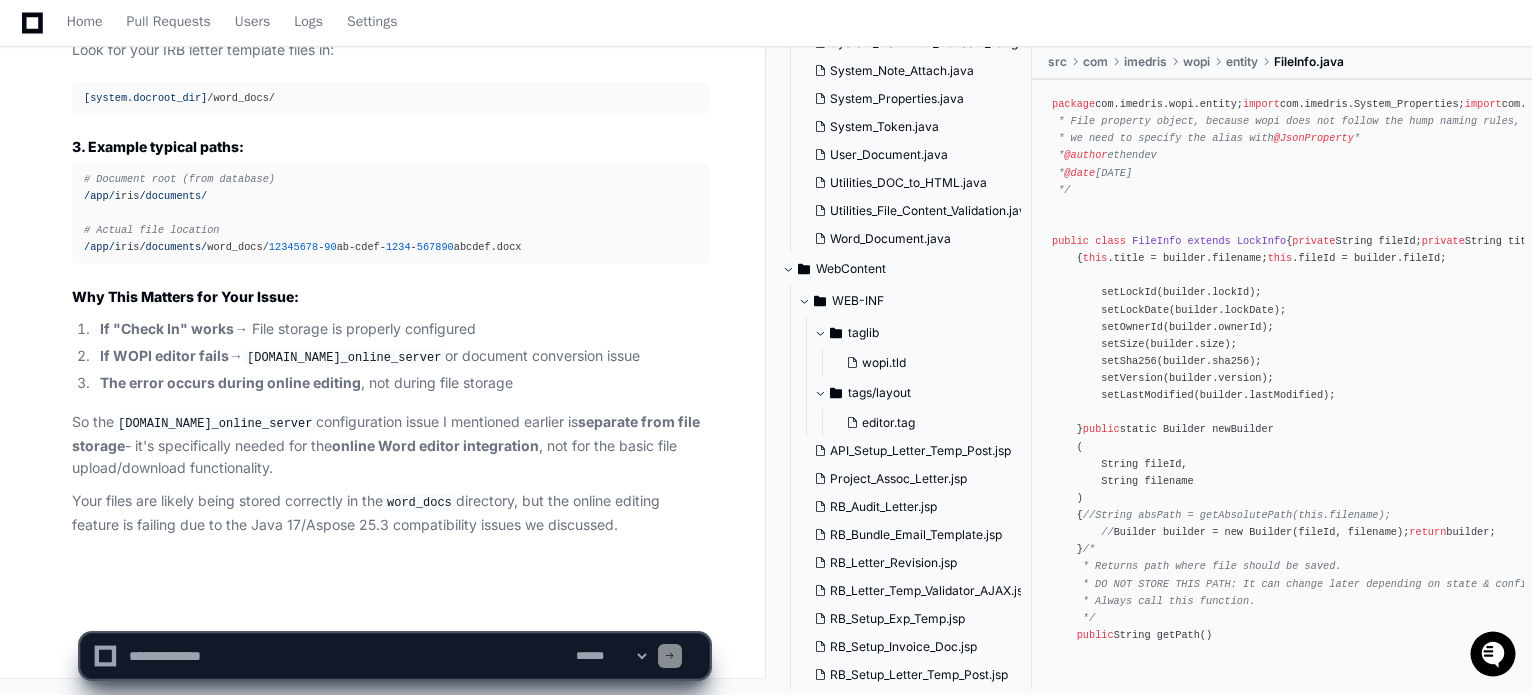 click 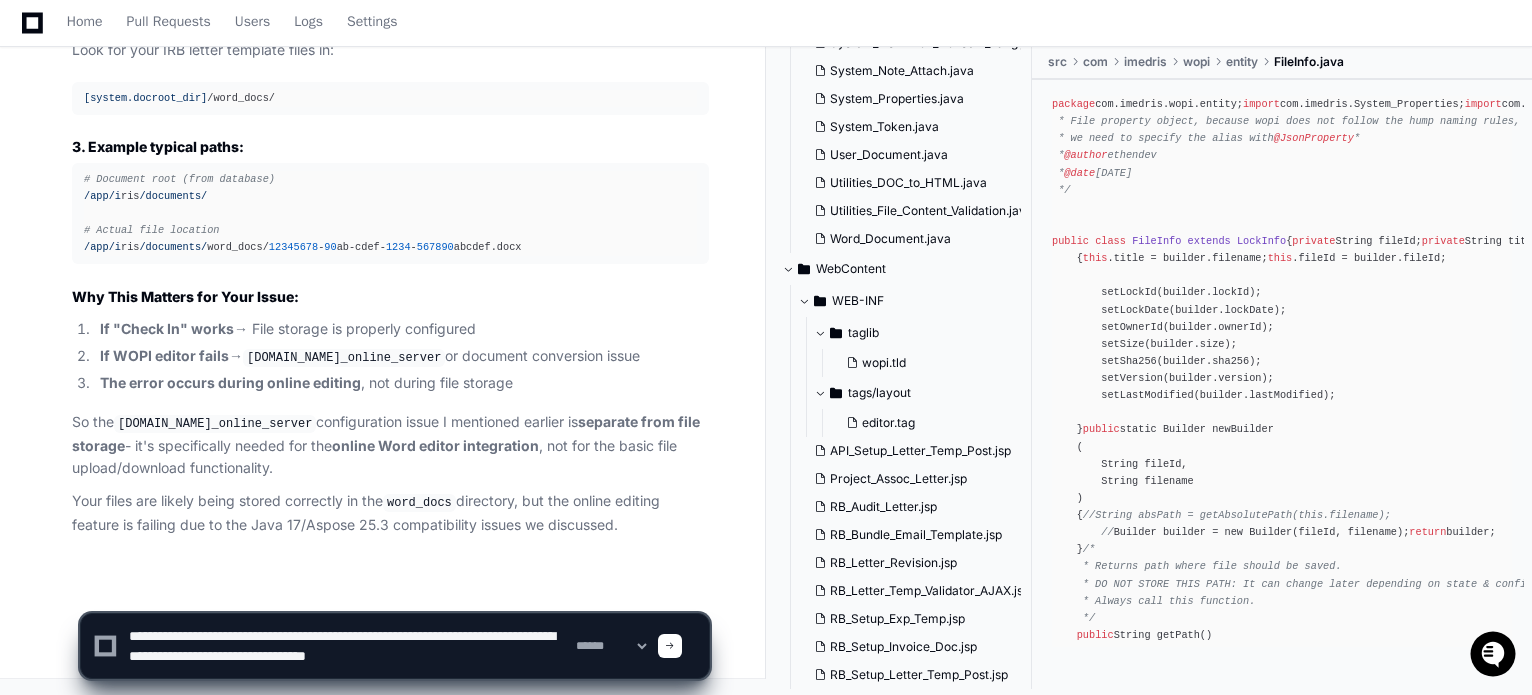 type on "**********" 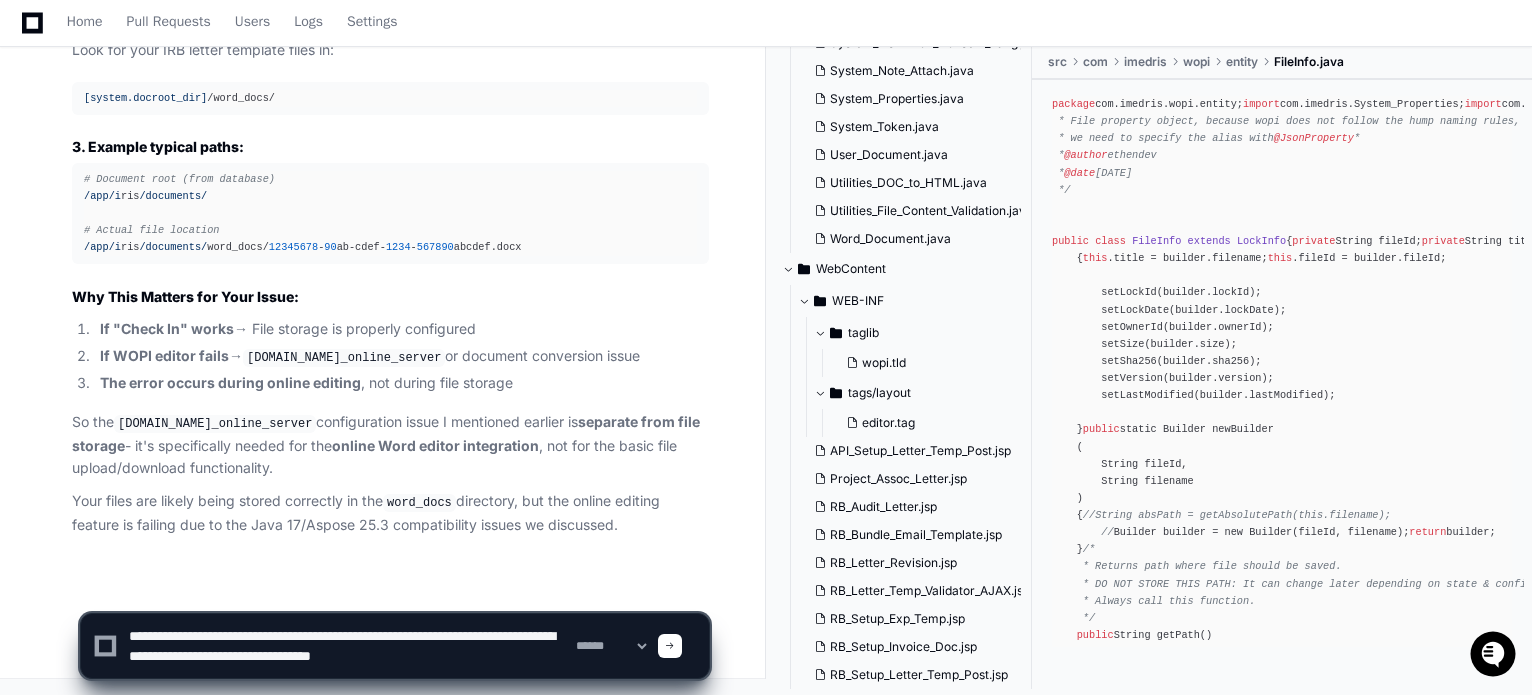 type 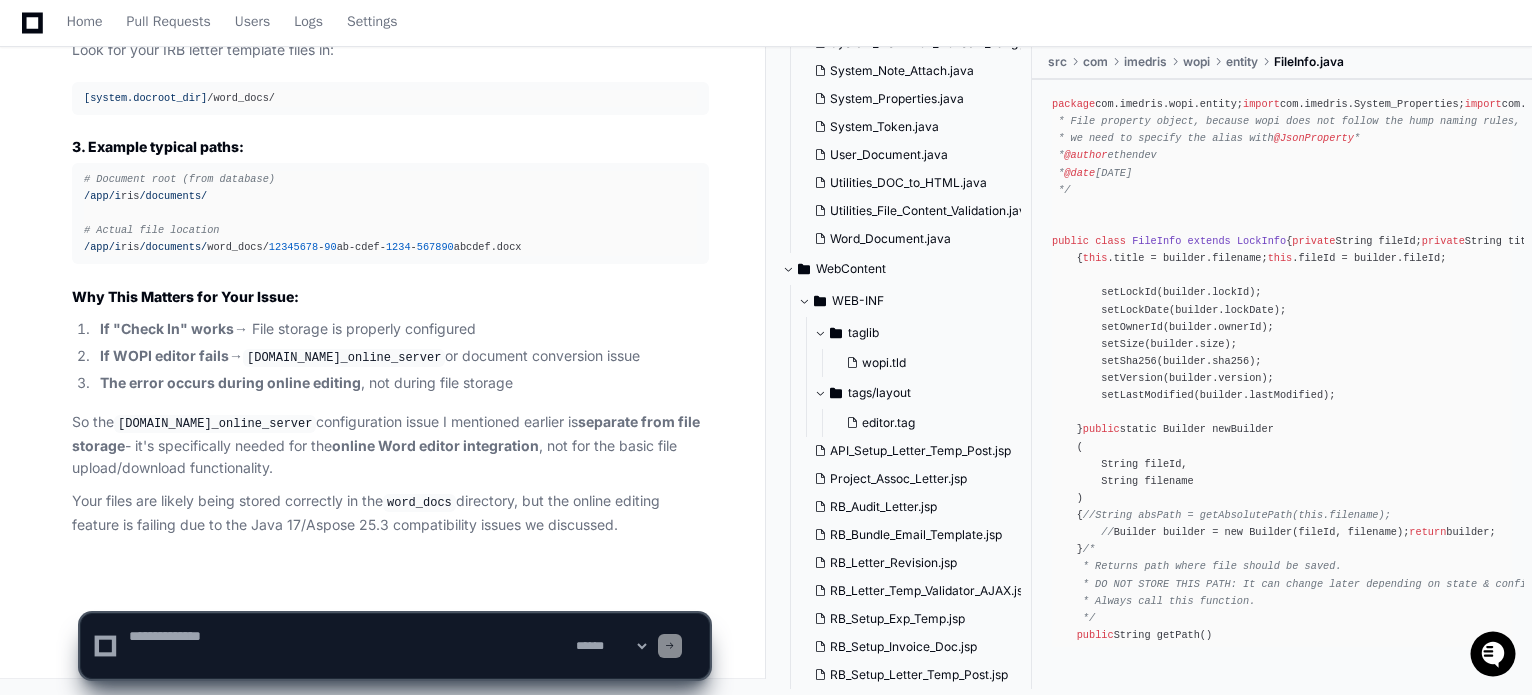scroll, scrollTop: 0, scrollLeft: 0, axis: both 